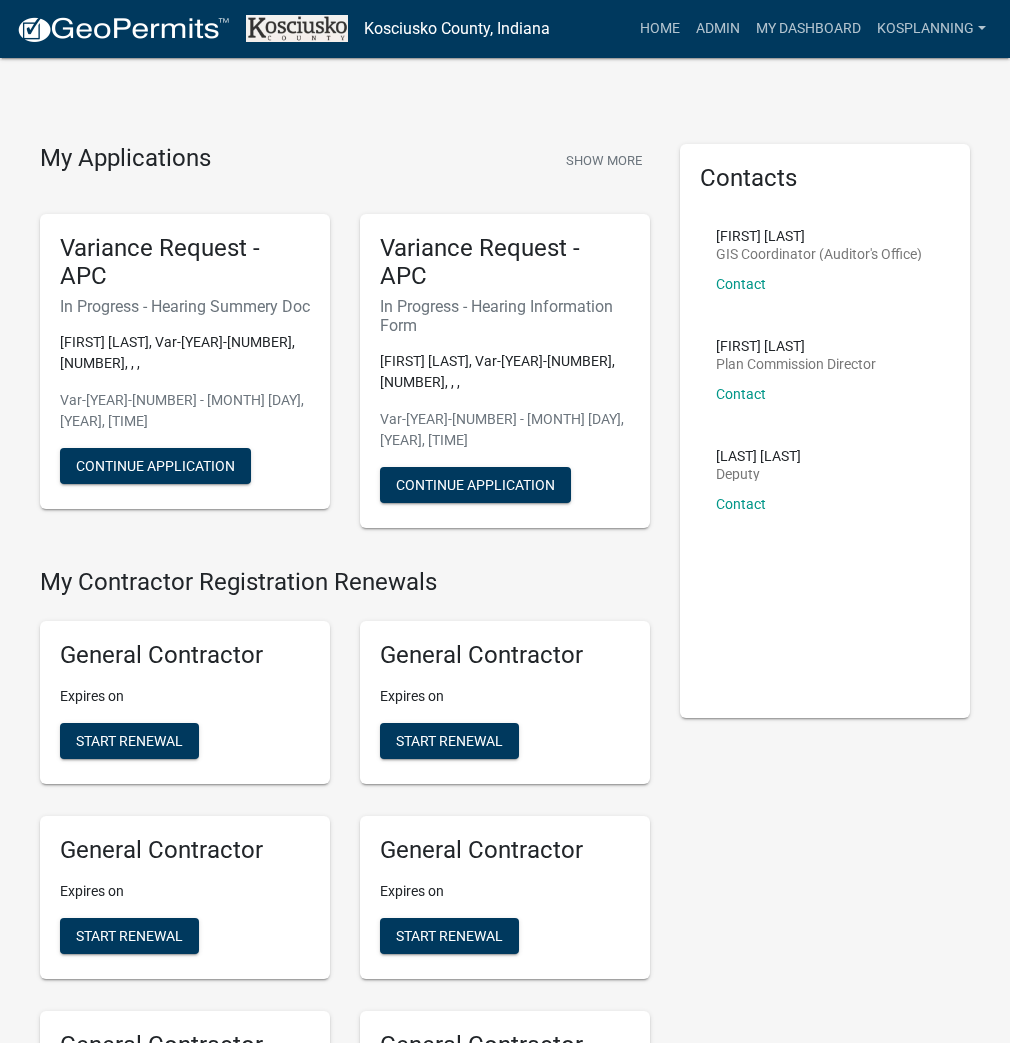 scroll, scrollTop: 0, scrollLeft: 0, axis: both 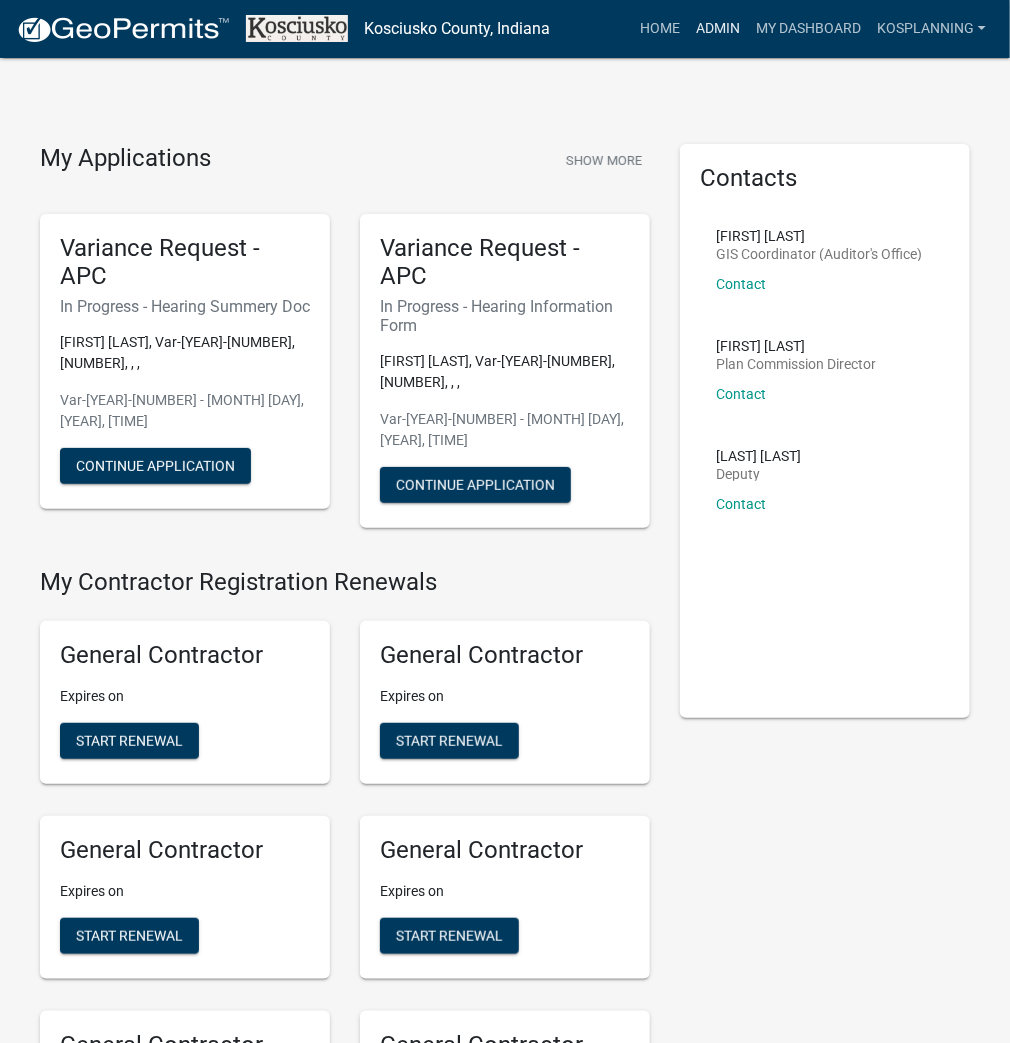 drag, startPoint x: 704, startPoint y: 46, endPoint x: 664, endPoint y: 88, distance: 58 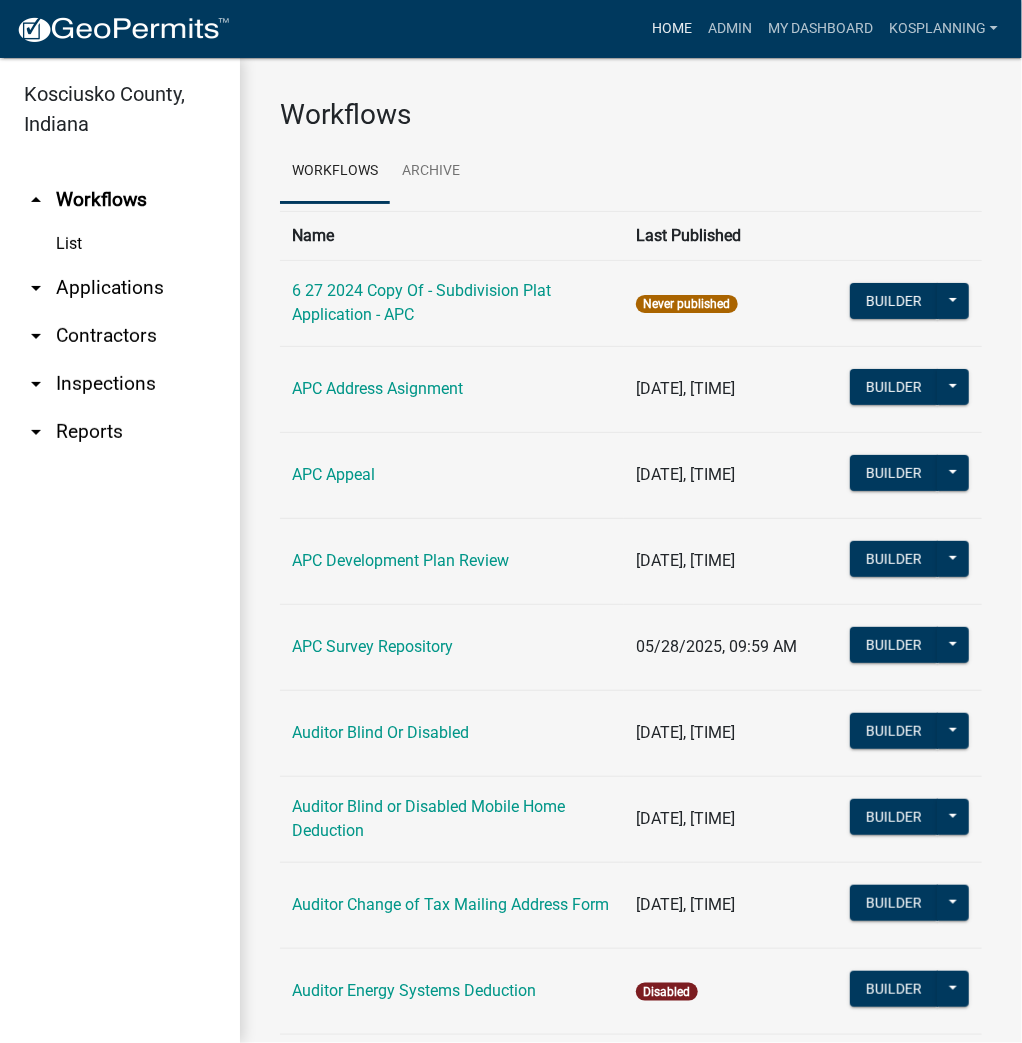 click on "Home" at bounding box center (672, 29) 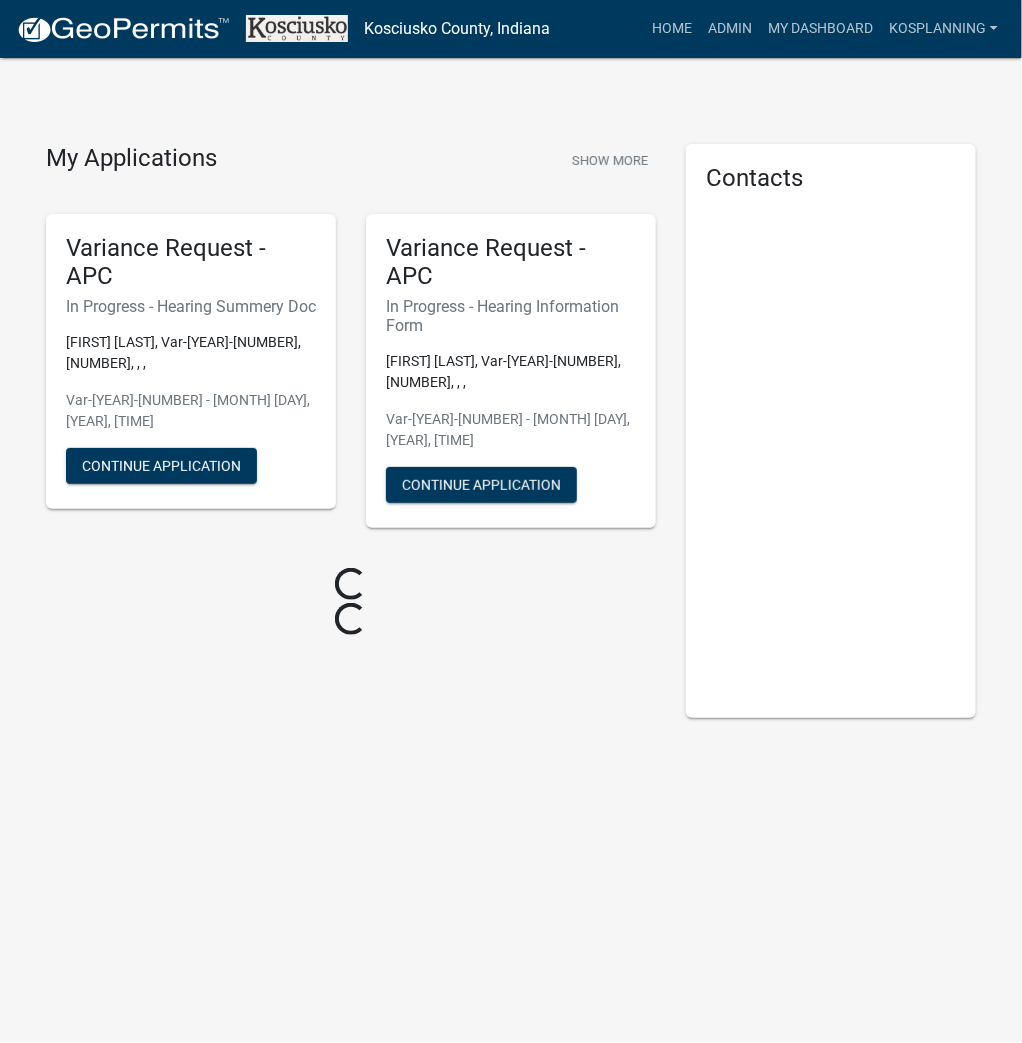 click on "My Applications Show More Variance Request - APC In Progress - Hearing Summery Doc [FIRST] [LAST], Var-[YEAR]-[NUMBER], [NUMBER], , , Var-[YEAR]-[NUMBER] - [MONTH] [DAY], [YEAR], [TIME] Continue Application Variance Request - APC In Progress - Hearing Information Form [FIRST] [LAST], Var-[YEAR]-[NUMBER], [NUMBER], , , Var-[YEAR]-[NUMBER] - [MONTH] [DAY], [YEAR], [TIME] Continue Application Loading... Loading... Contacts" 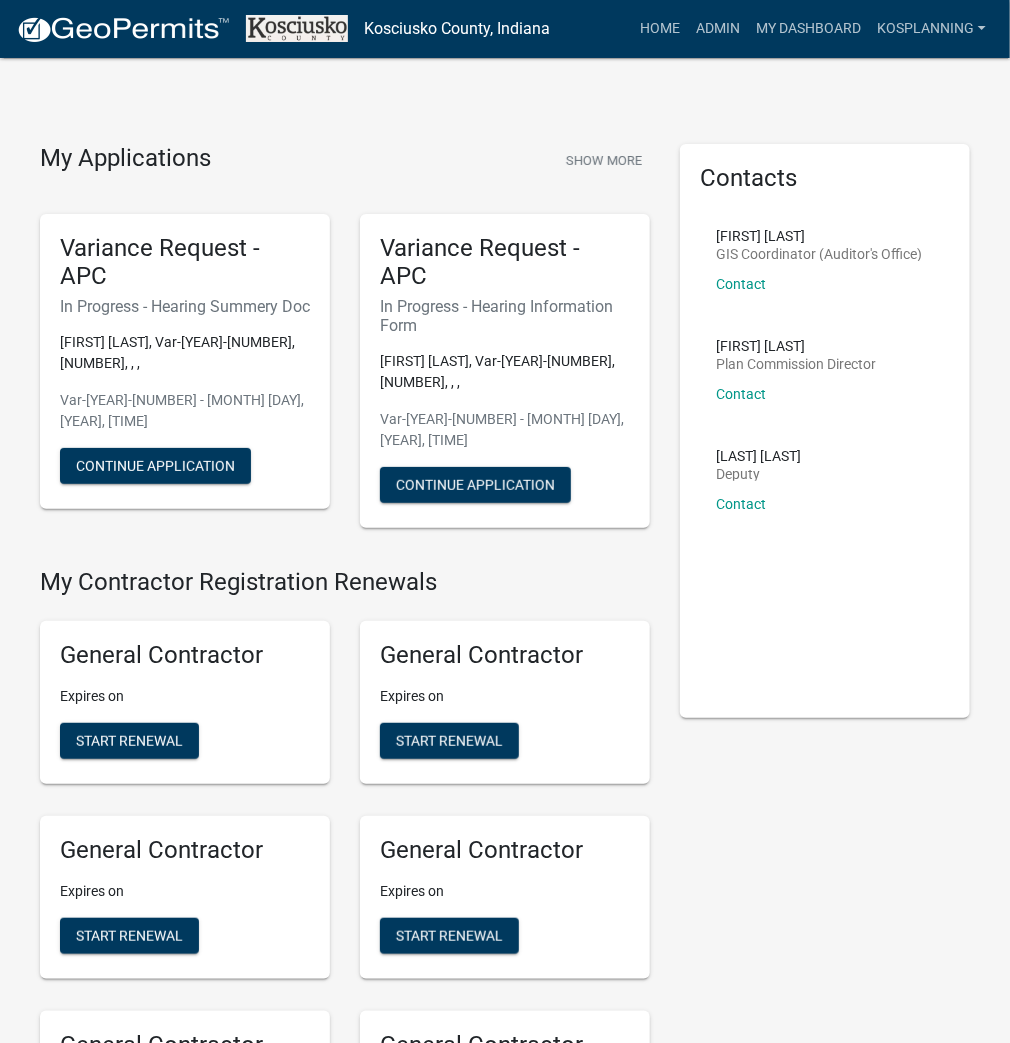 scroll, scrollTop: 4656, scrollLeft: 0, axis: vertical 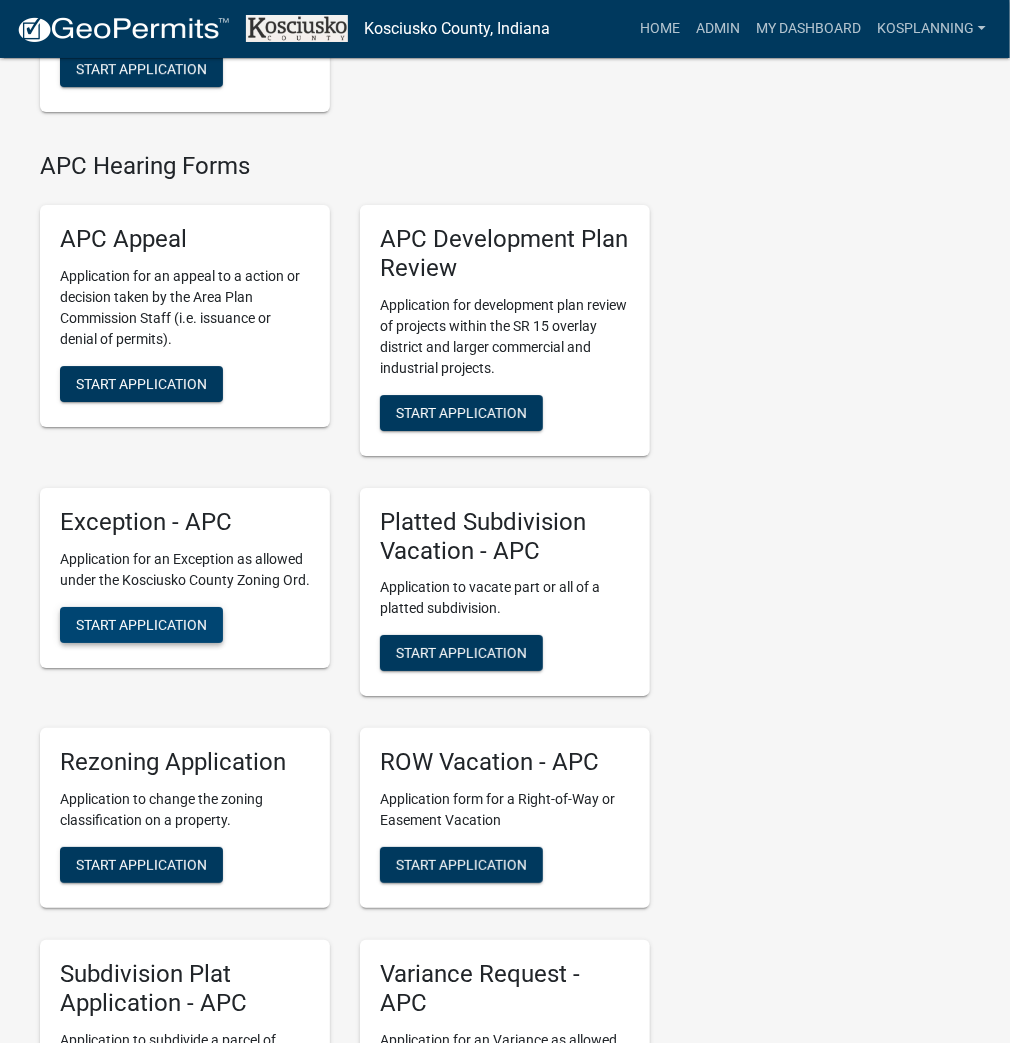 click on "Start Application" at bounding box center (141, 625) 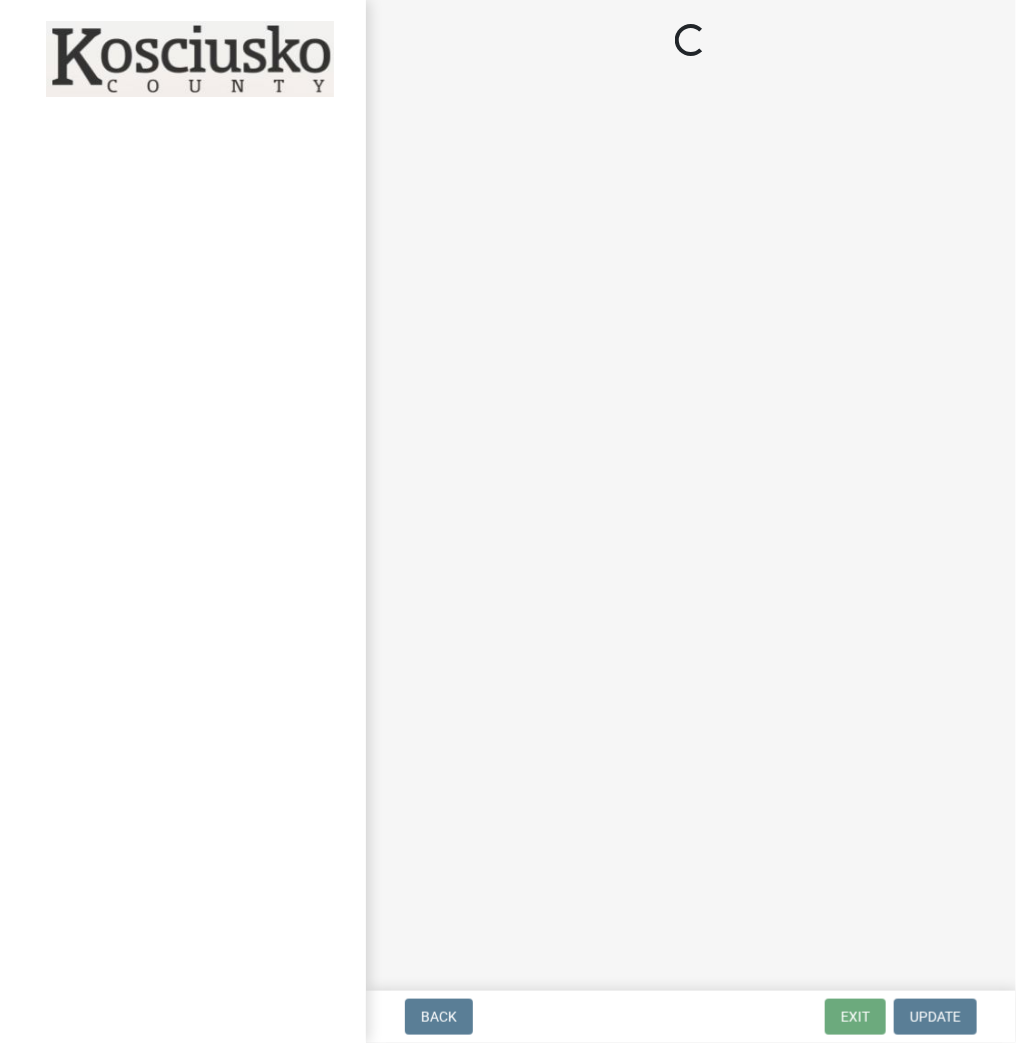 scroll, scrollTop: 0, scrollLeft: 0, axis: both 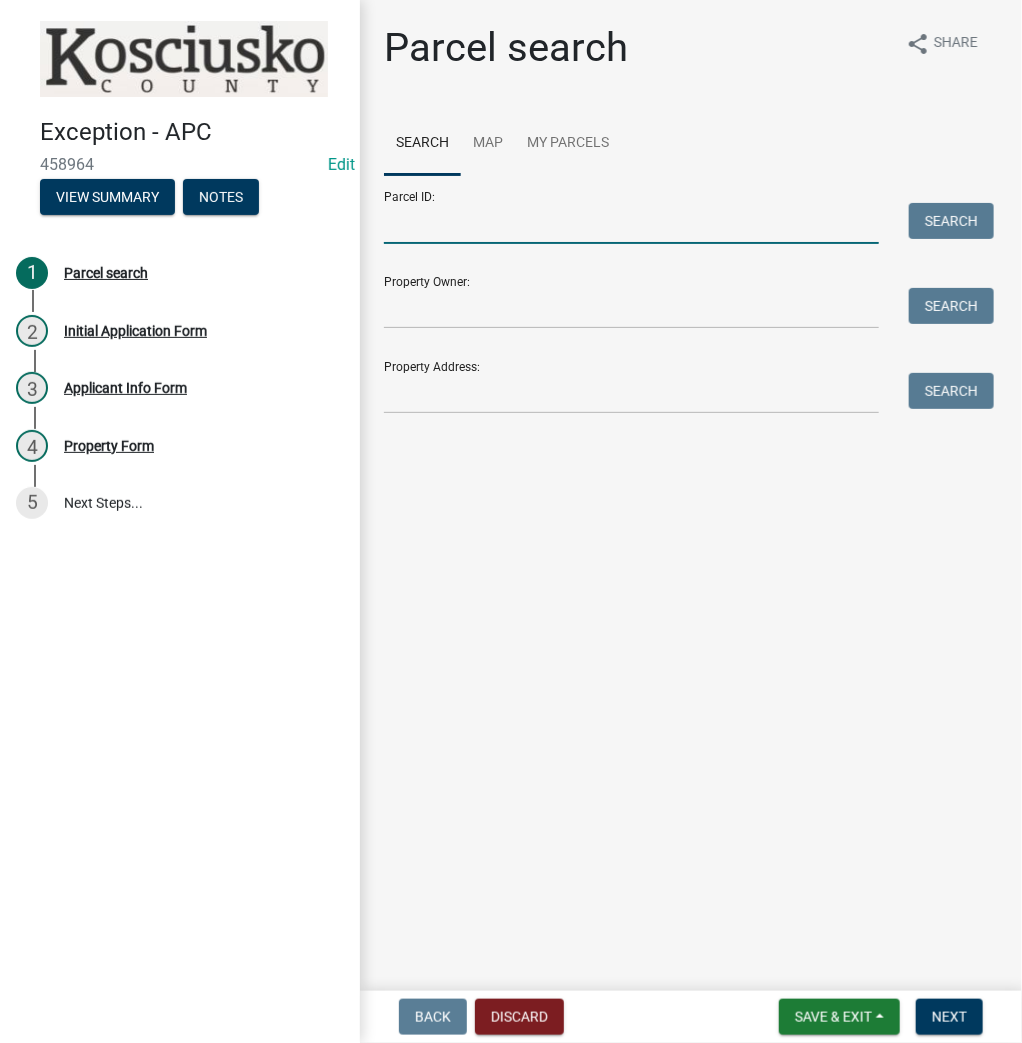 click on "Parcel ID:" at bounding box center (631, 223) 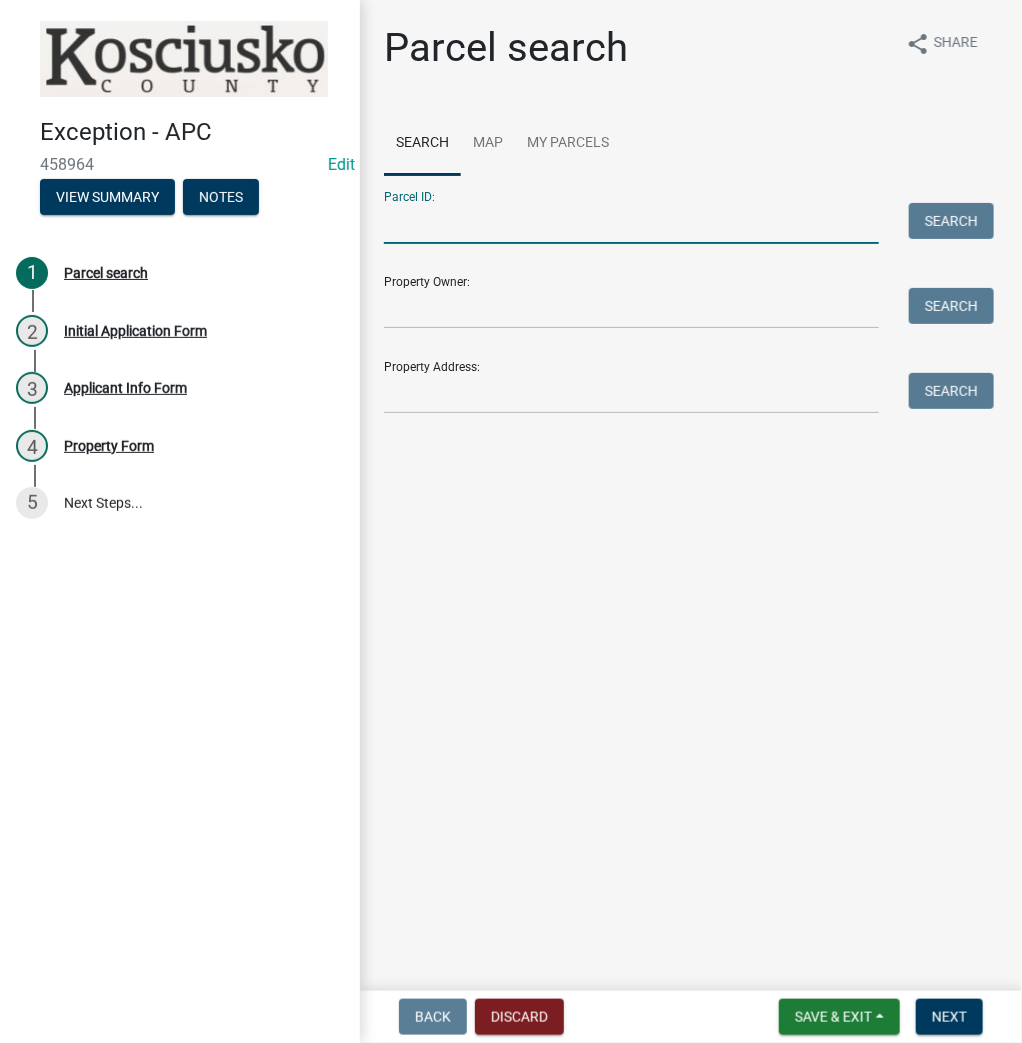 paste on "033-002-001.A" 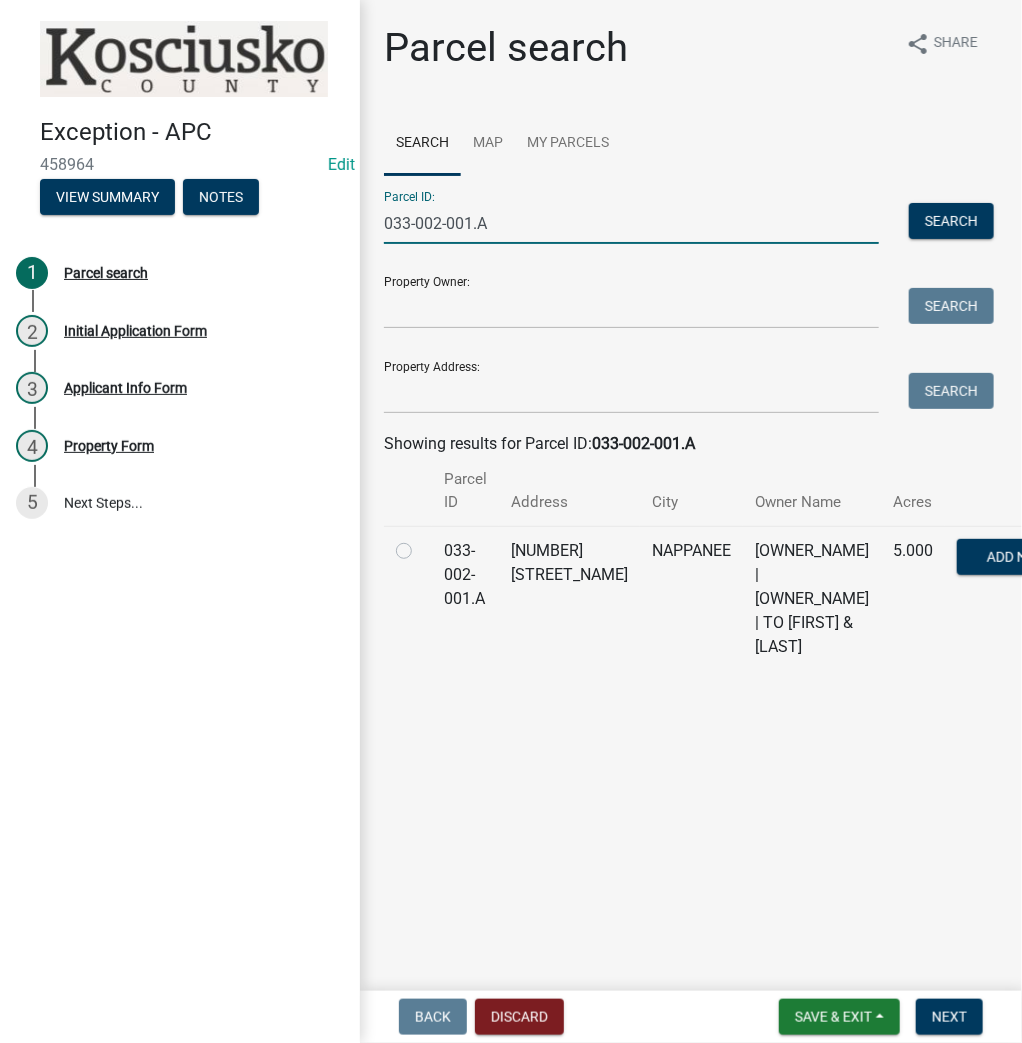 type on "033-002-001.A" 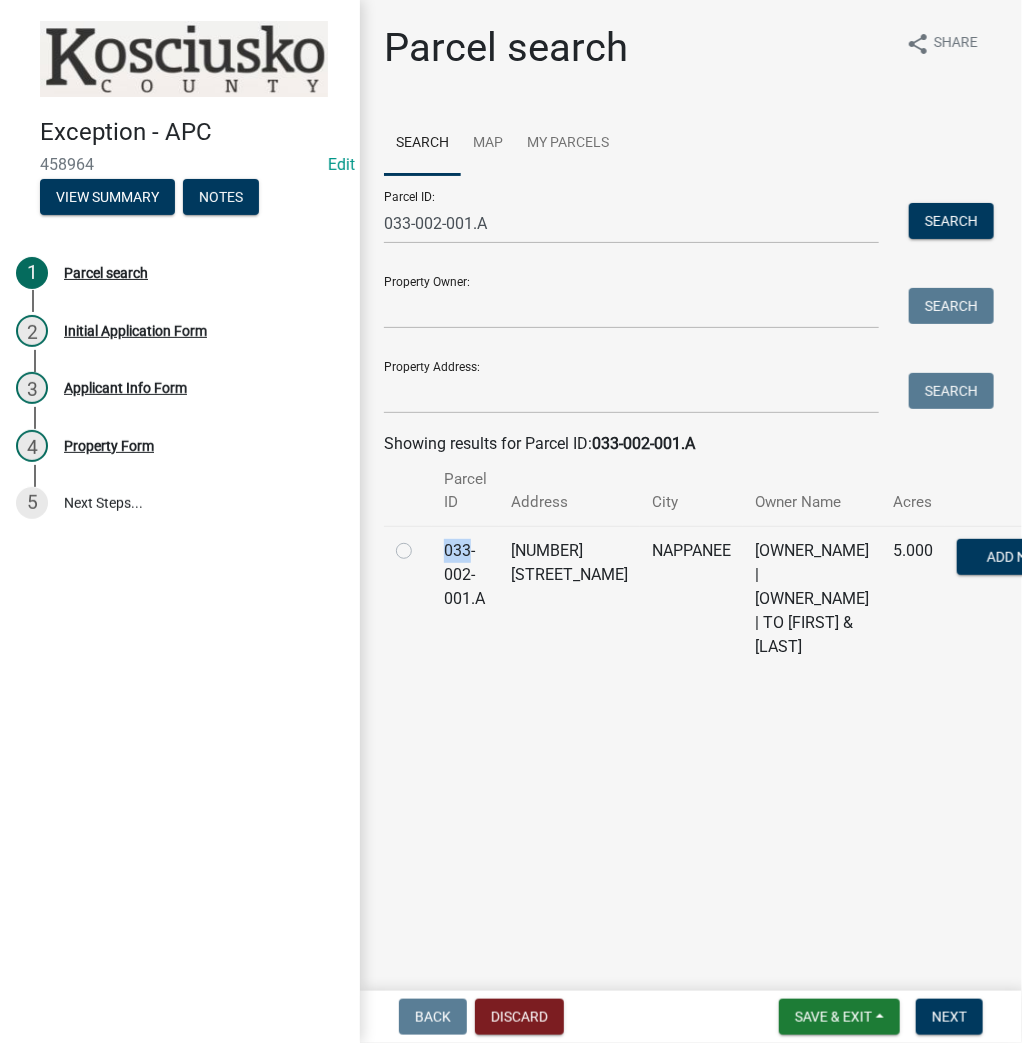 drag, startPoint x: 396, startPoint y: 552, endPoint x: 490, endPoint y: 622, distance: 117.20068 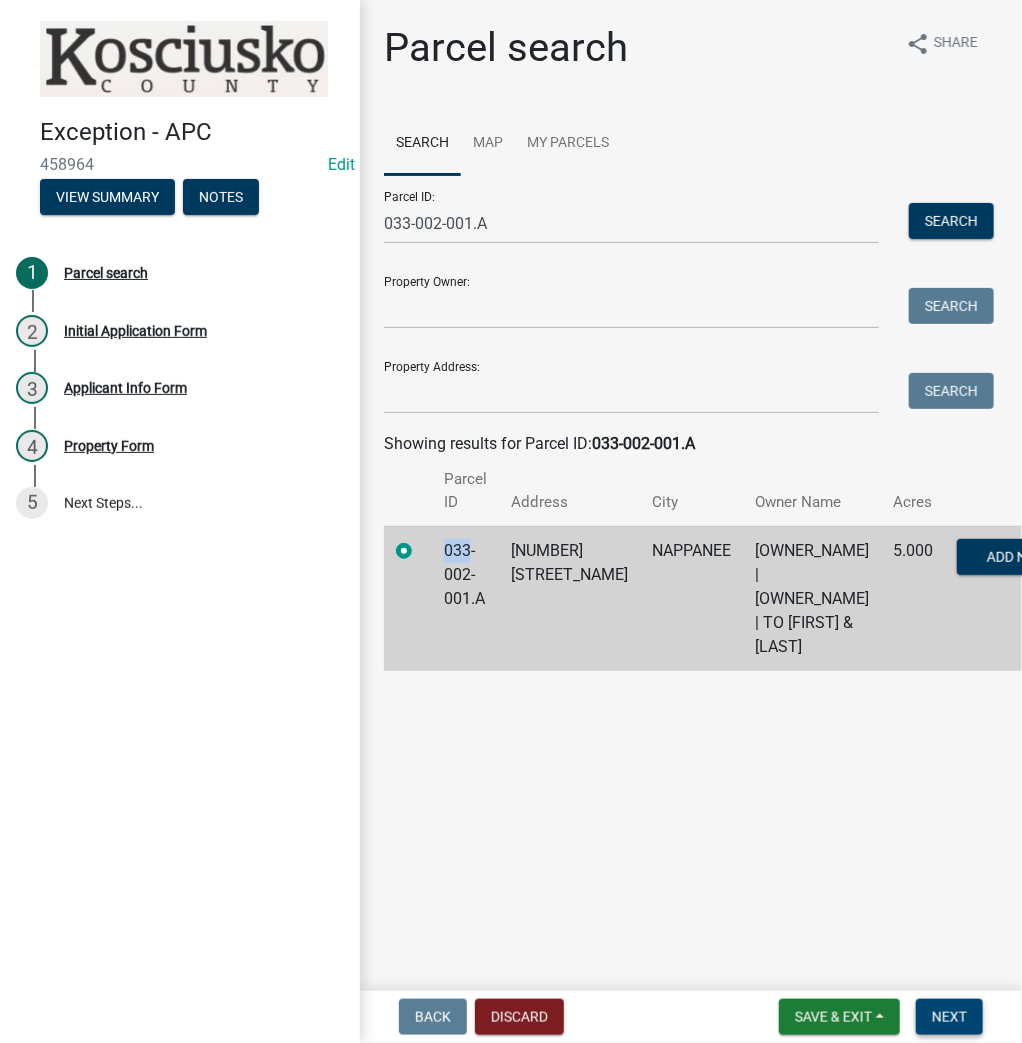 click on "Next" at bounding box center [949, 1017] 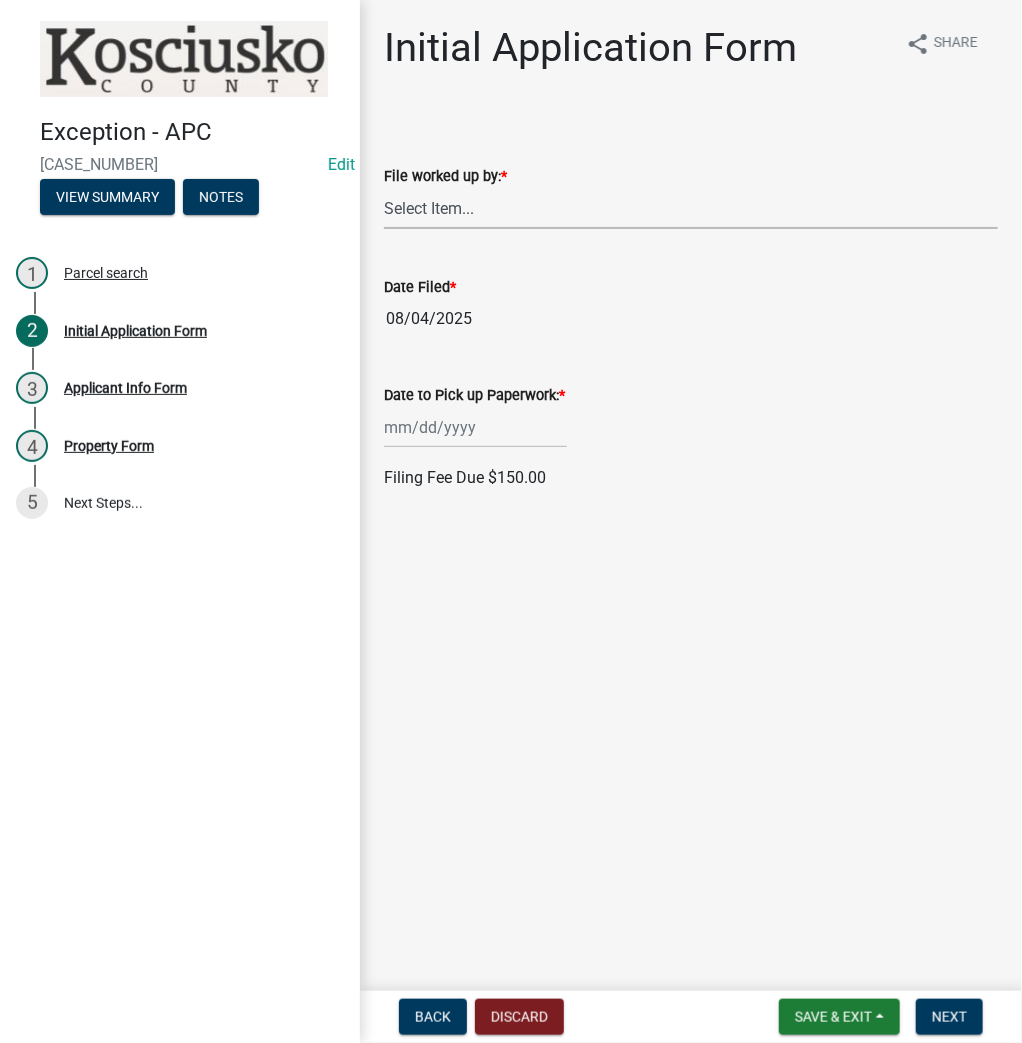click on "Select Item...   MMS   LT   AT   CS   AH   Vacant" at bounding box center (691, 208) 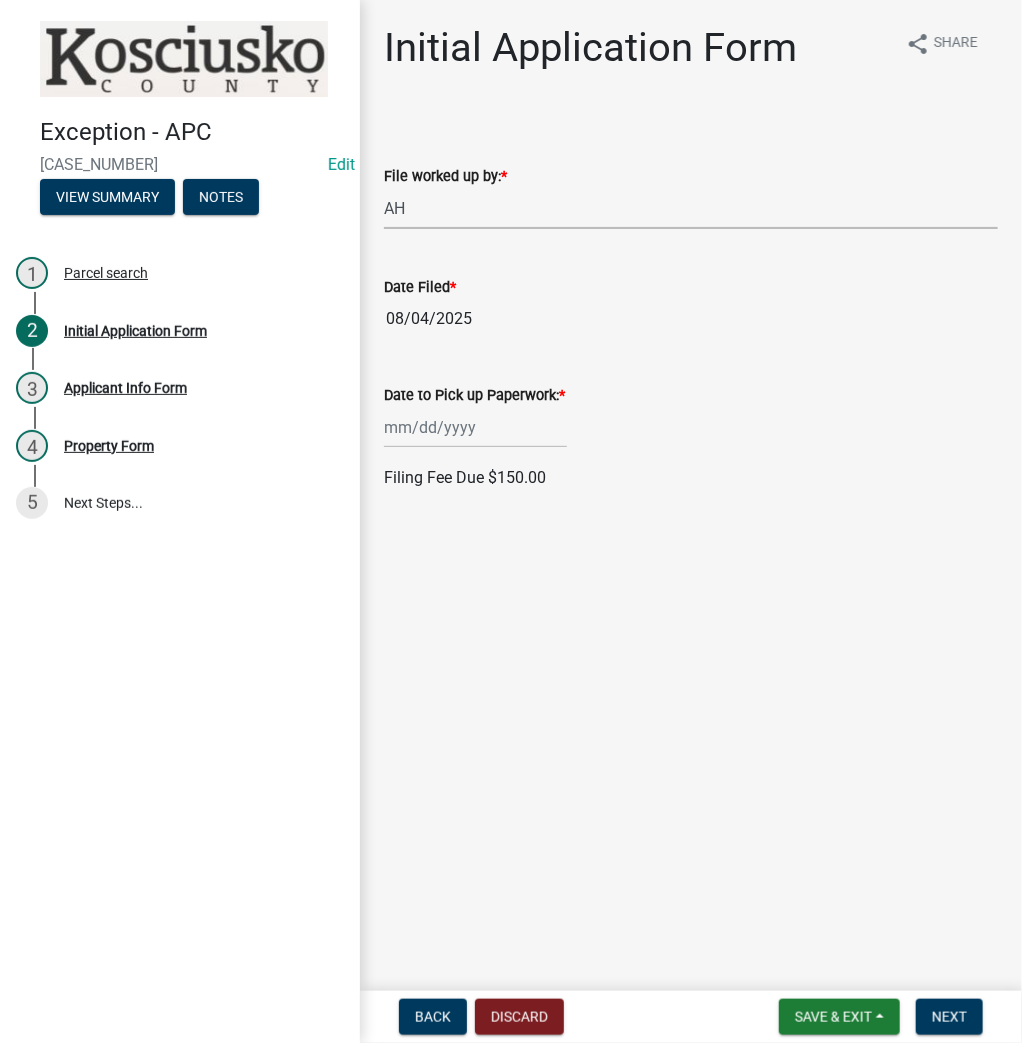 click on "Select Item...   MMS   LT   AT   CS   AH   Vacant" at bounding box center (691, 208) 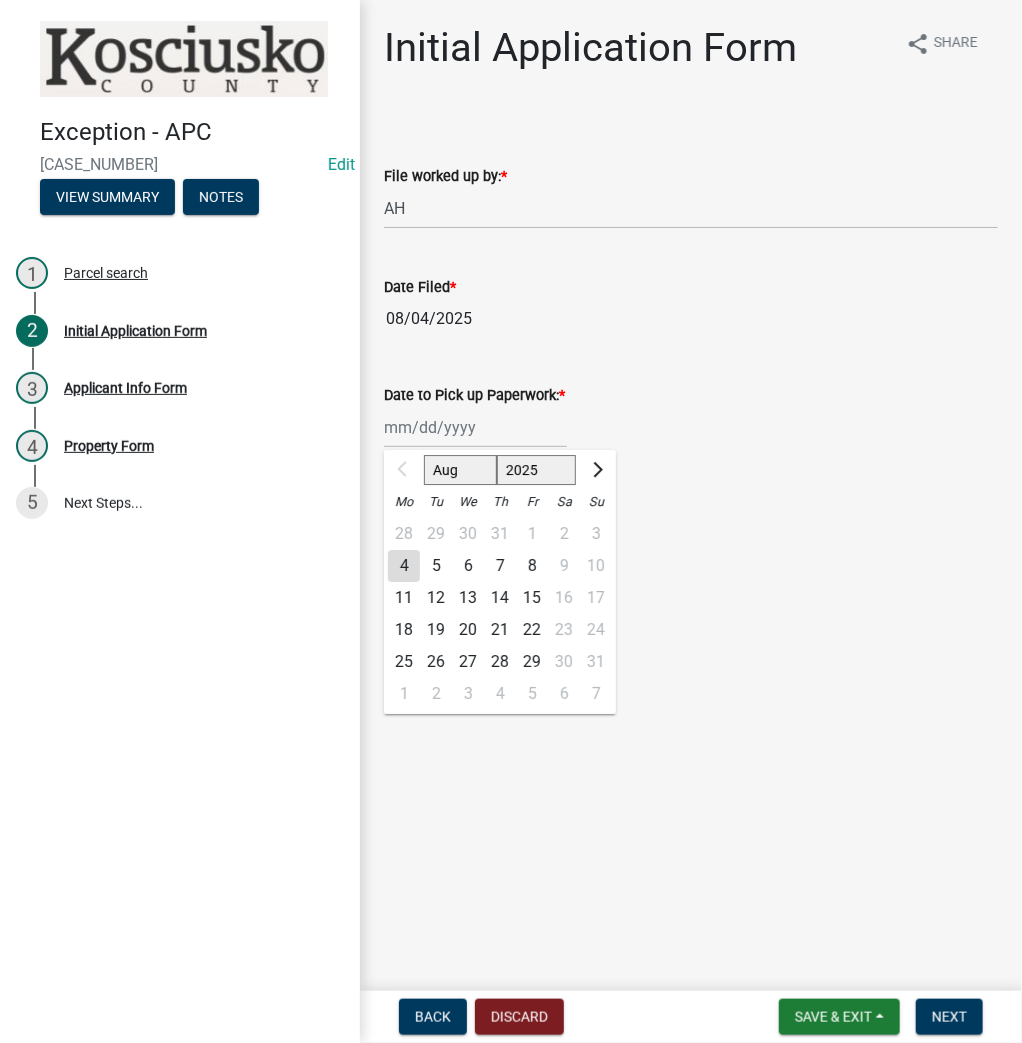 click on "18" 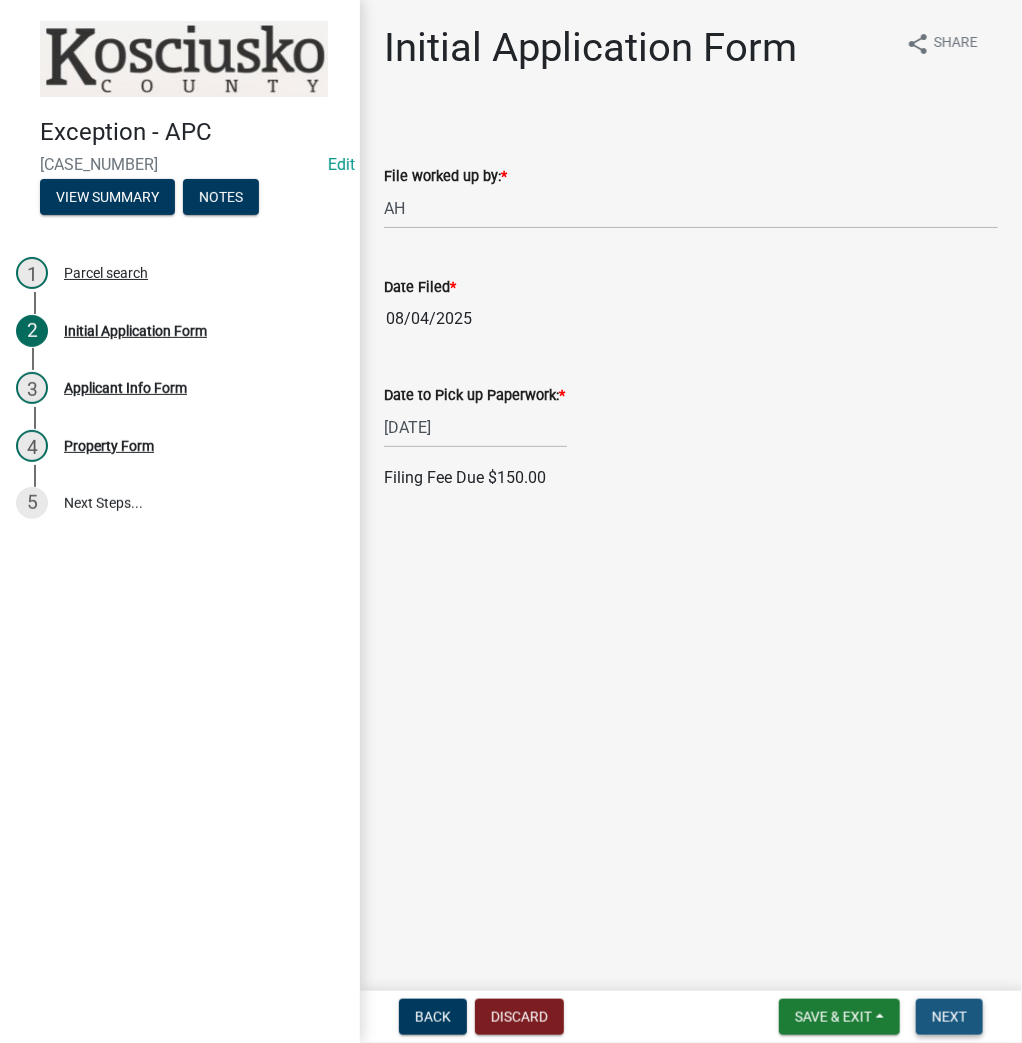 click on "Next" at bounding box center [949, 1017] 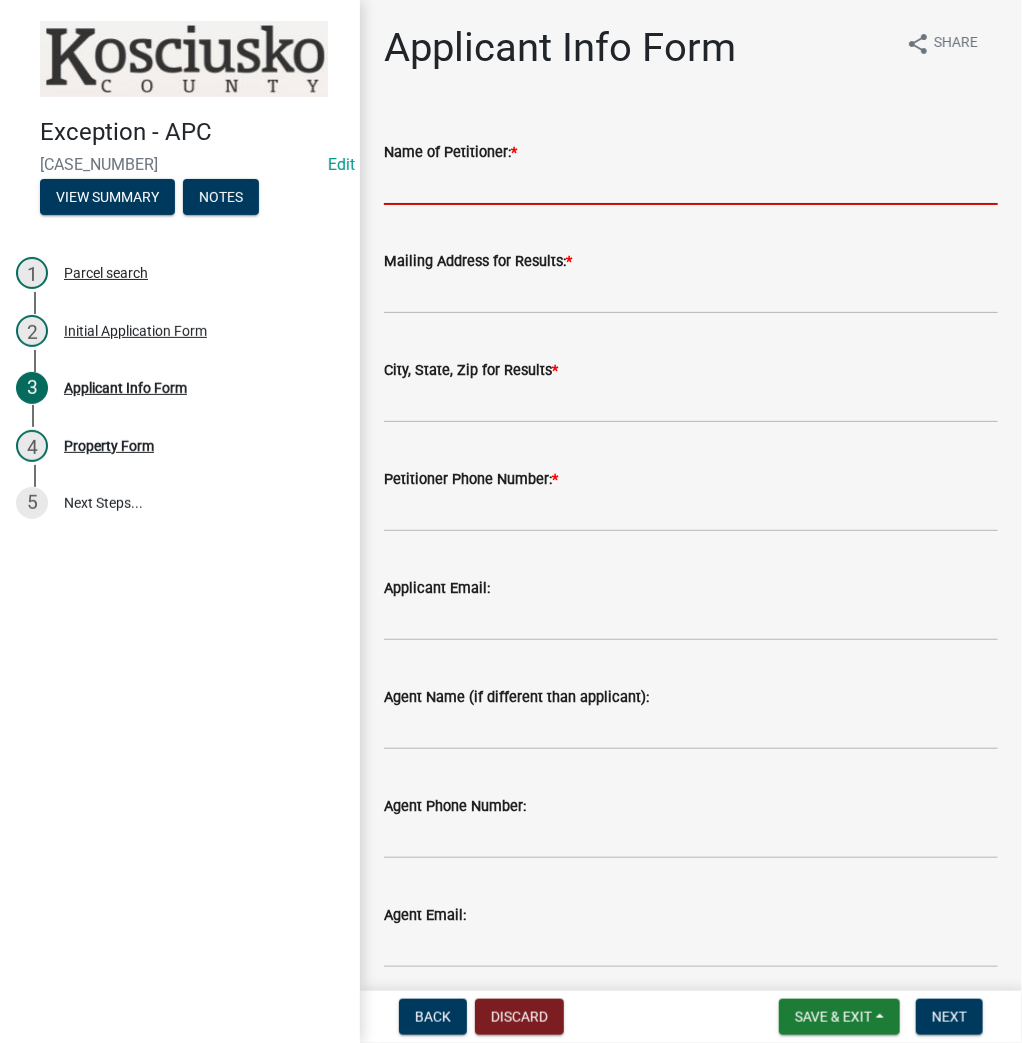 click on "Name of Petitioner:  *" at bounding box center (691, 184) 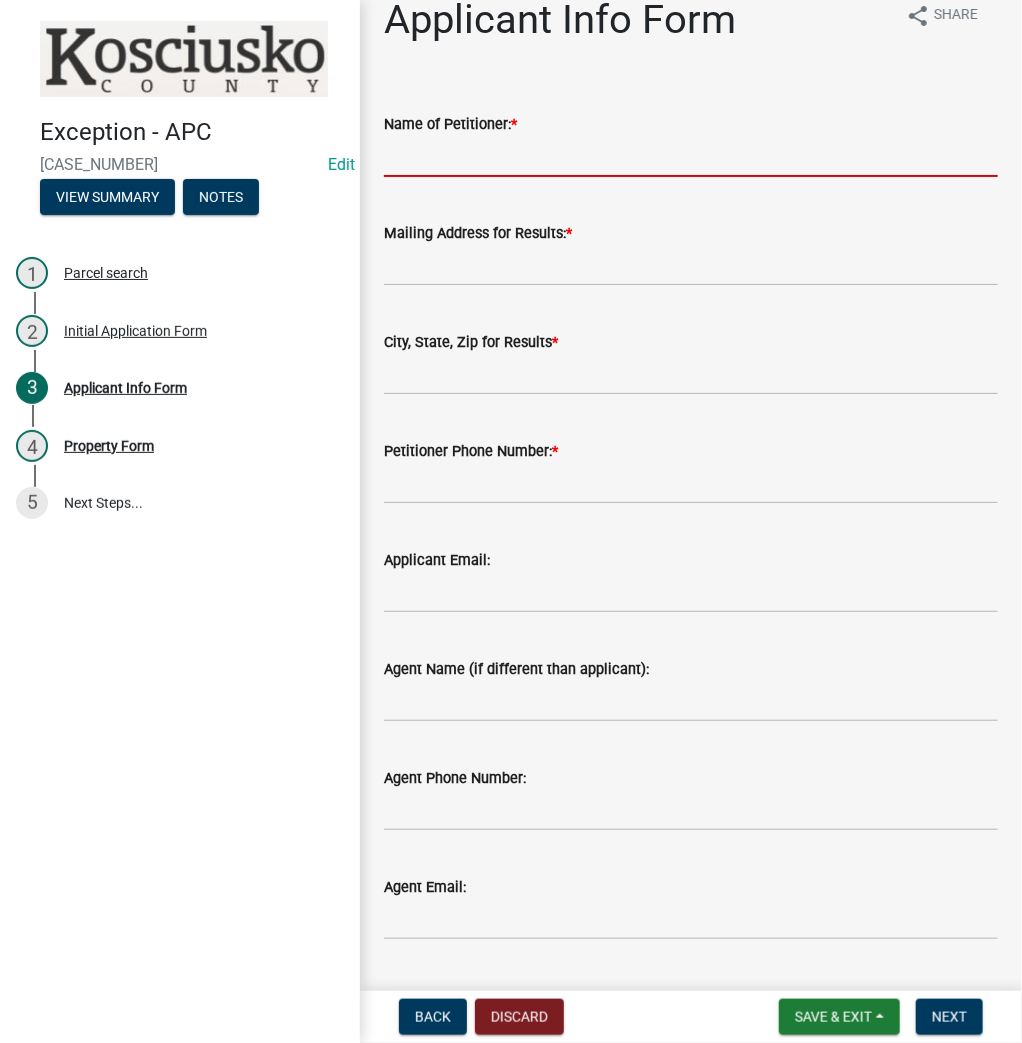 scroll, scrollTop: 0, scrollLeft: 0, axis: both 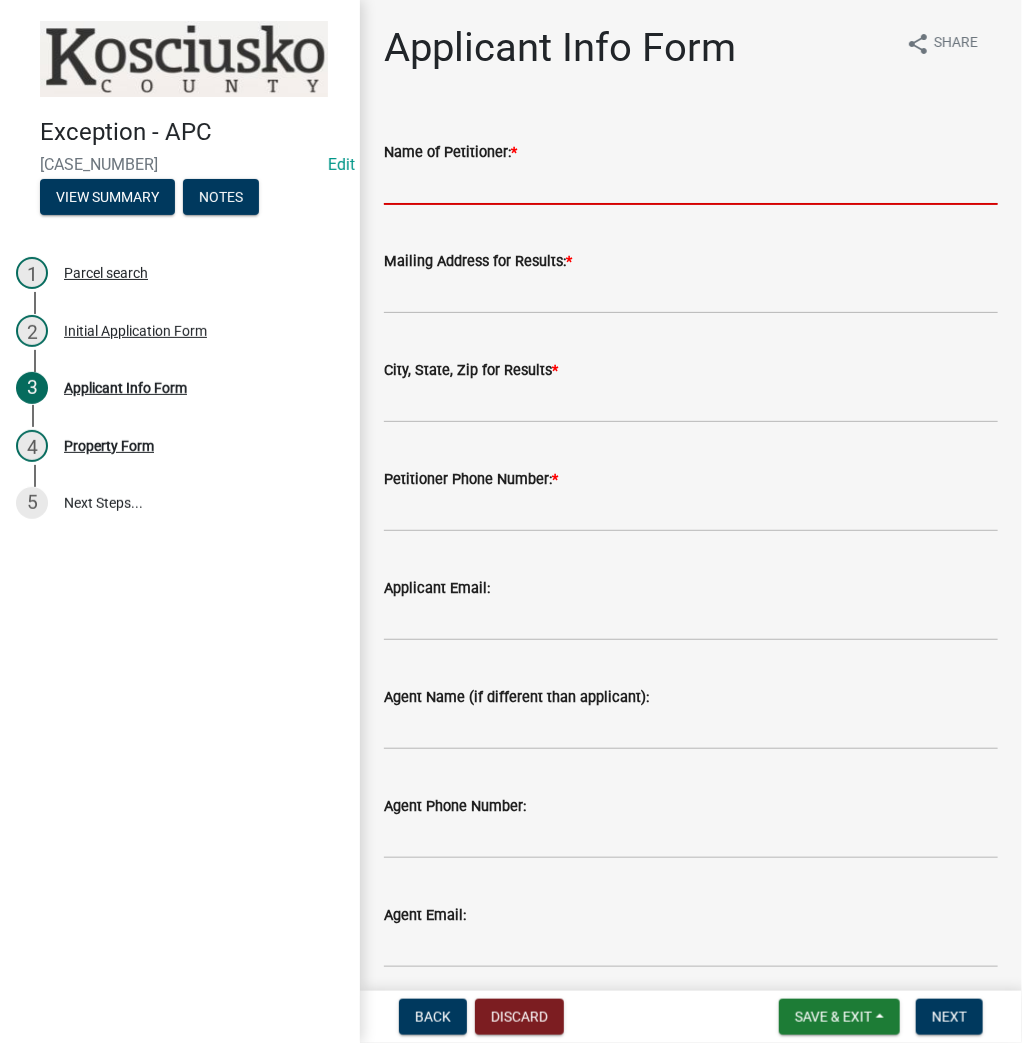 click on "Name of Petitioner:  *" at bounding box center (691, 184) 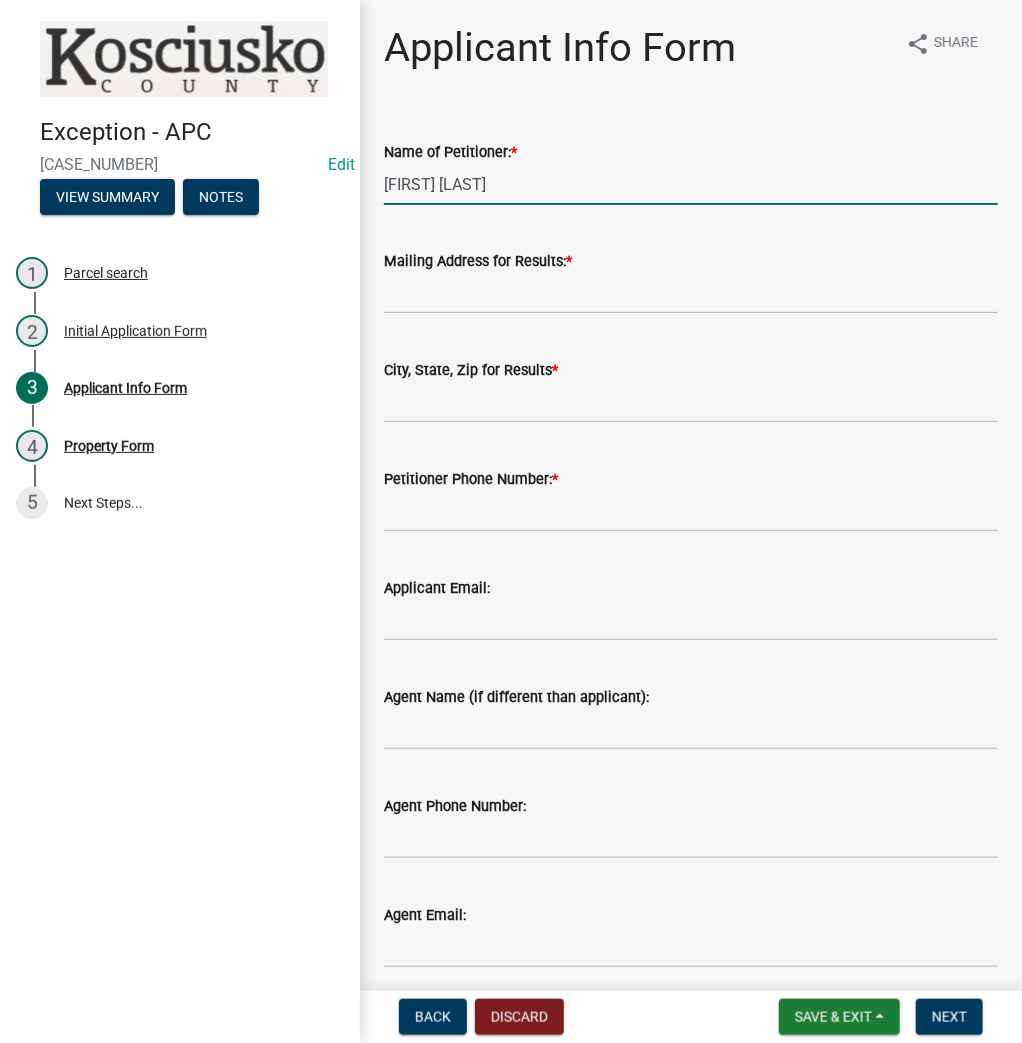 type on "Daryl Borkholder" 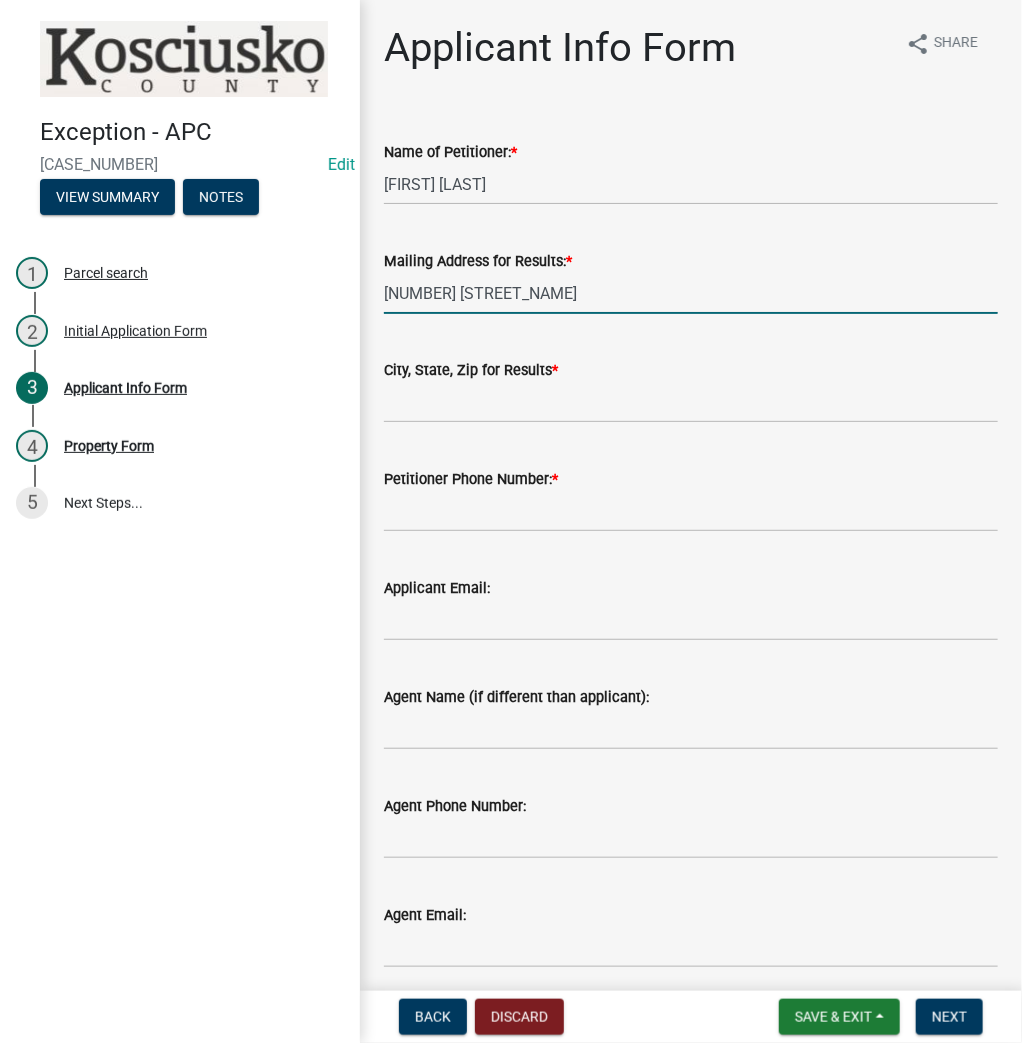type on "13940 N 500 W" 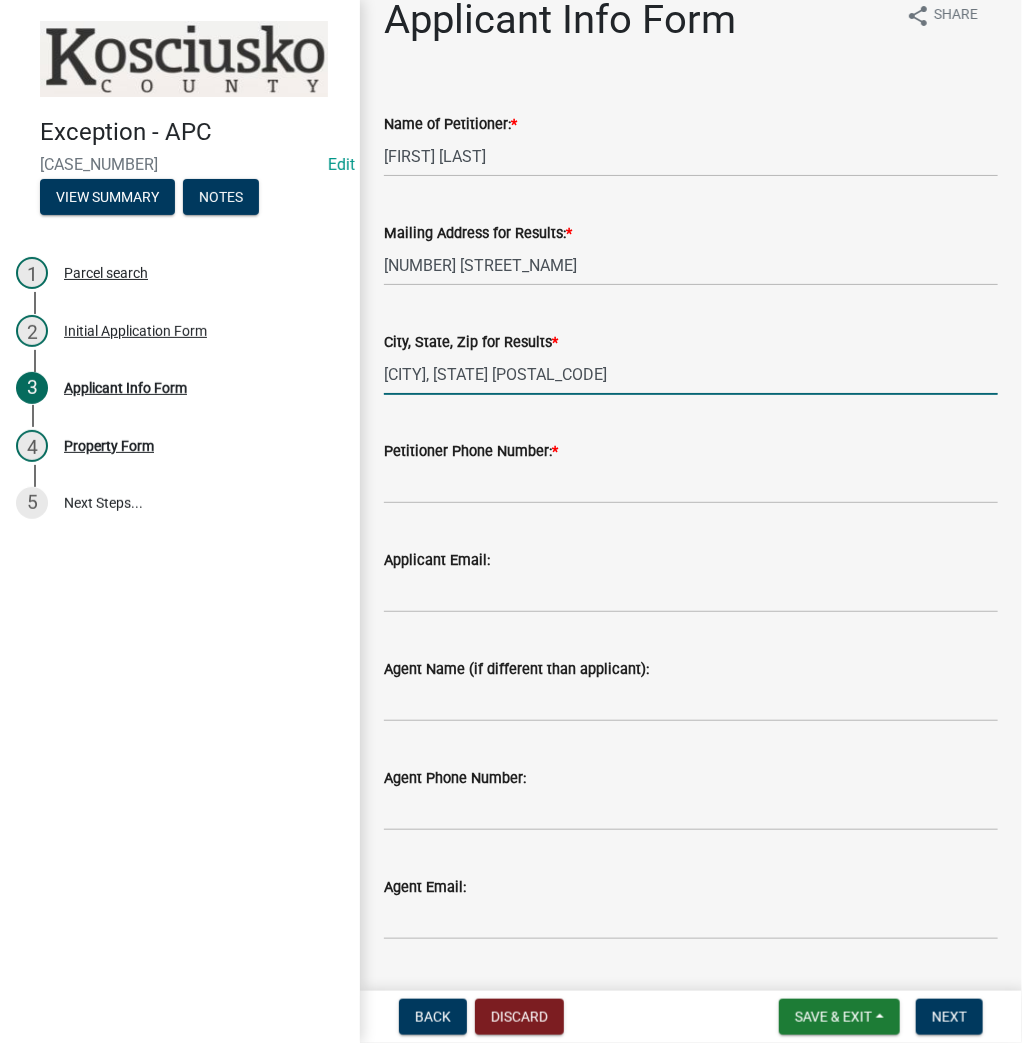 scroll, scrollTop: 79, scrollLeft: 0, axis: vertical 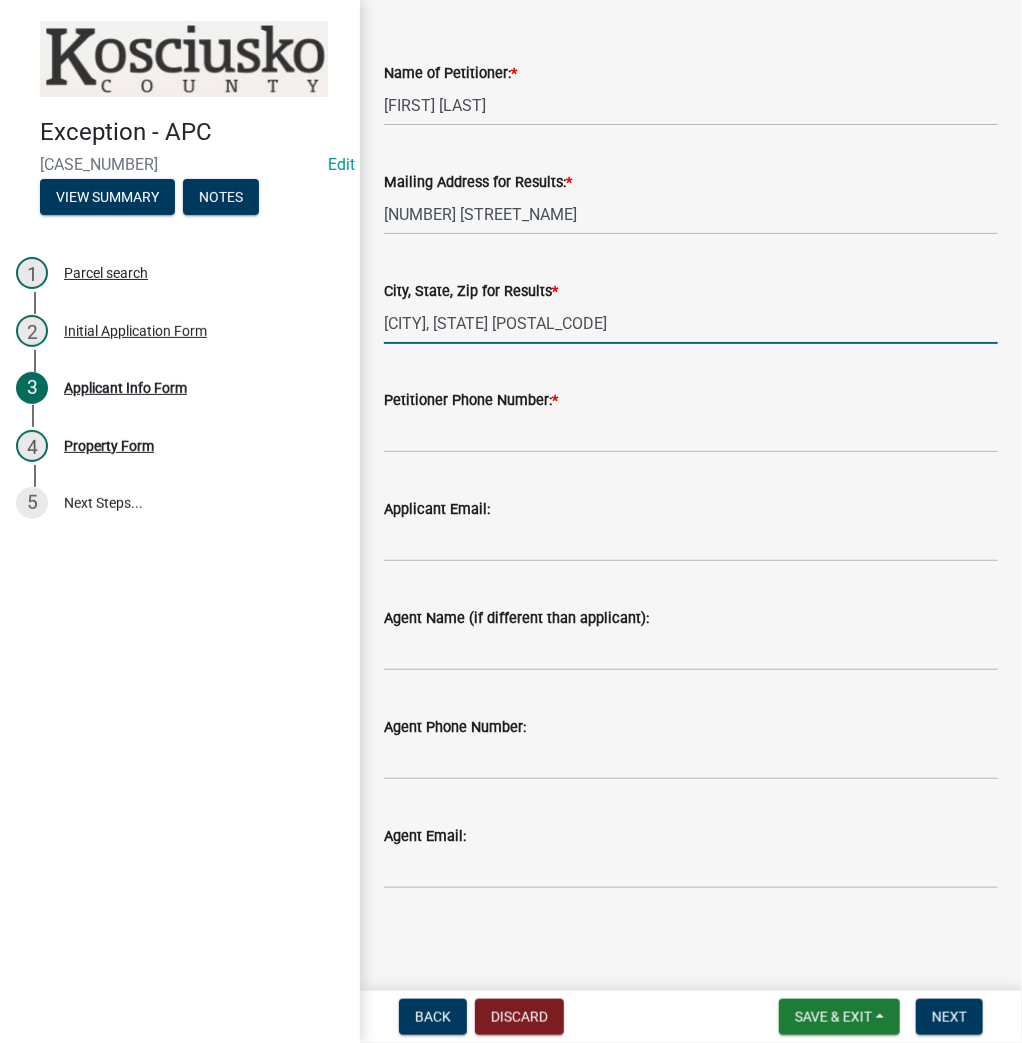 type on "Nappanee, IN 46550" 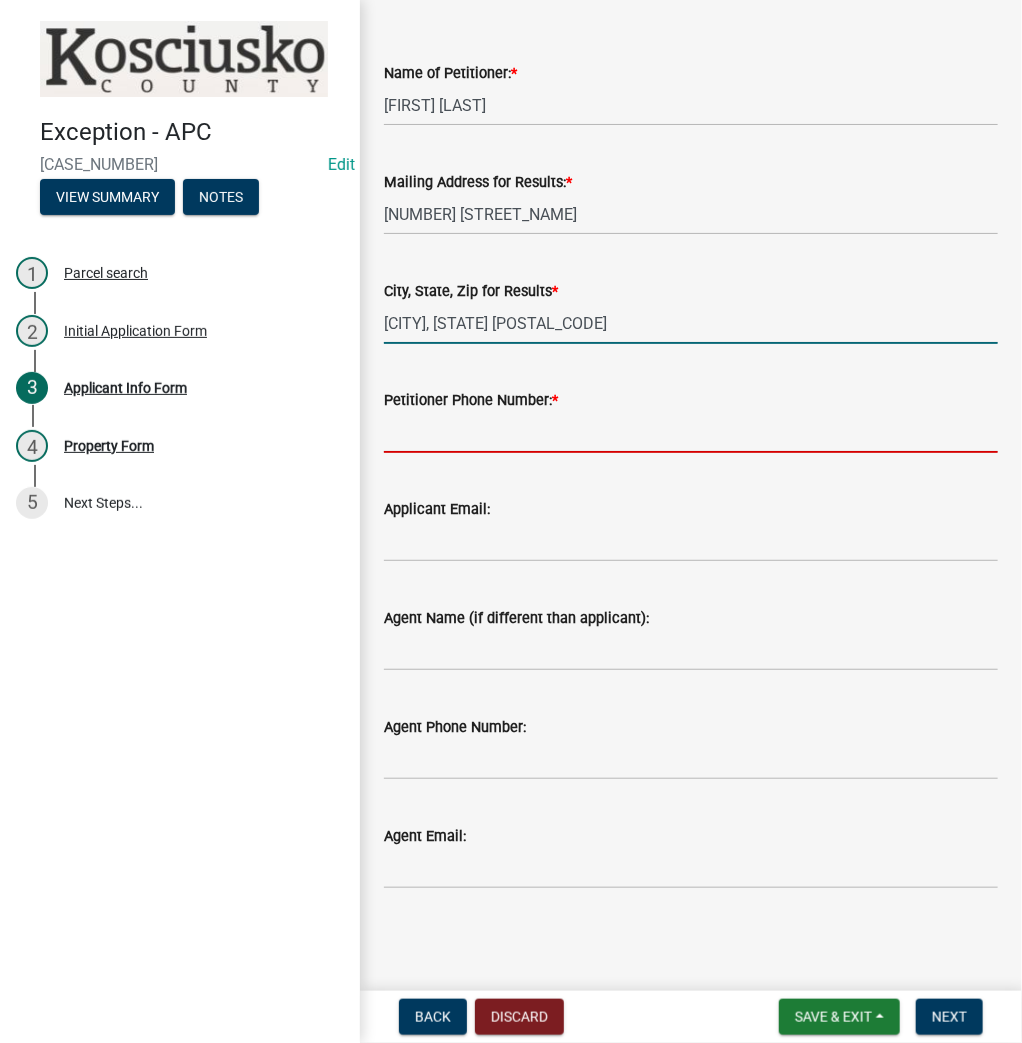 click on "Petitioner Phone Number:  *" at bounding box center (691, 432) 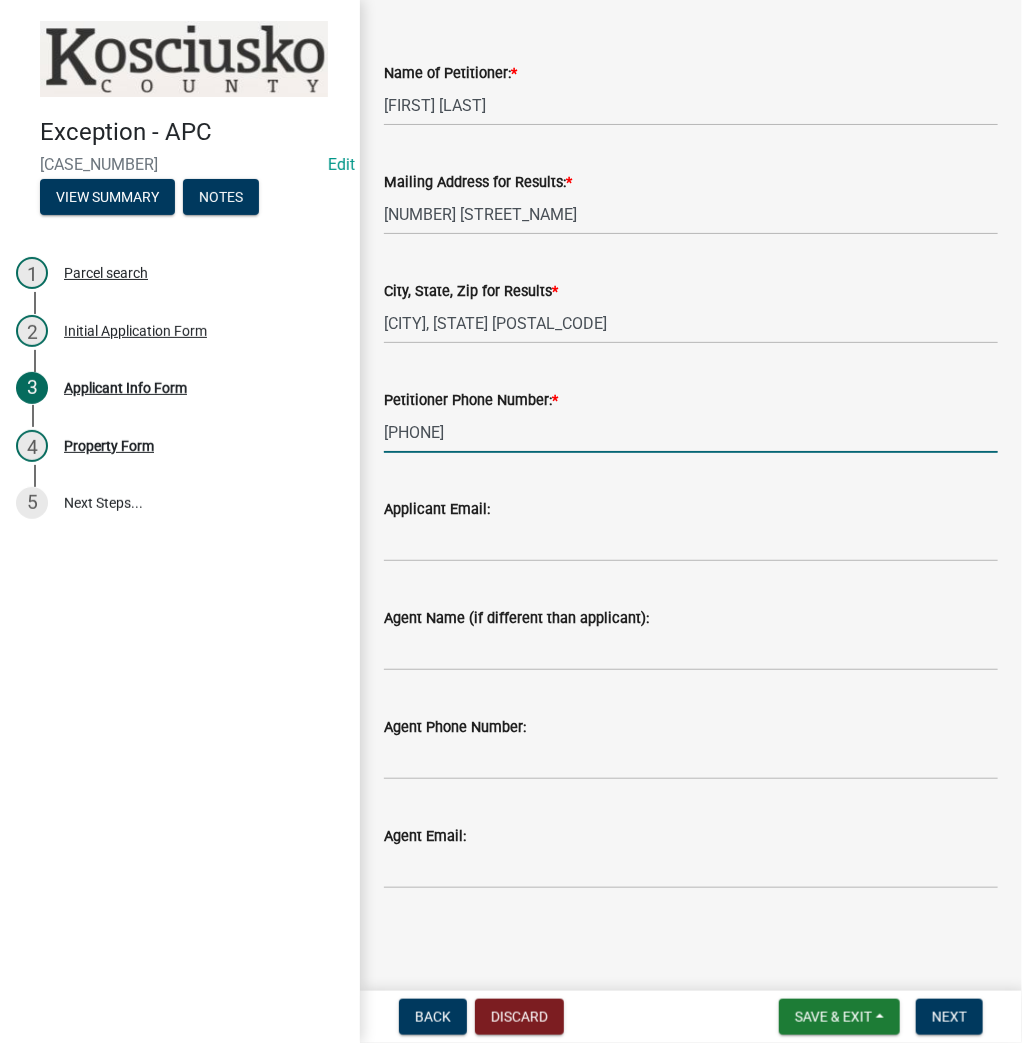 type on "574-678-0397" 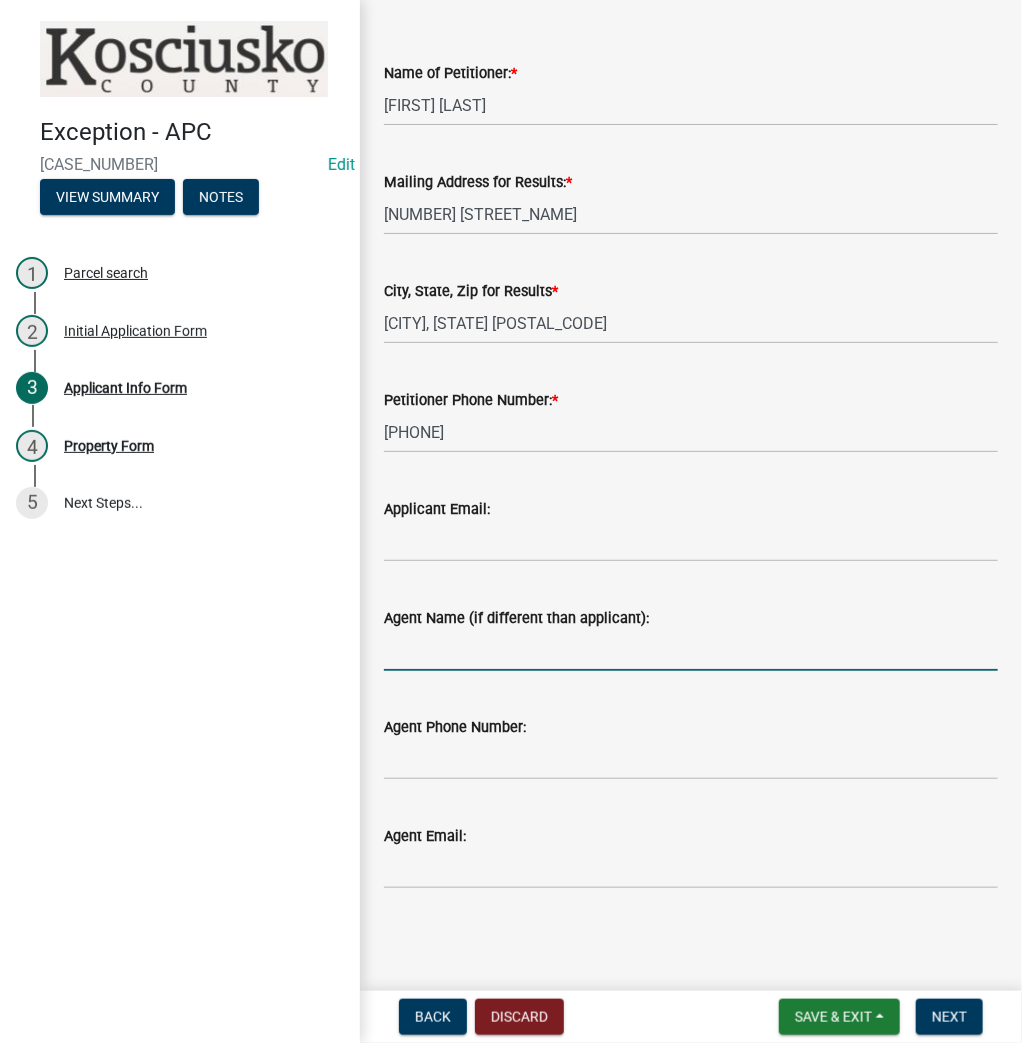 click on "Agent Name (if different than applicant):" at bounding box center (691, 650) 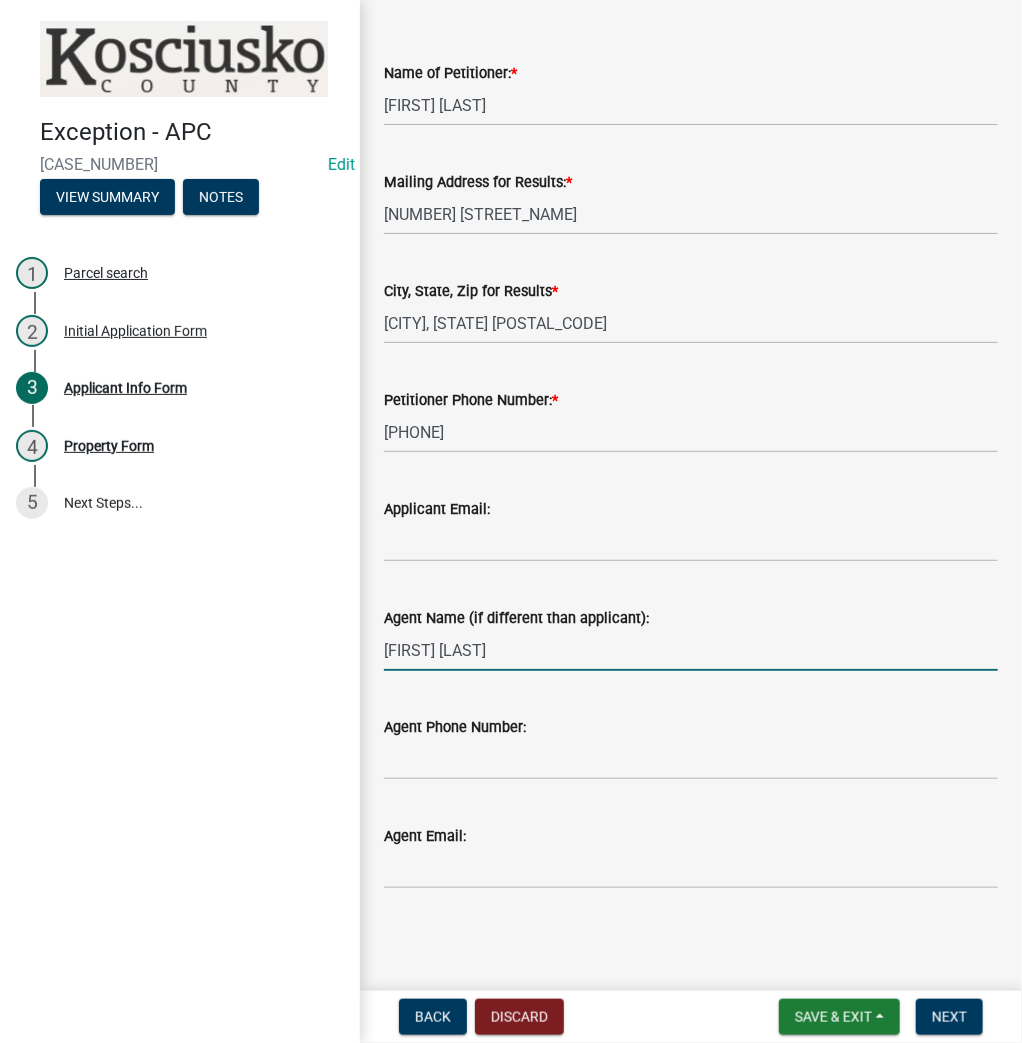 type on "Menno Schwartz" 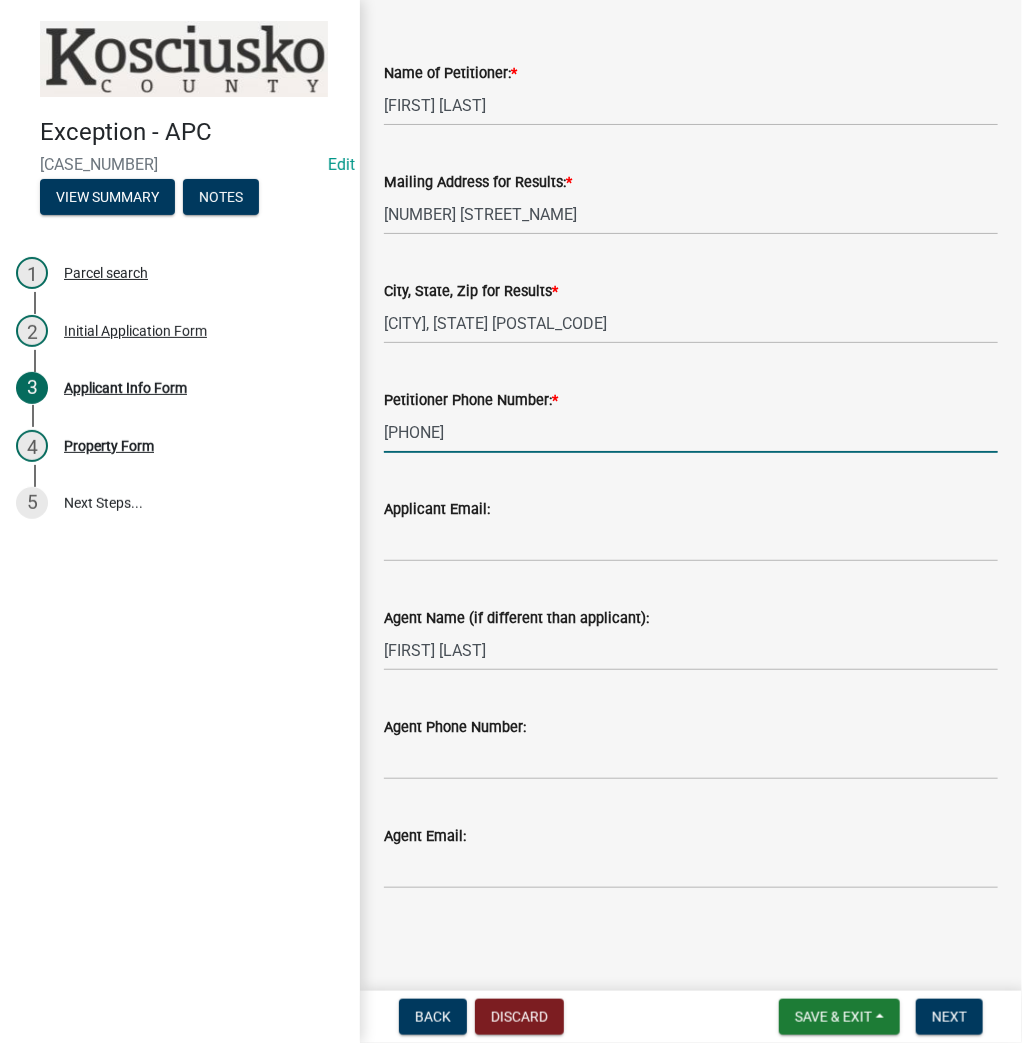 click on "574-678-0397" at bounding box center (691, 432) 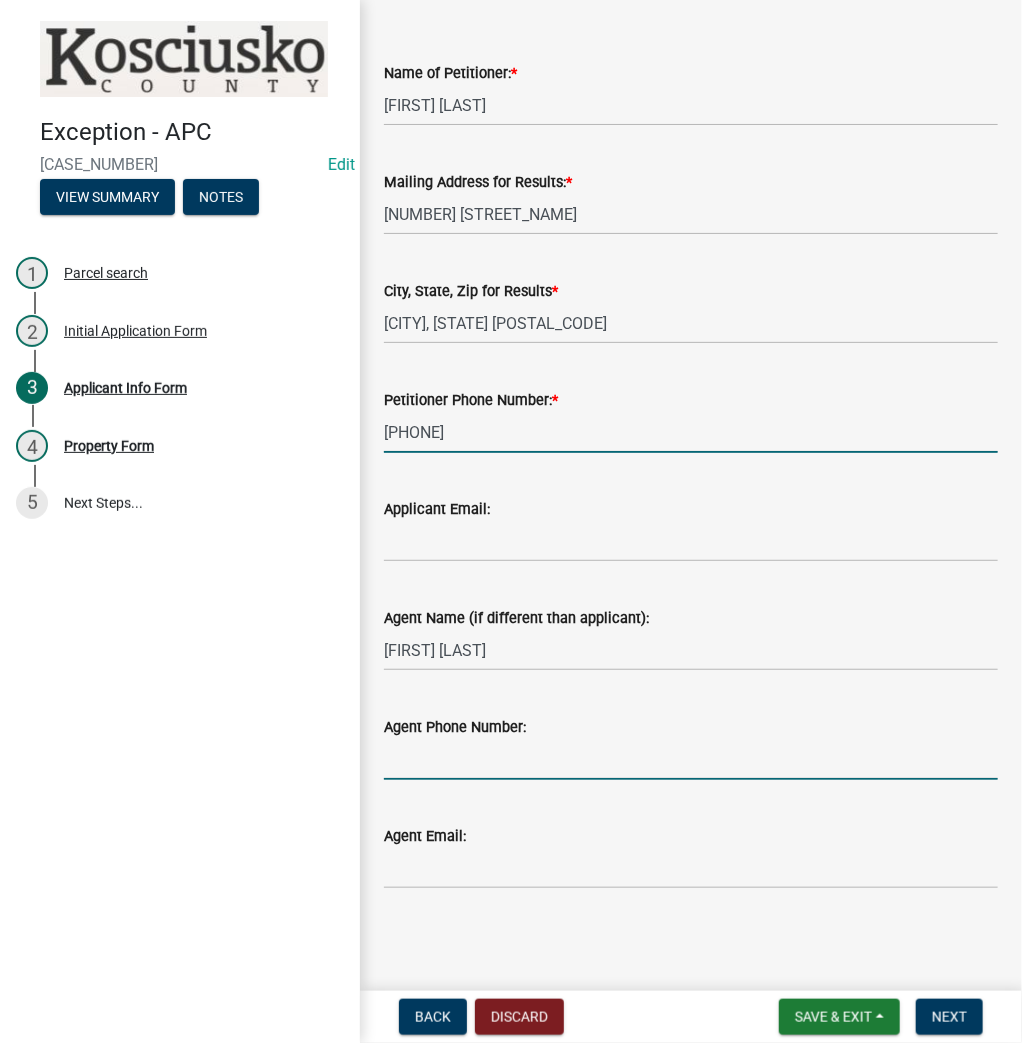 click on "Agent Phone Number:" at bounding box center (691, 759) 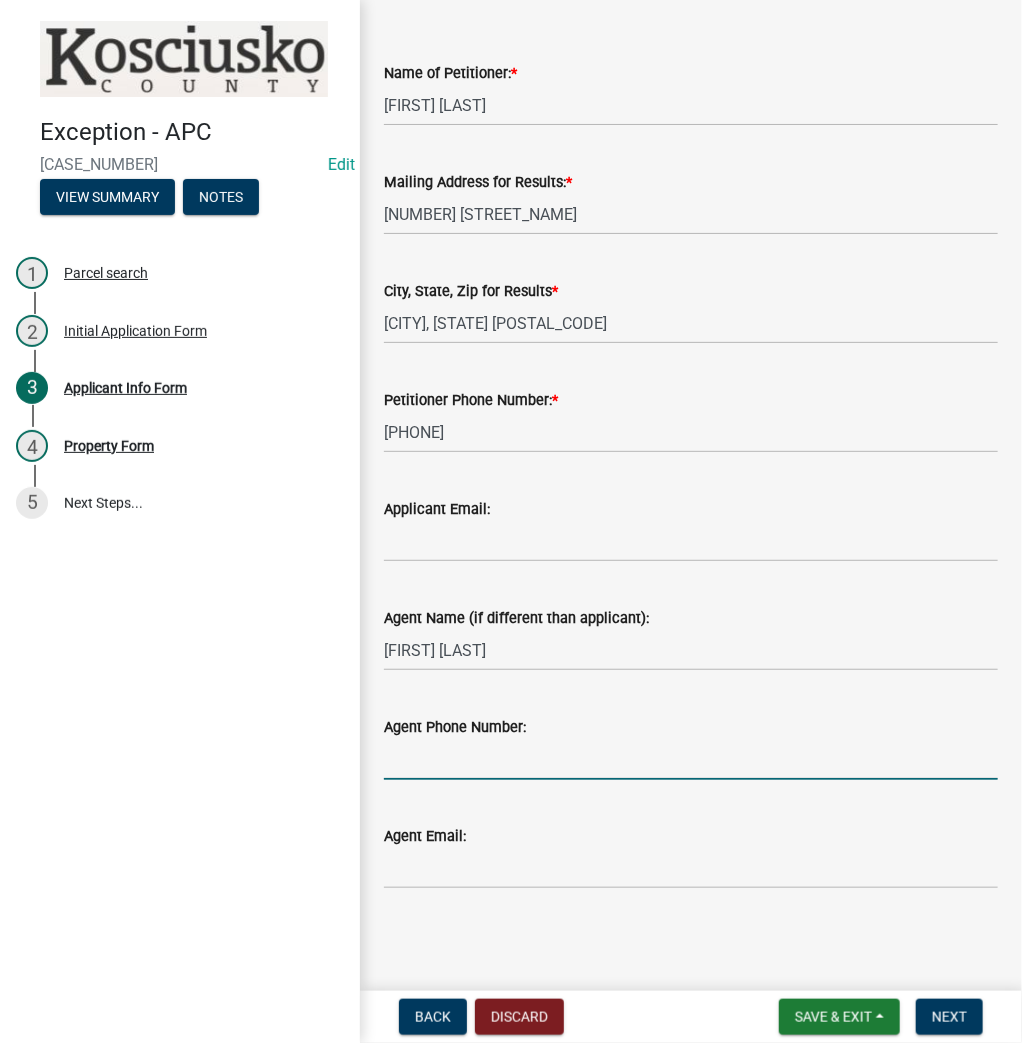 click on "Agent Phone Number:" at bounding box center [691, 759] 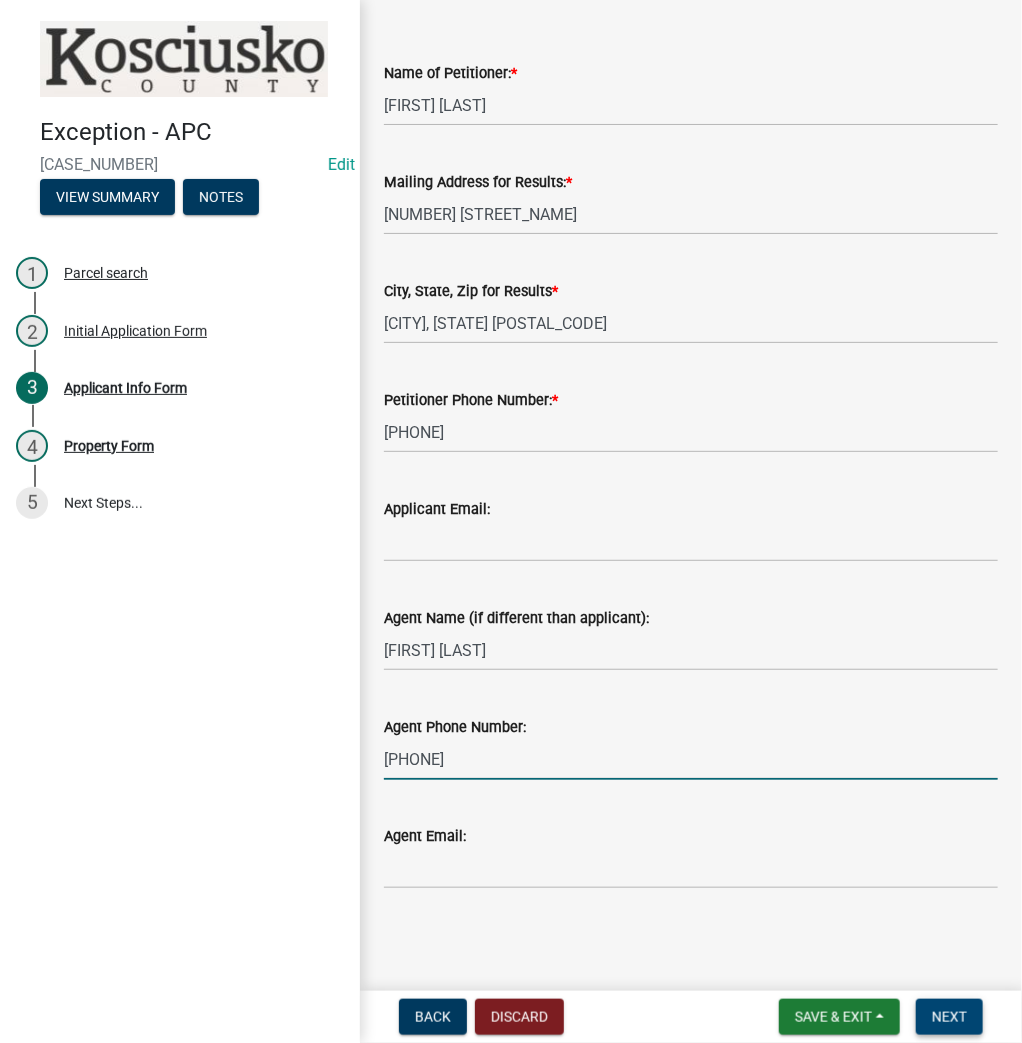 type on "574-678-0397" 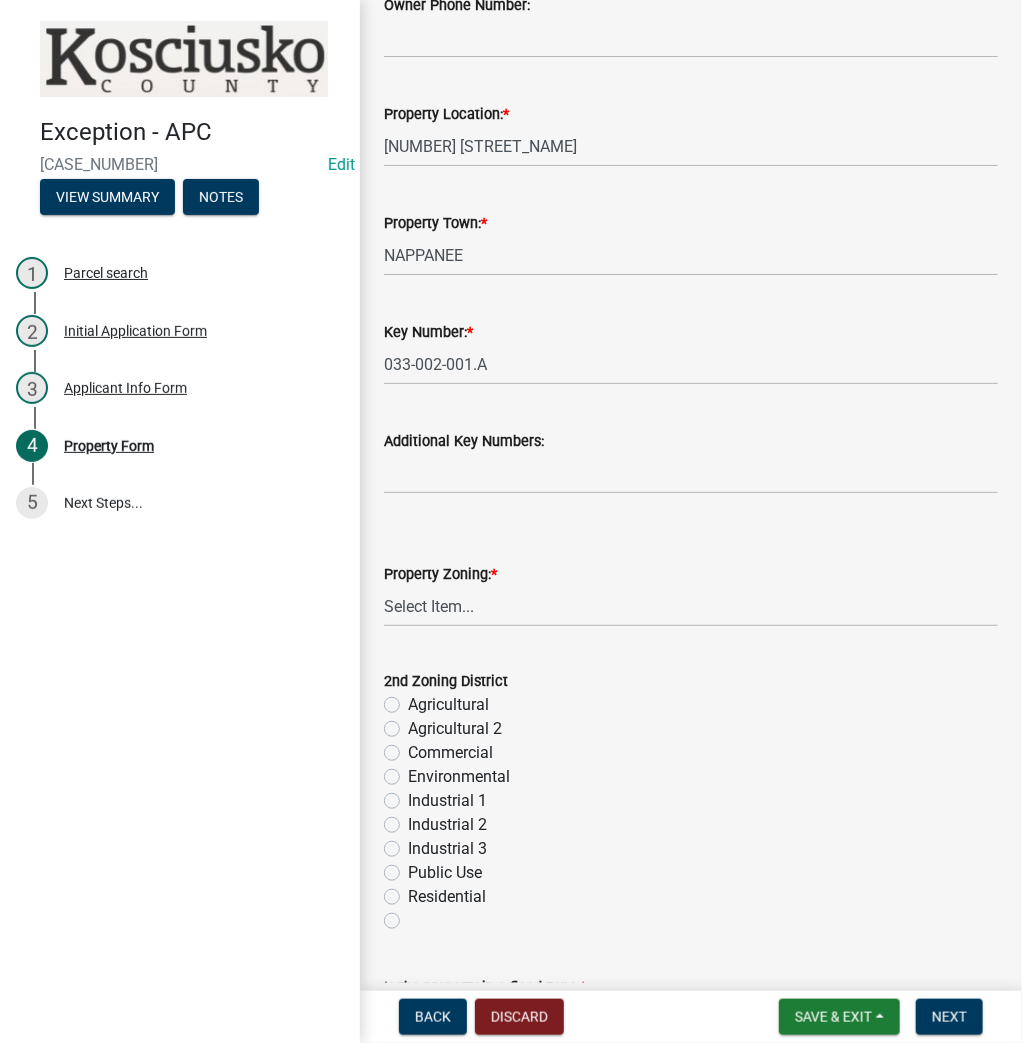 scroll, scrollTop: 560, scrollLeft: 0, axis: vertical 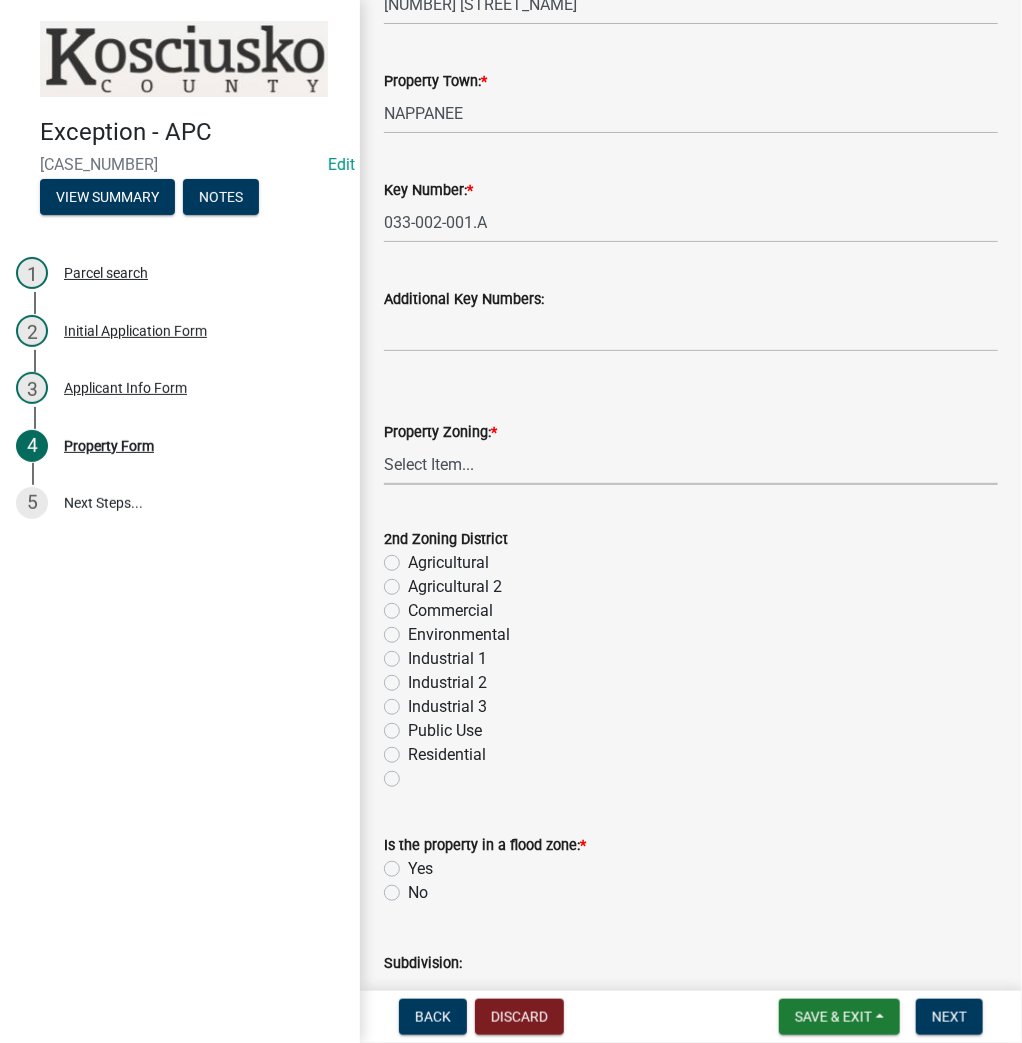 click on "Select Item...   Agricultural   Agricultural 2   Commercial   Environmental   Industrial 1   Industrial 2   Industrial 3   Public Use   Residential" at bounding box center [691, 464] 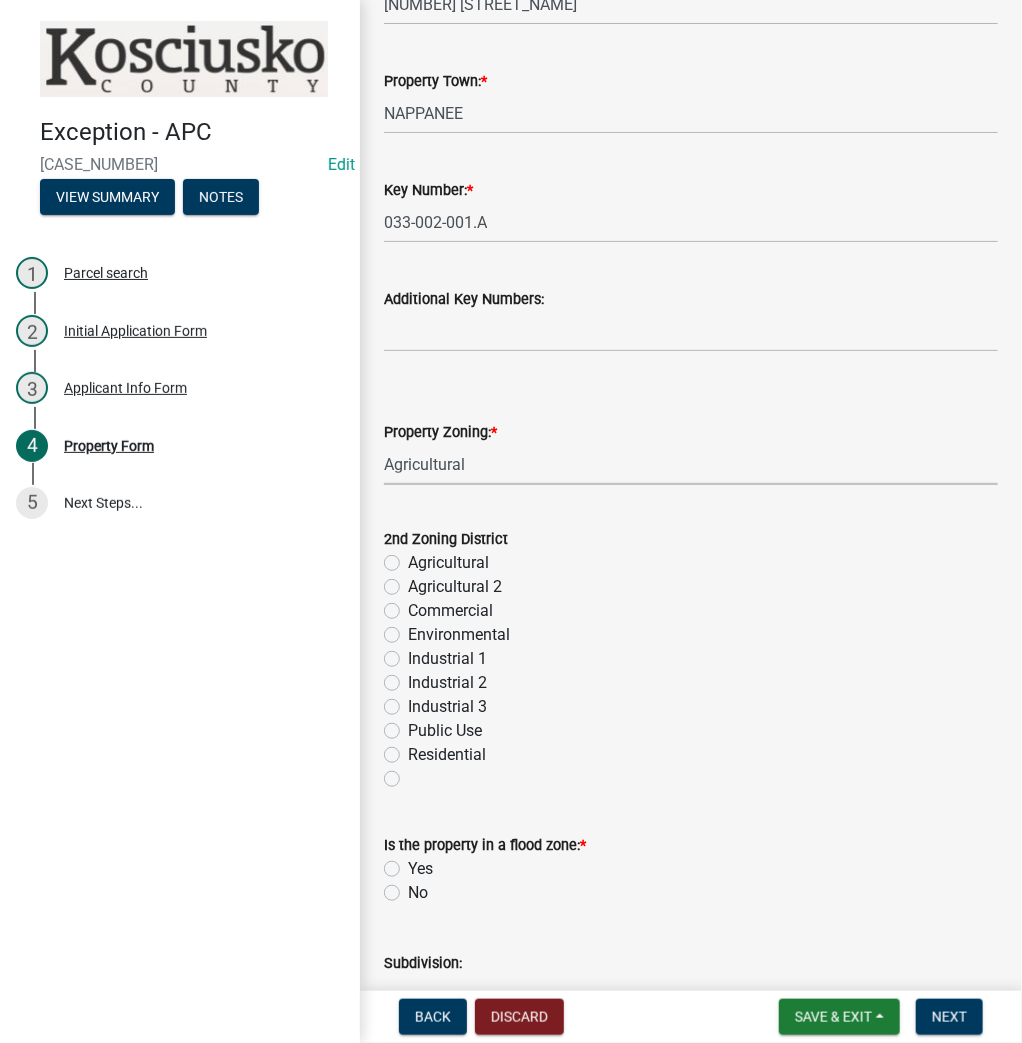 click on "Select Item...   Agricultural   Agricultural 2   Commercial   Environmental   Industrial 1   Industrial 2   Industrial 3   Public Use   Residential" at bounding box center (691, 464) 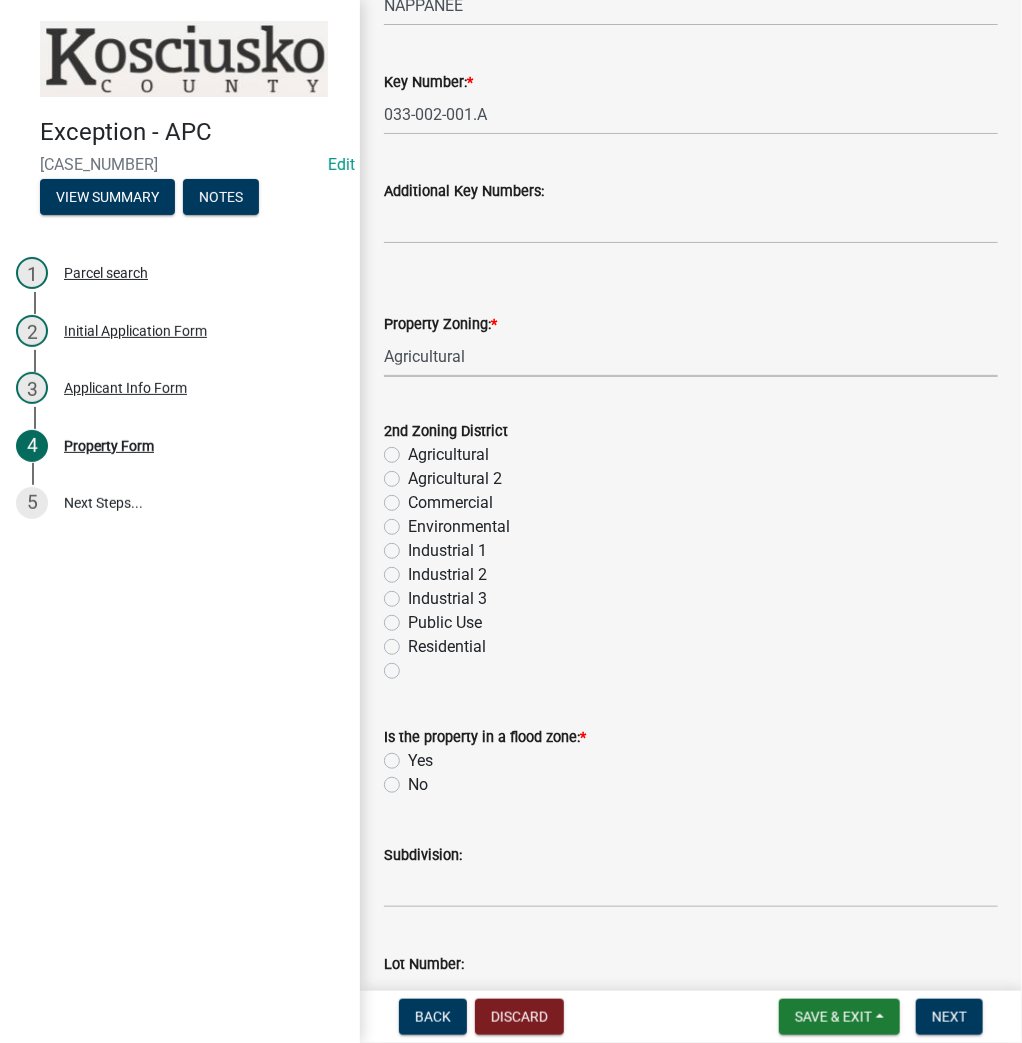 scroll, scrollTop: 960, scrollLeft: 0, axis: vertical 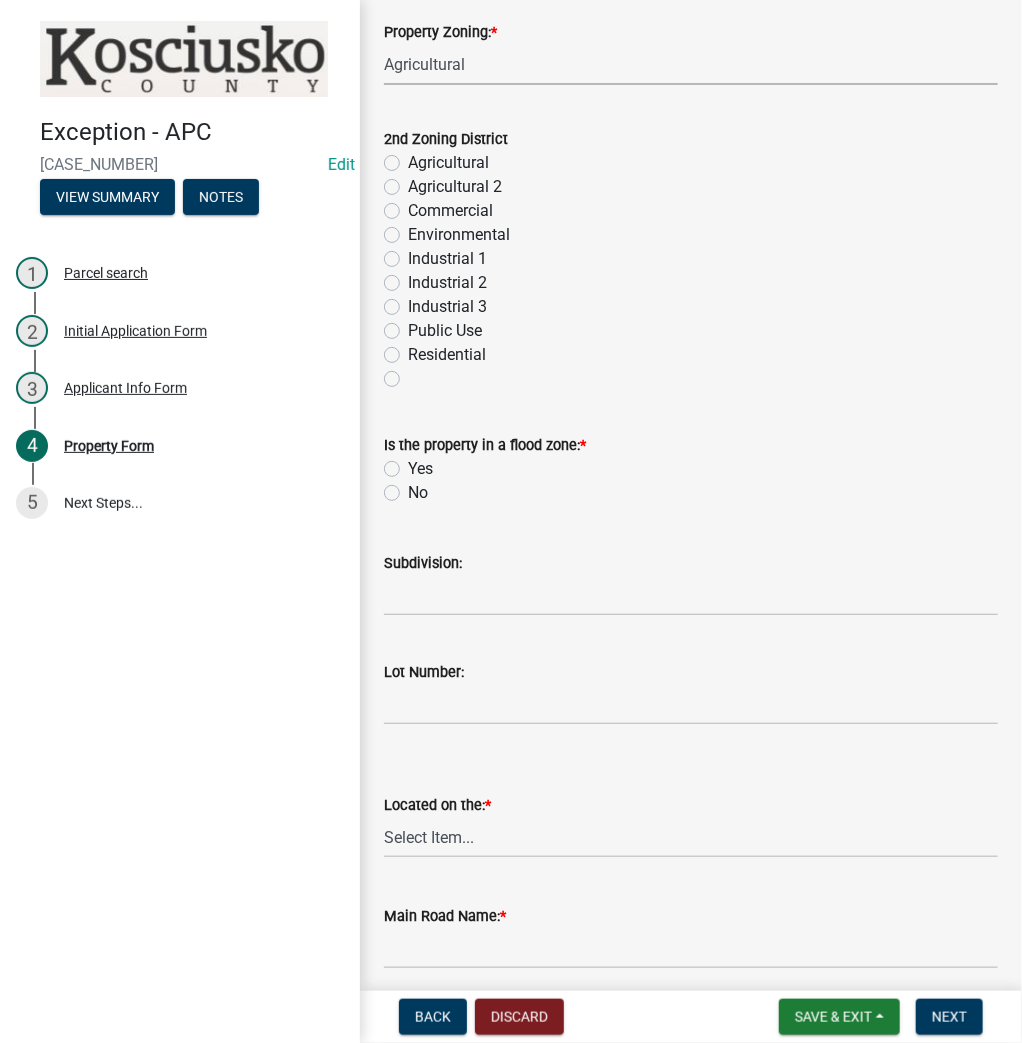 click on "No" 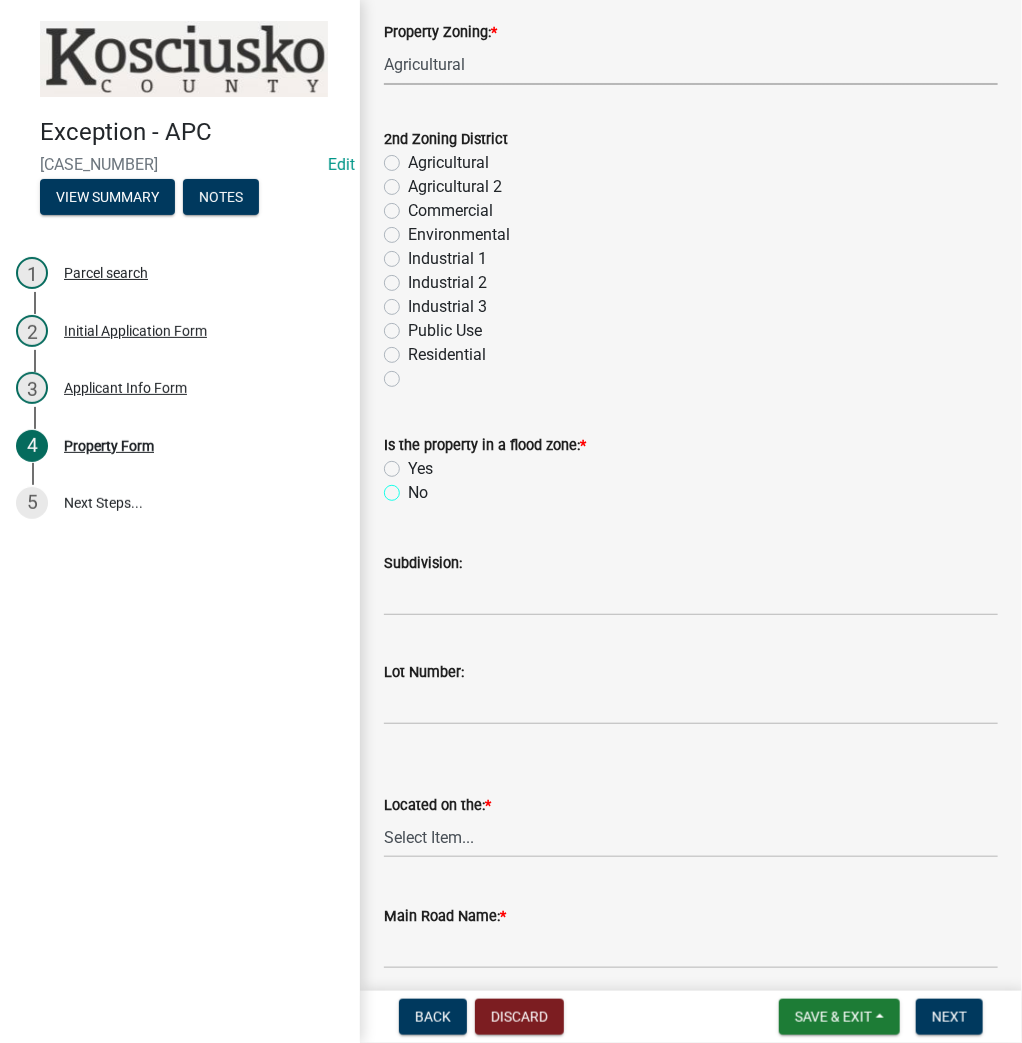 click on "No" at bounding box center [414, 487] 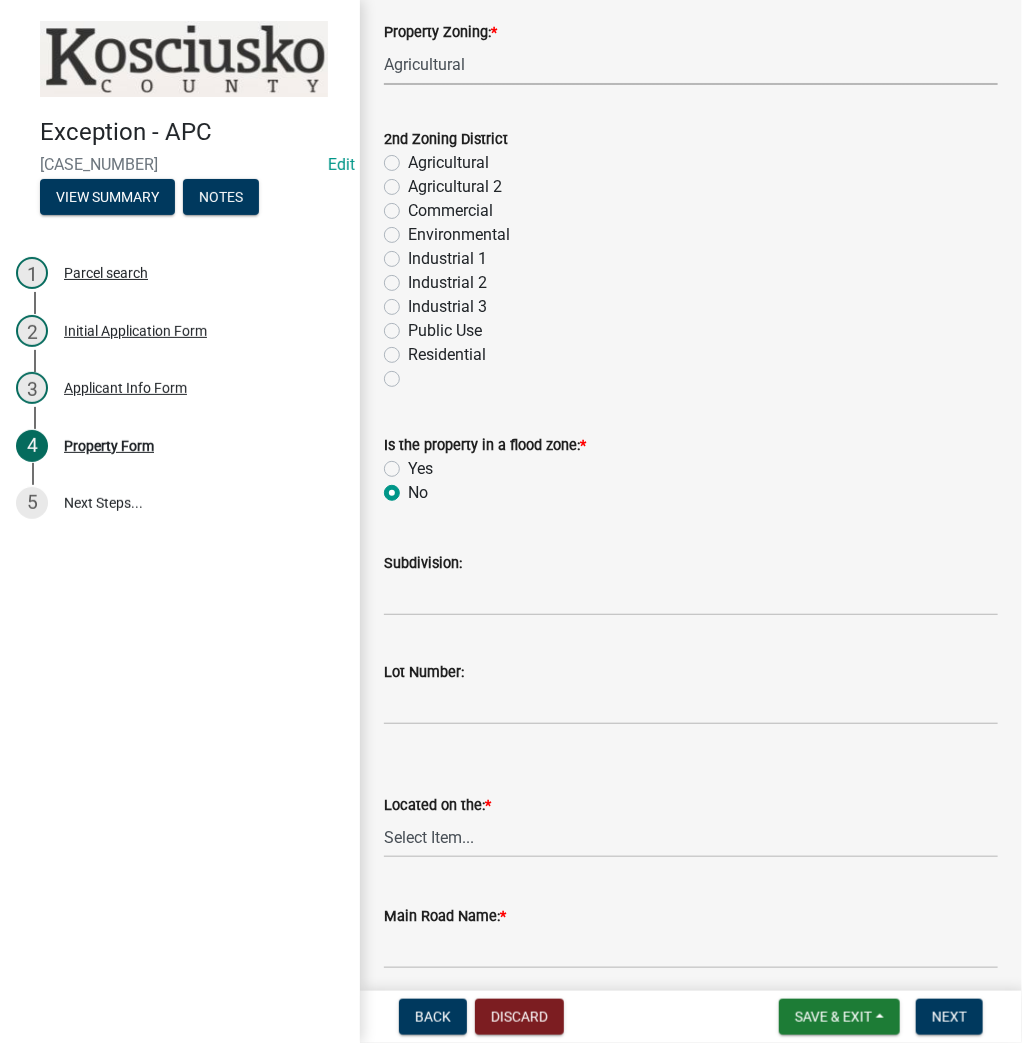 radio on "true" 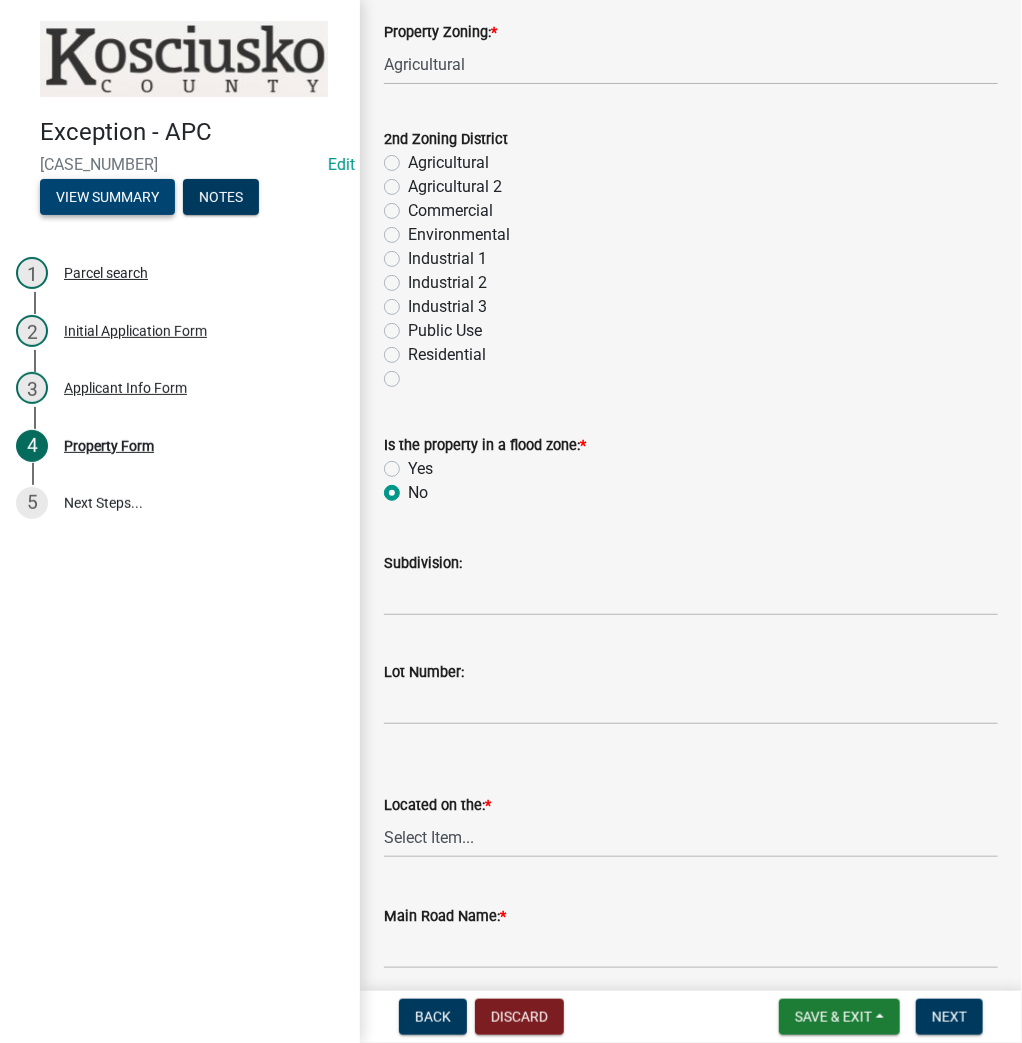 click on "View Summary" at bounding box center (107, 197) 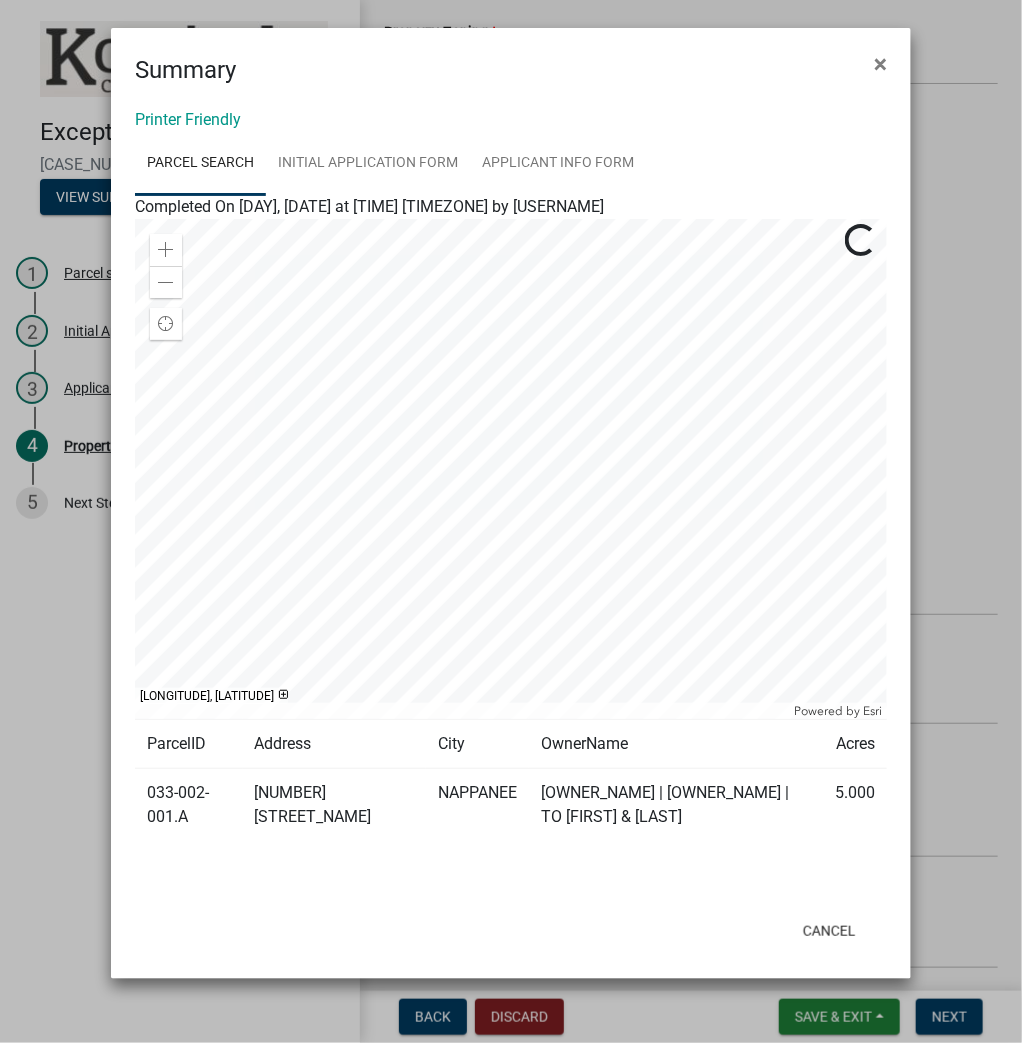 click on "033-002-001.A" 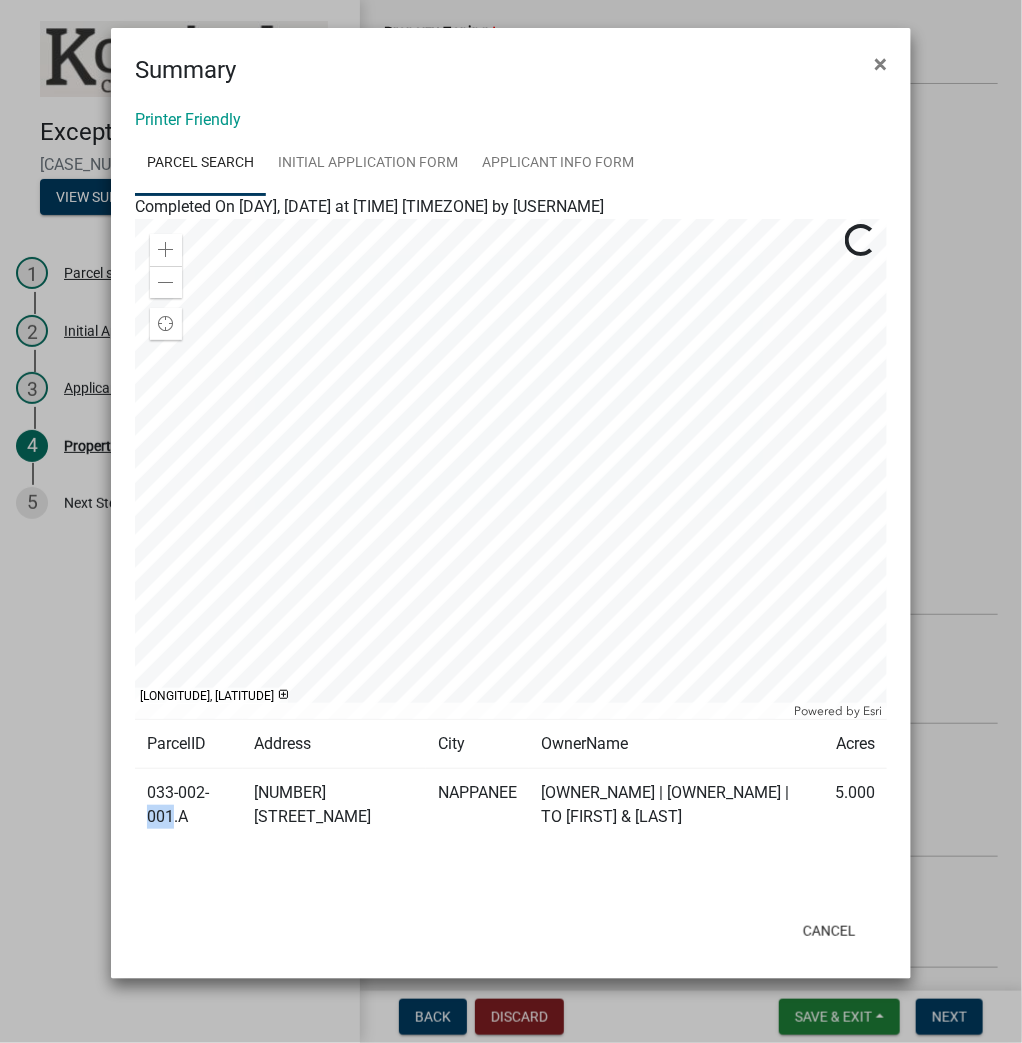 click on "033-002-001.A" 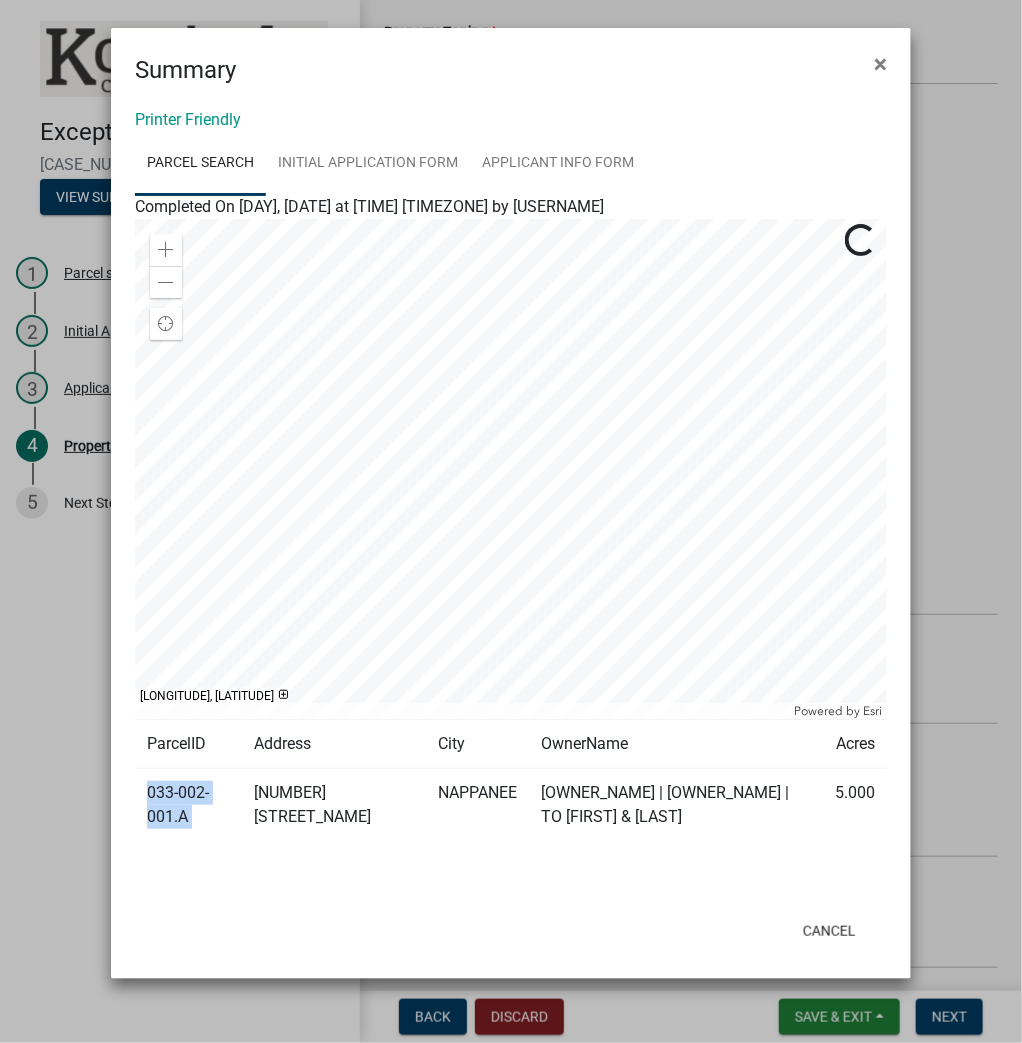 click on "033-002-001.A" 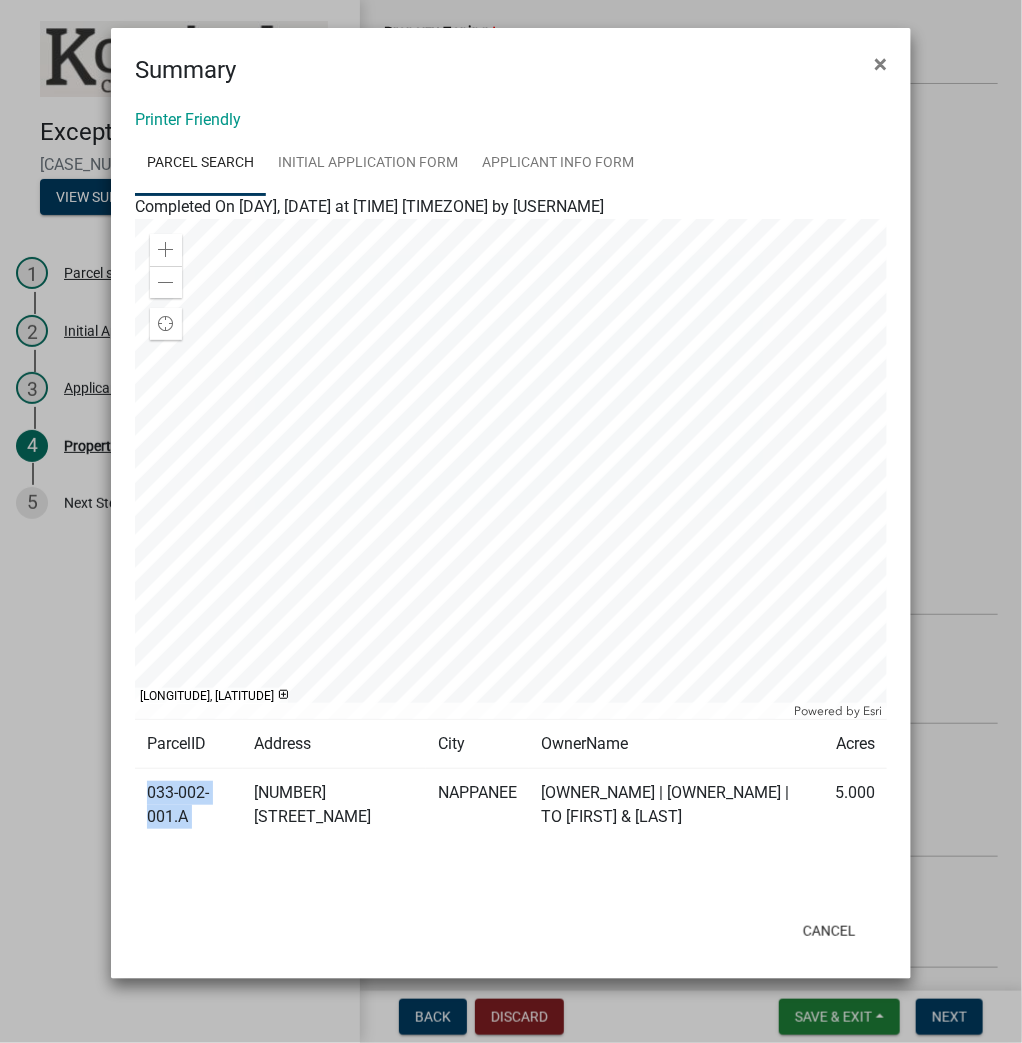 copy on "033-002-001.A" 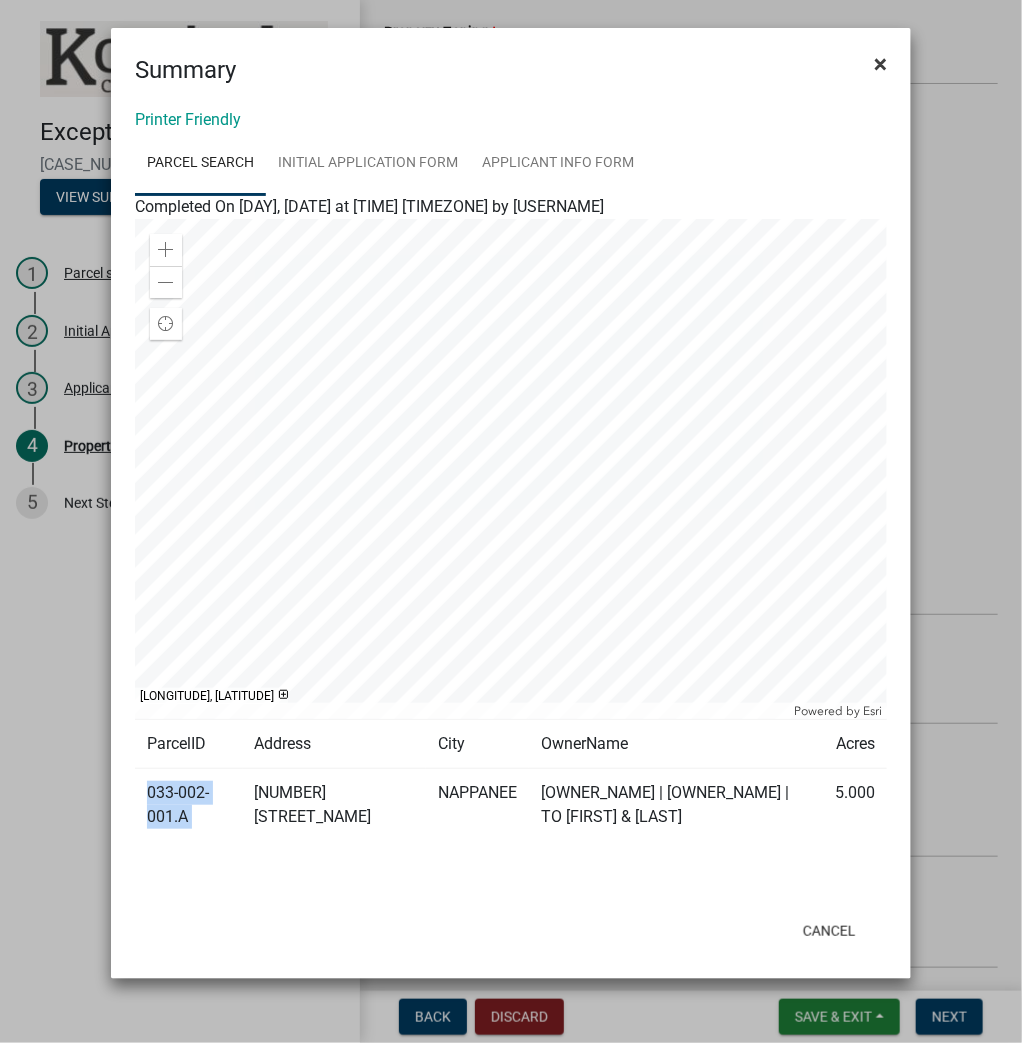 click on "×" 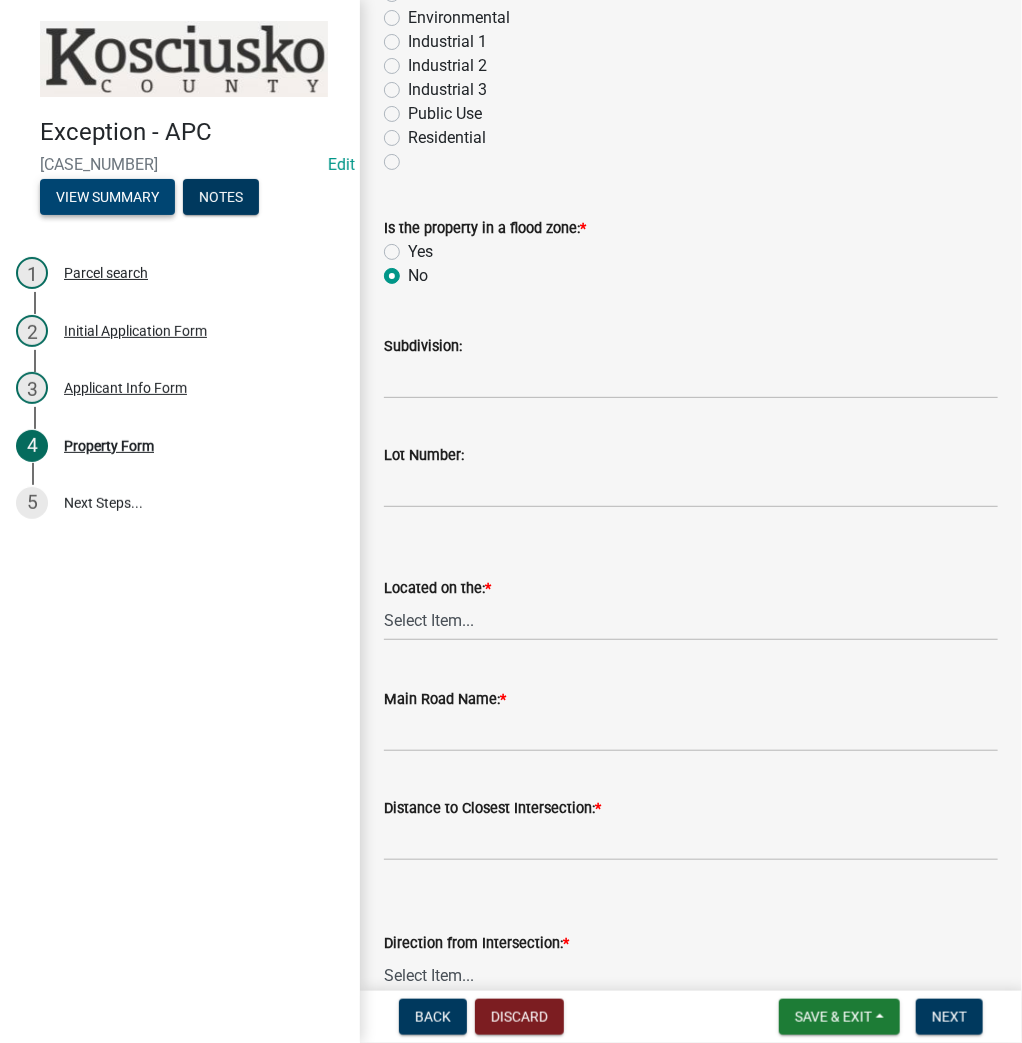 scroll, scrollTop: 1200, scrollLeft: 0, axis: vertical 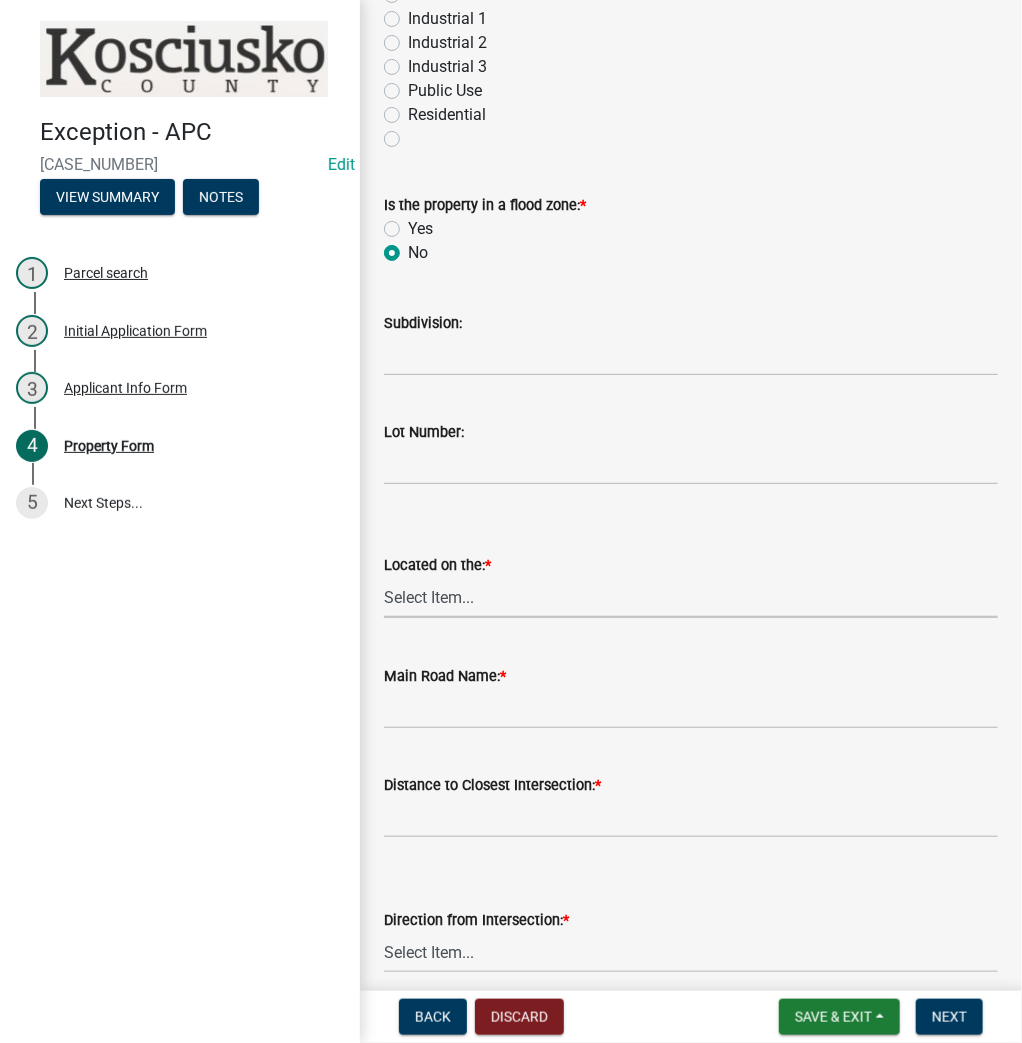 click on "Select Item...   N   NE   NW   E   S   SE   SW   W" at bounding box center (691, 597) 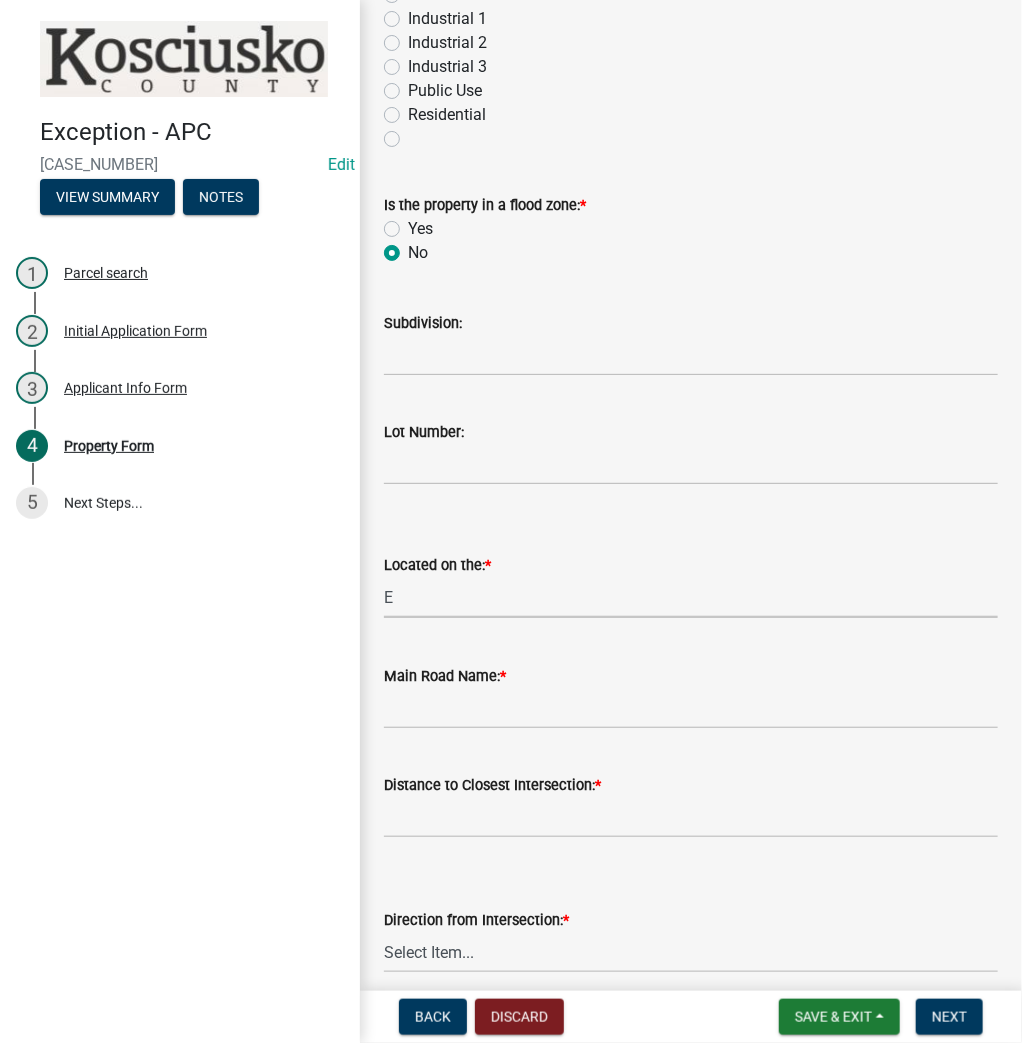 click on "Select Item...   N   NE   NW   E   S   SE   SW   W" at bounding box center (691, 597) 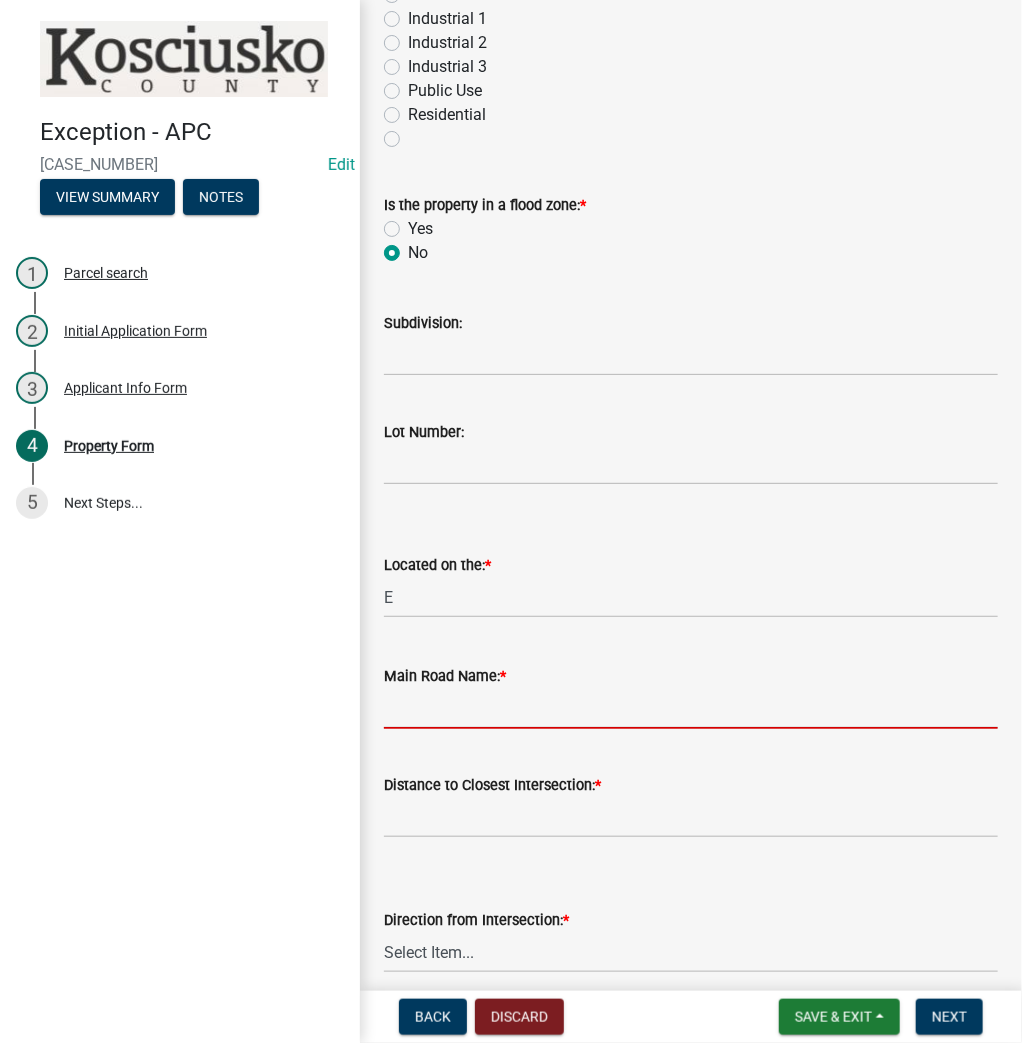 click on "Main Road Name:  *" at bounding box center (691, 708) 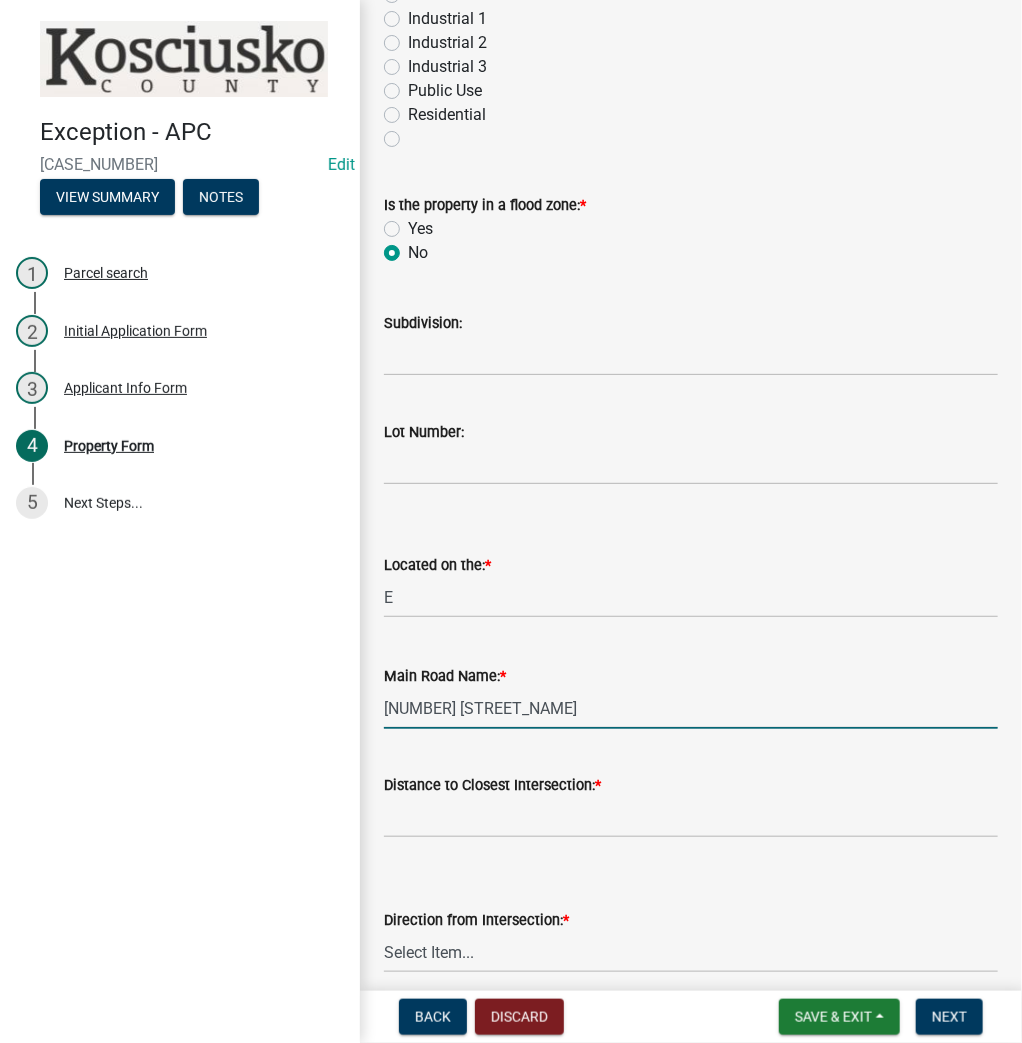 type on "500 W" 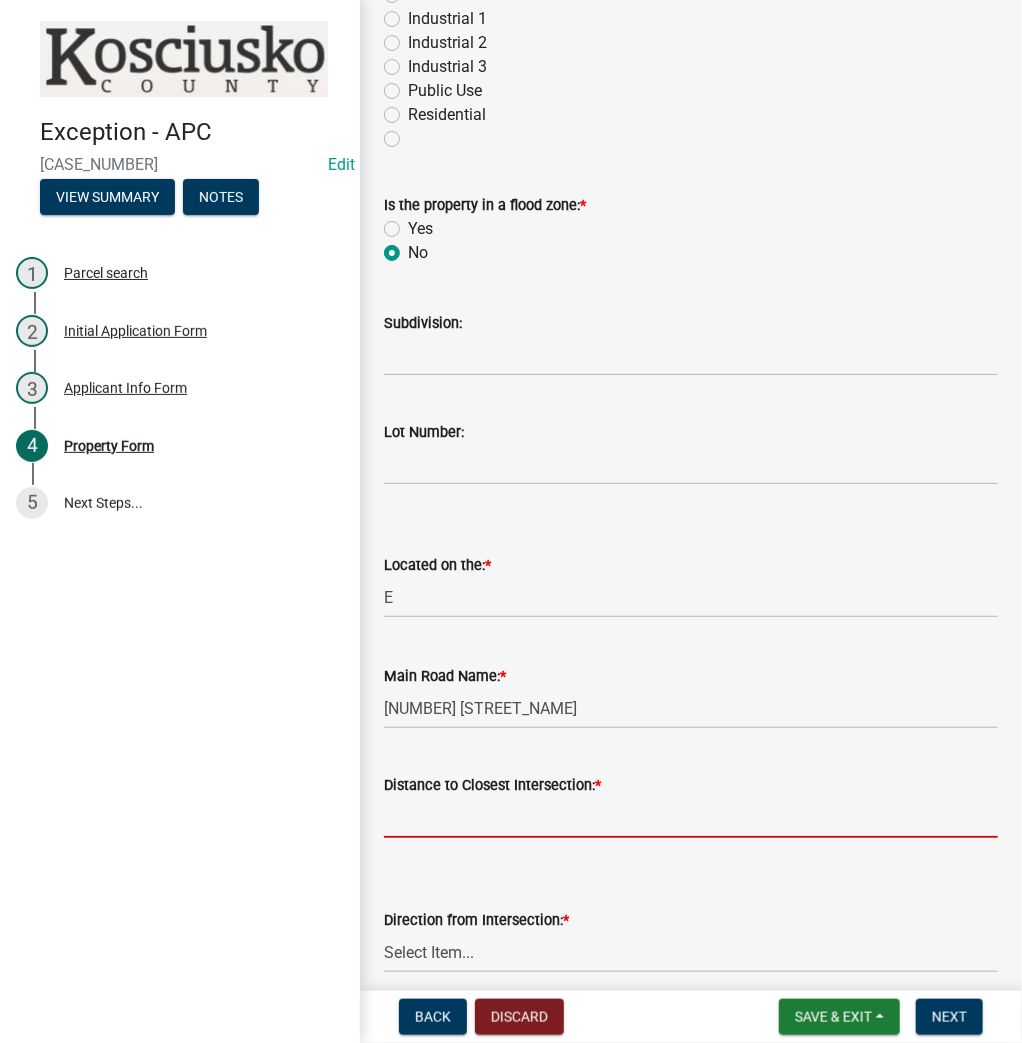 click 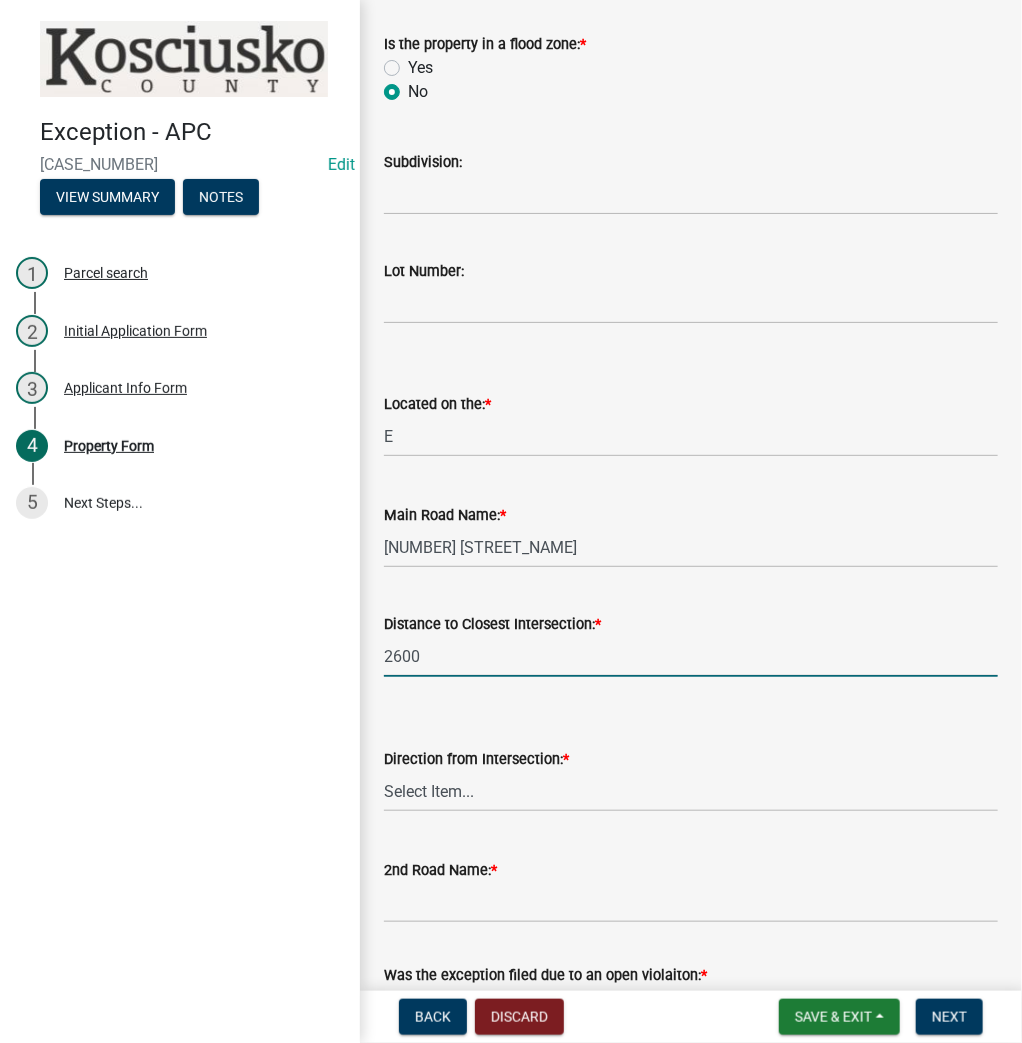 scroll, scrollTop: 1600, scrollLeft: 0, axis: vertical 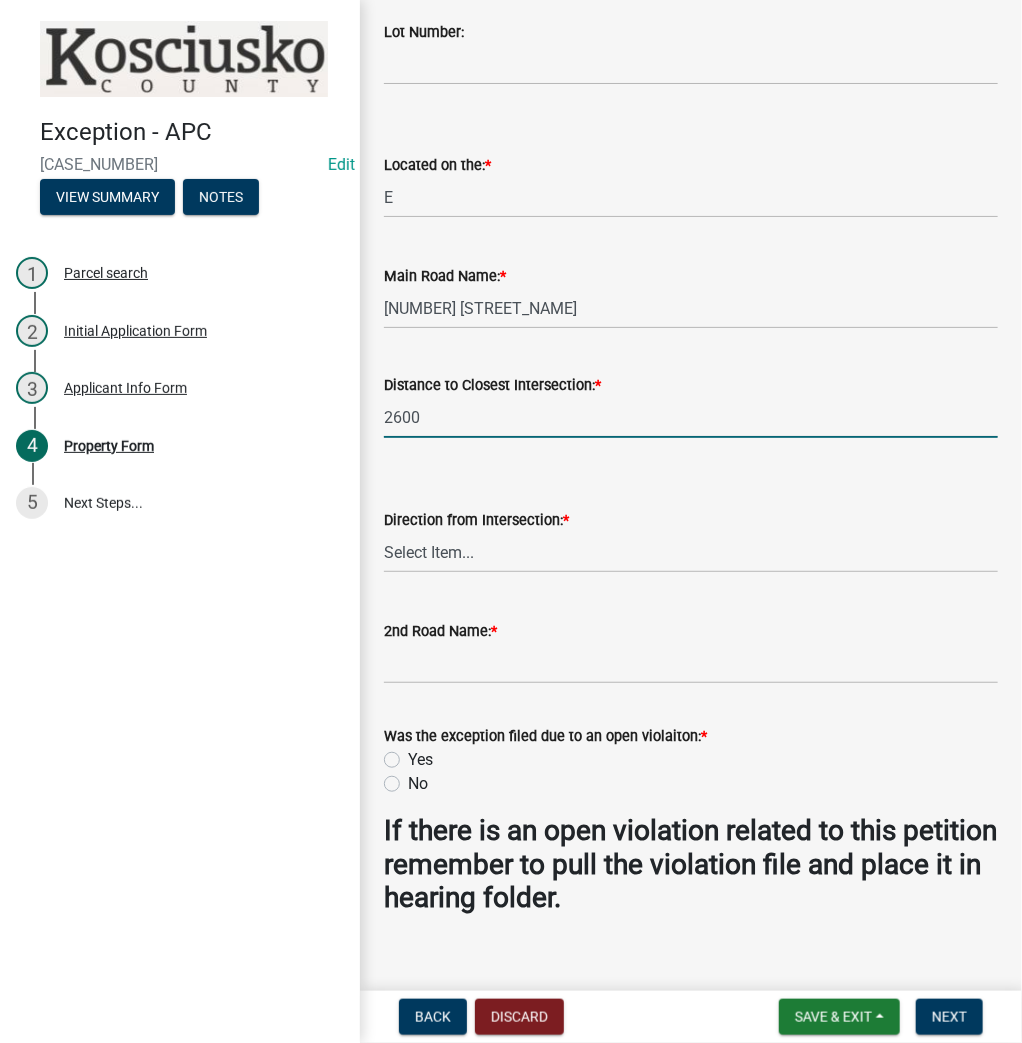type on "2600" 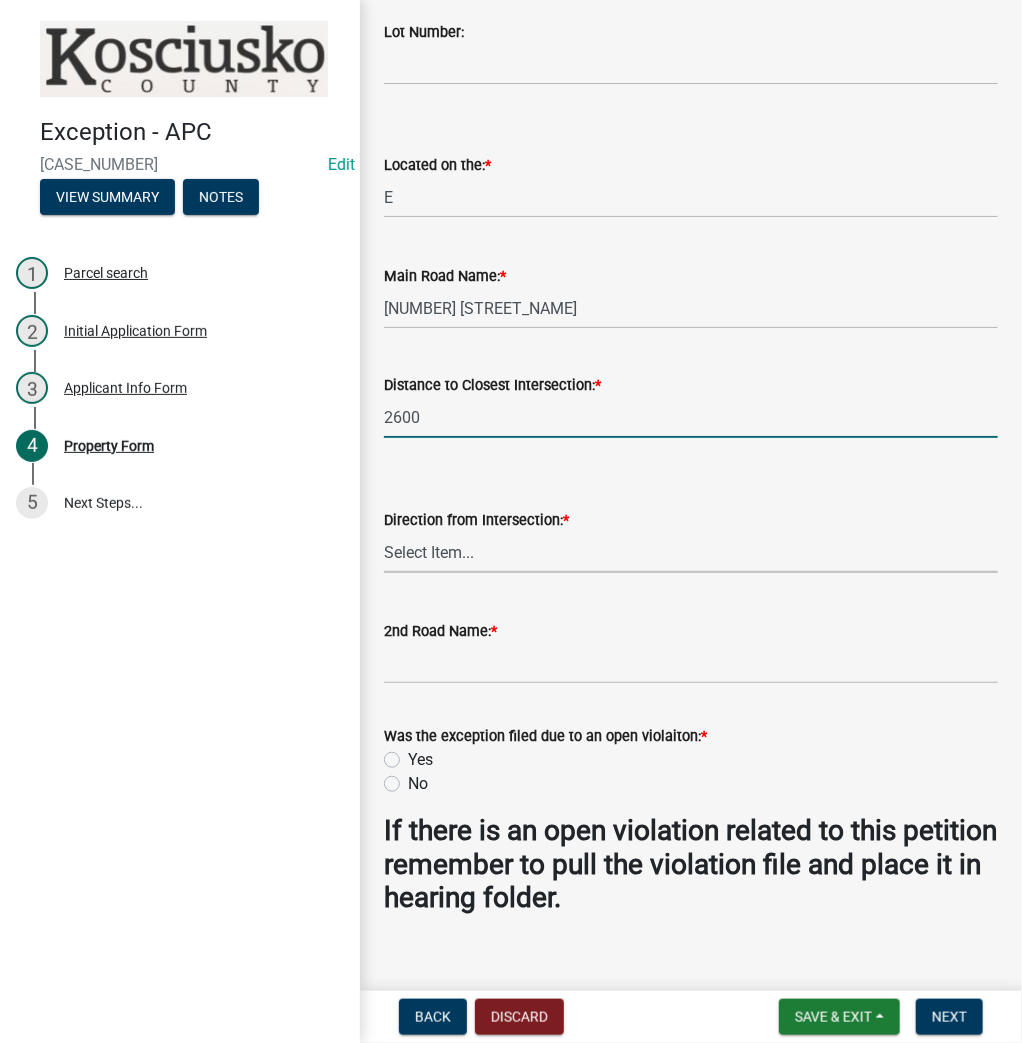 click on "Select Item...   N   NE   NW   E   S   SE   SW   W" at bounding box center (691, 552) 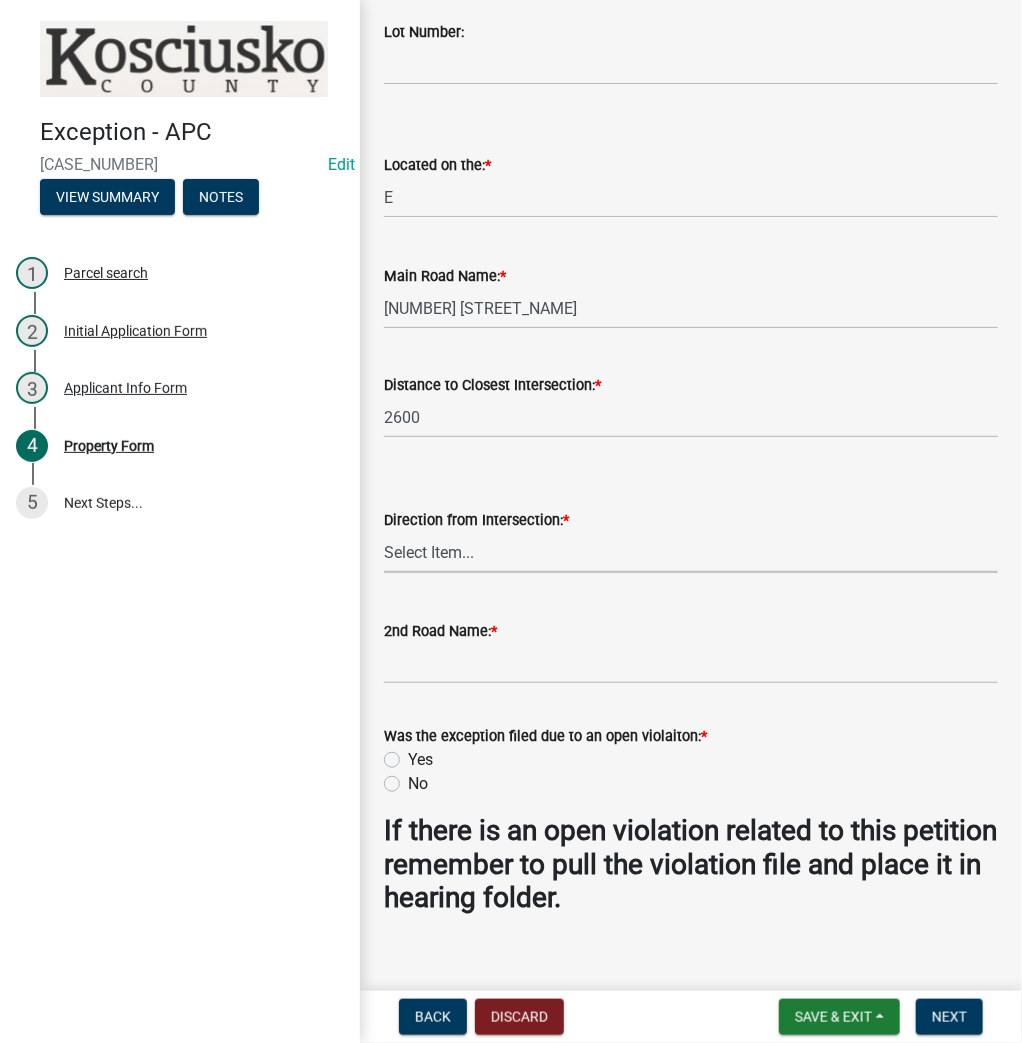 click on "Select Item...   N   NE   NW   E   S   SE   SW   W" at bounding box center (691, 552) 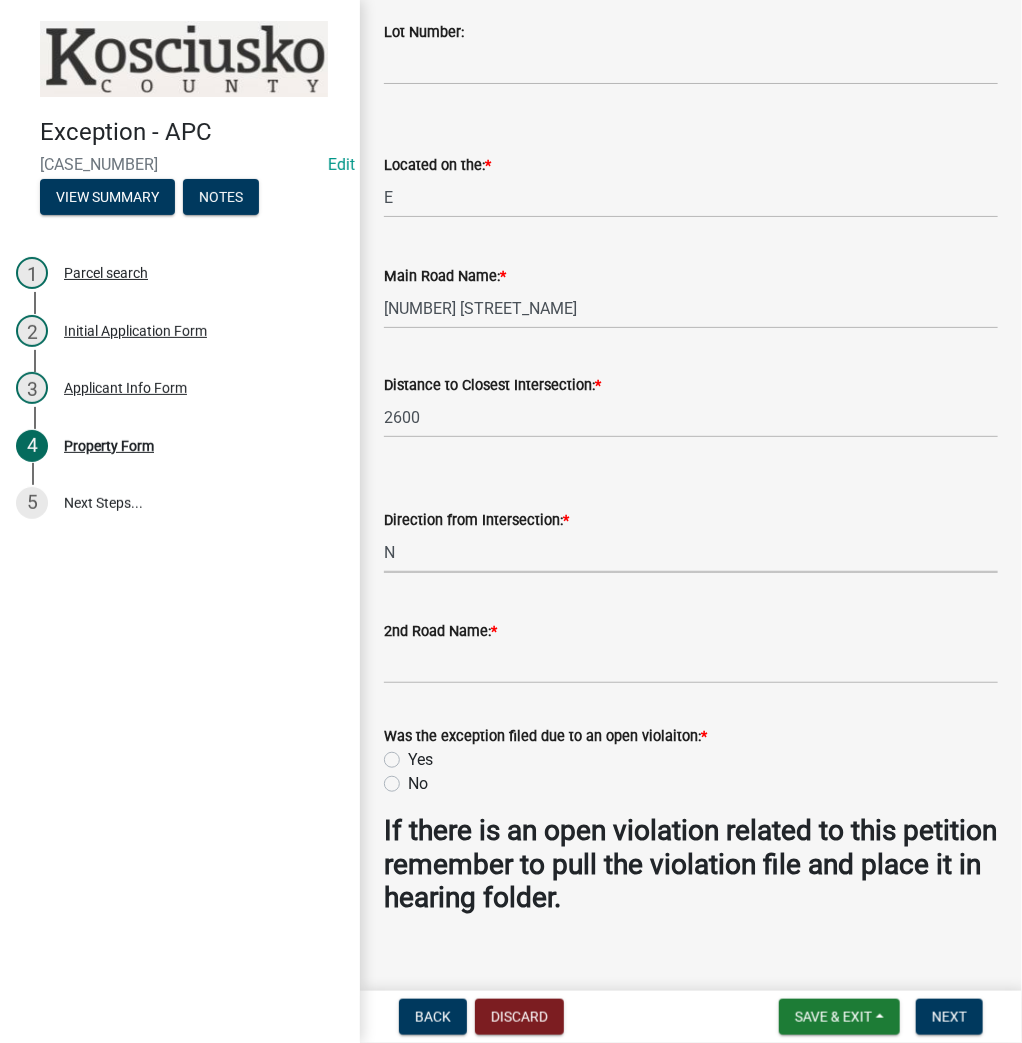 click on "Select Item...   N   NE   NW   E   S   SE   SW   W" at bounding box center [691, 552] 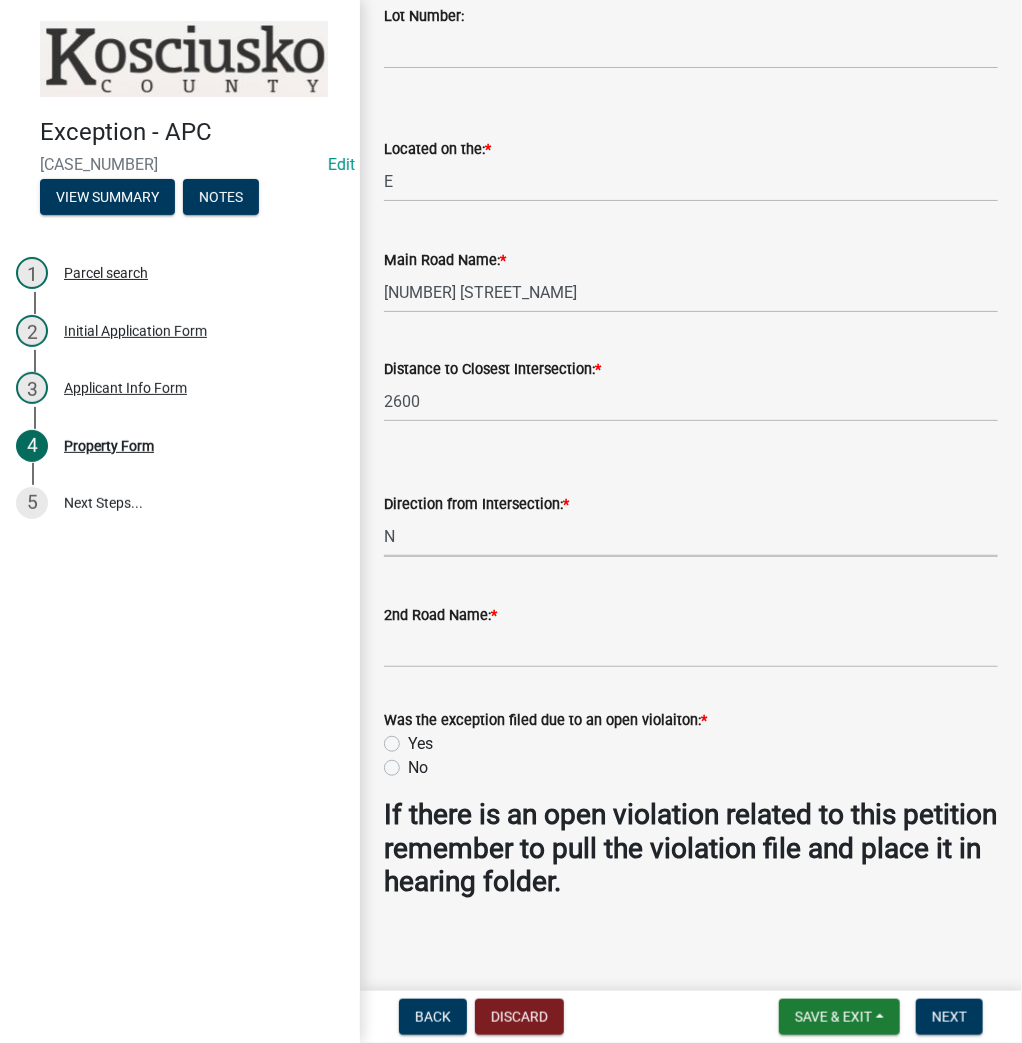 scroll, scrollTop: 1625, scrollLeft: 0, axis: vertical 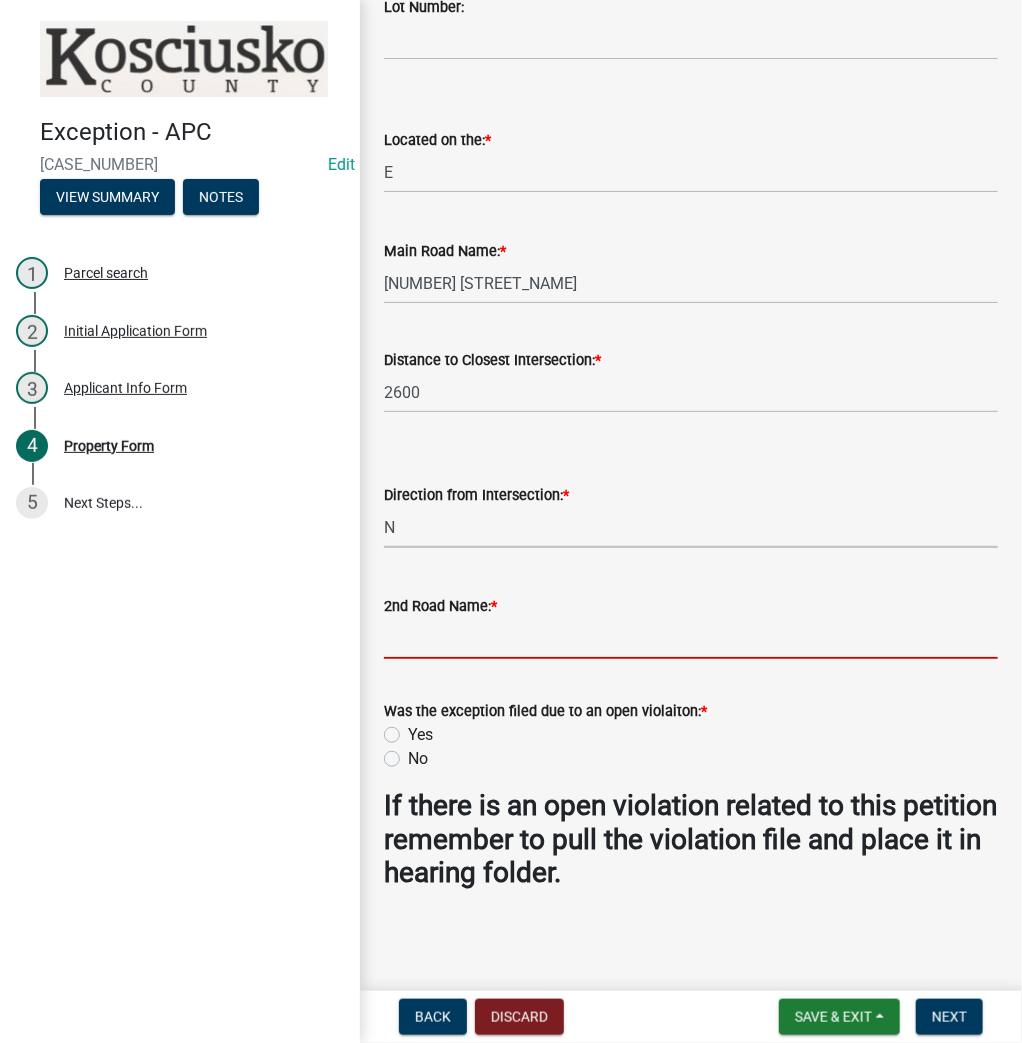 click on "2nd Road Name:  *" at bounding box center (691, 638) 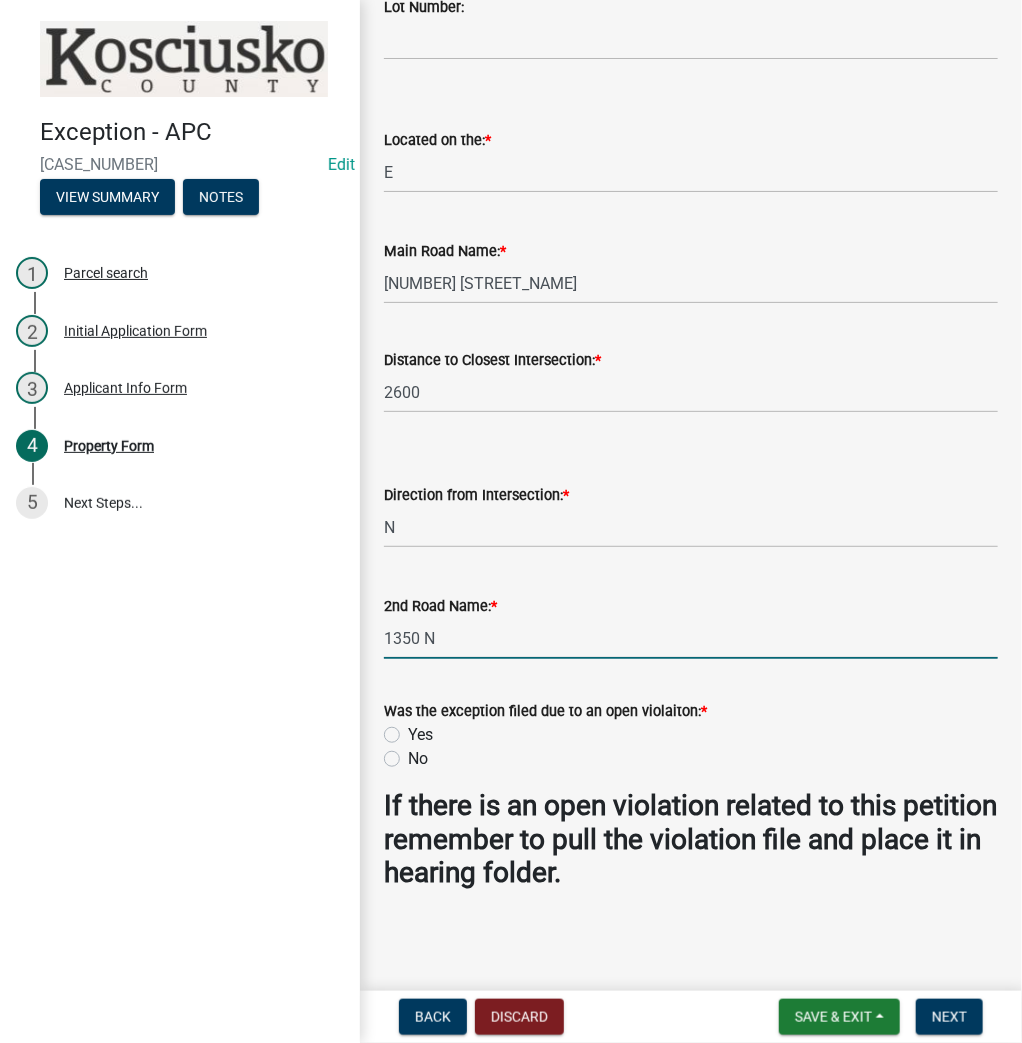 type on "1350 N" 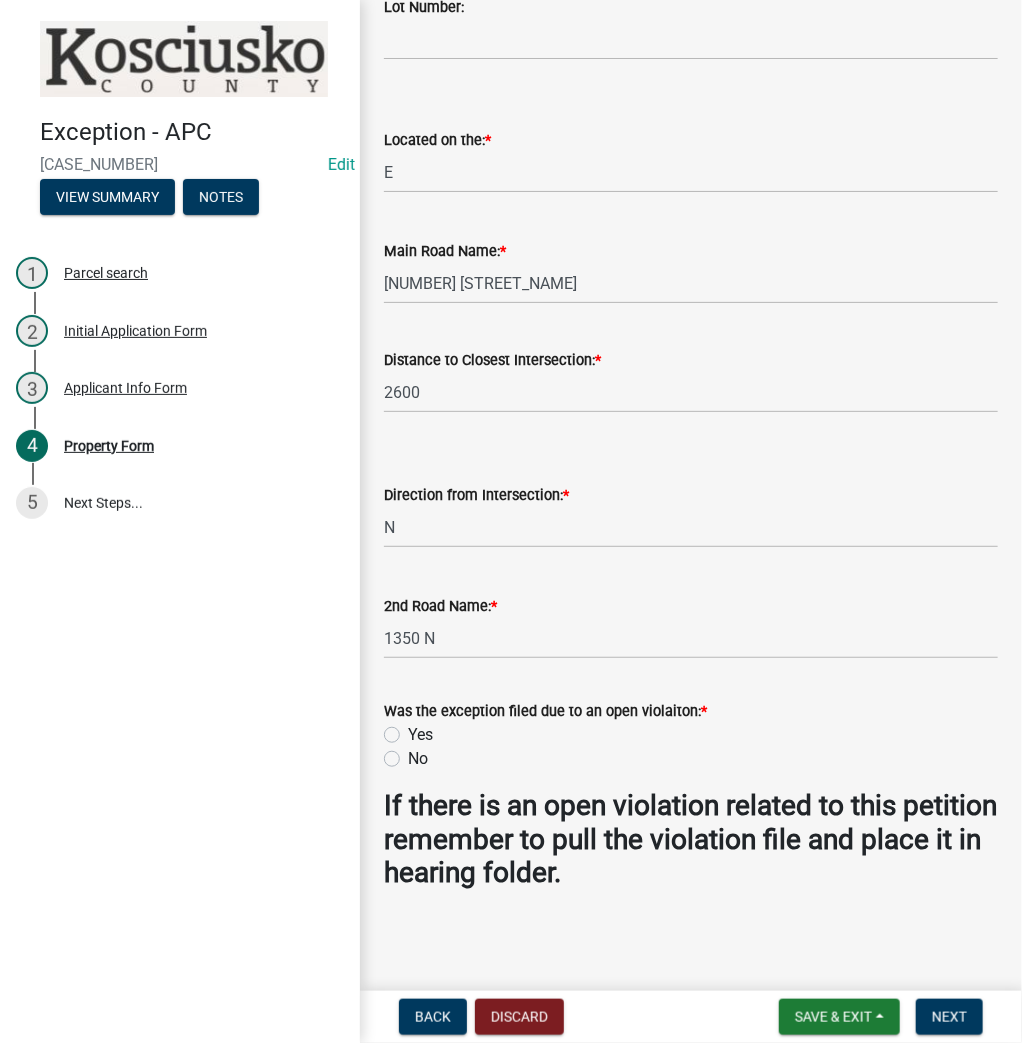 click on "No" 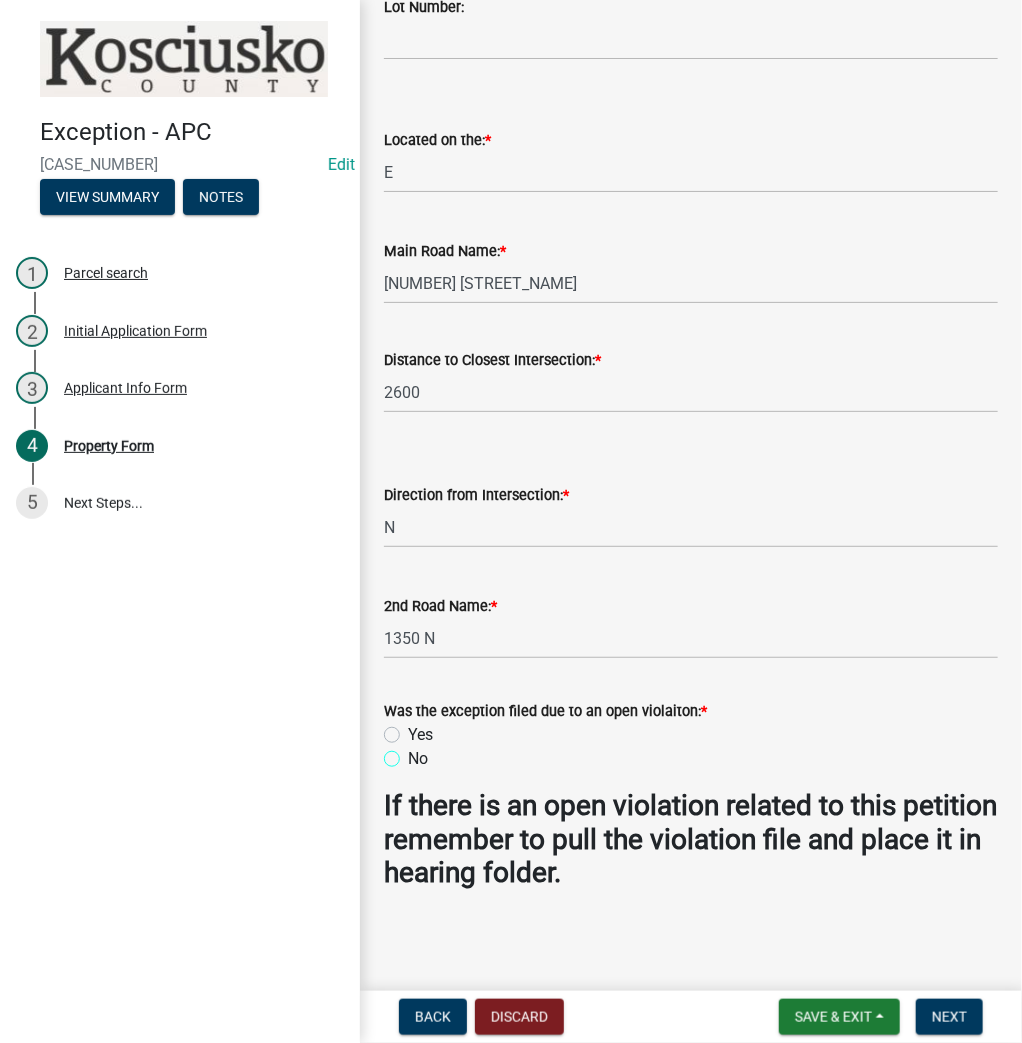 click on "No" at bounding box center (414, 753) 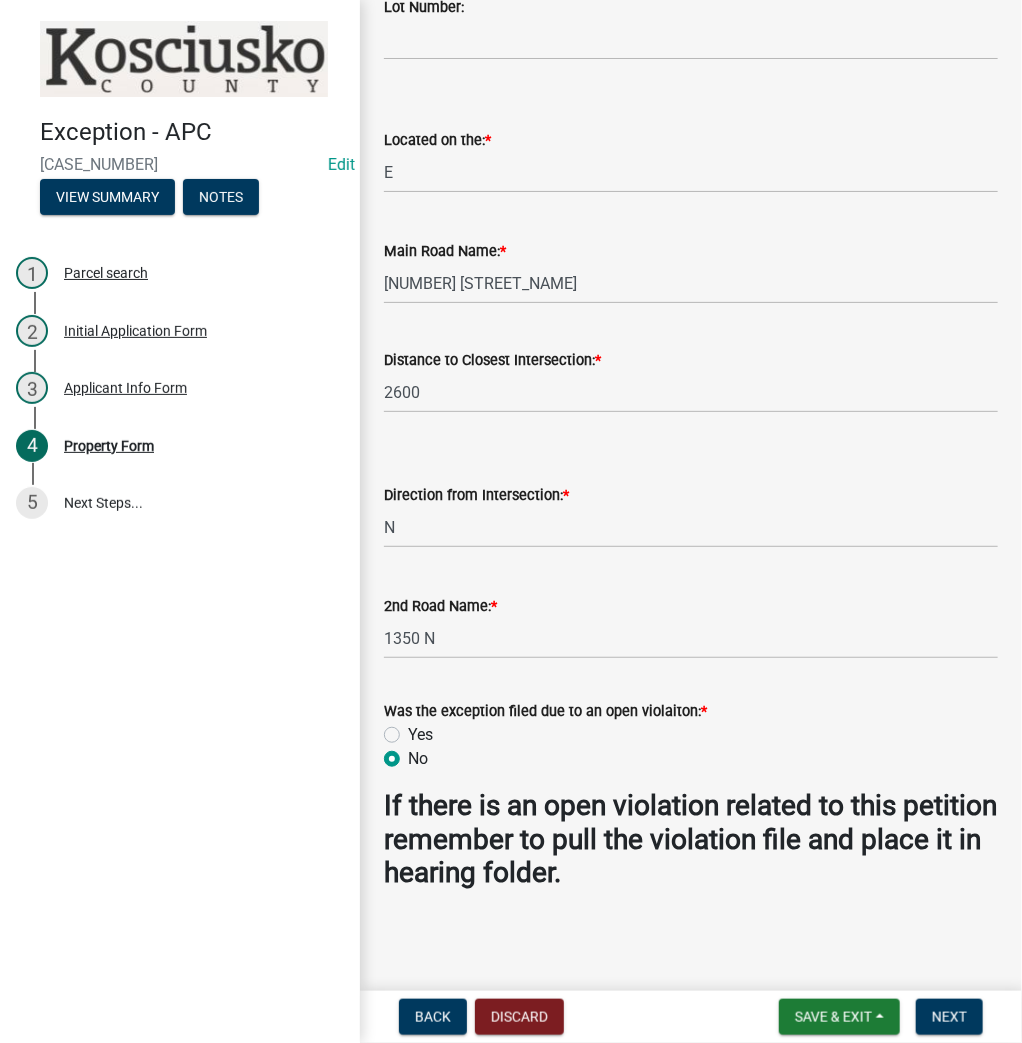 radio on "true" 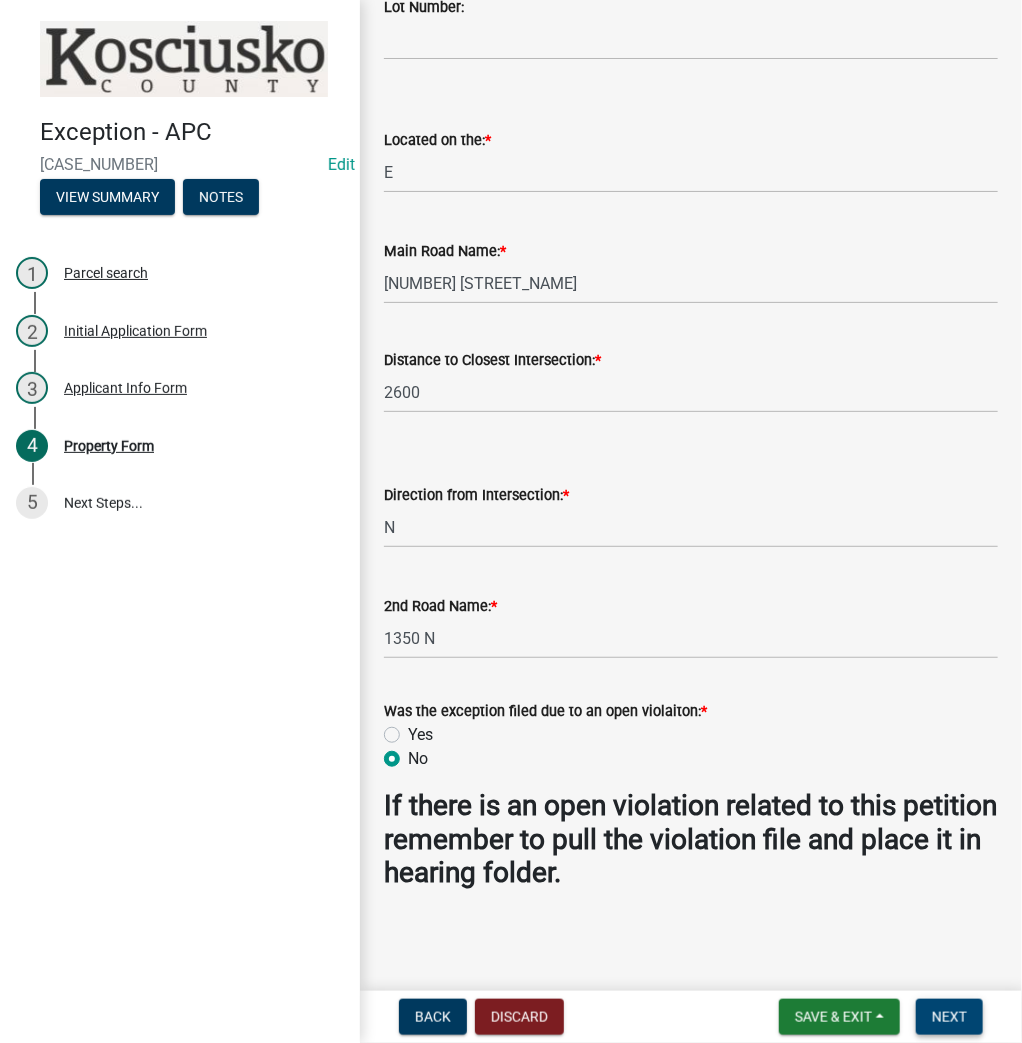 click on "Next" at bounding box center [949, 1017] 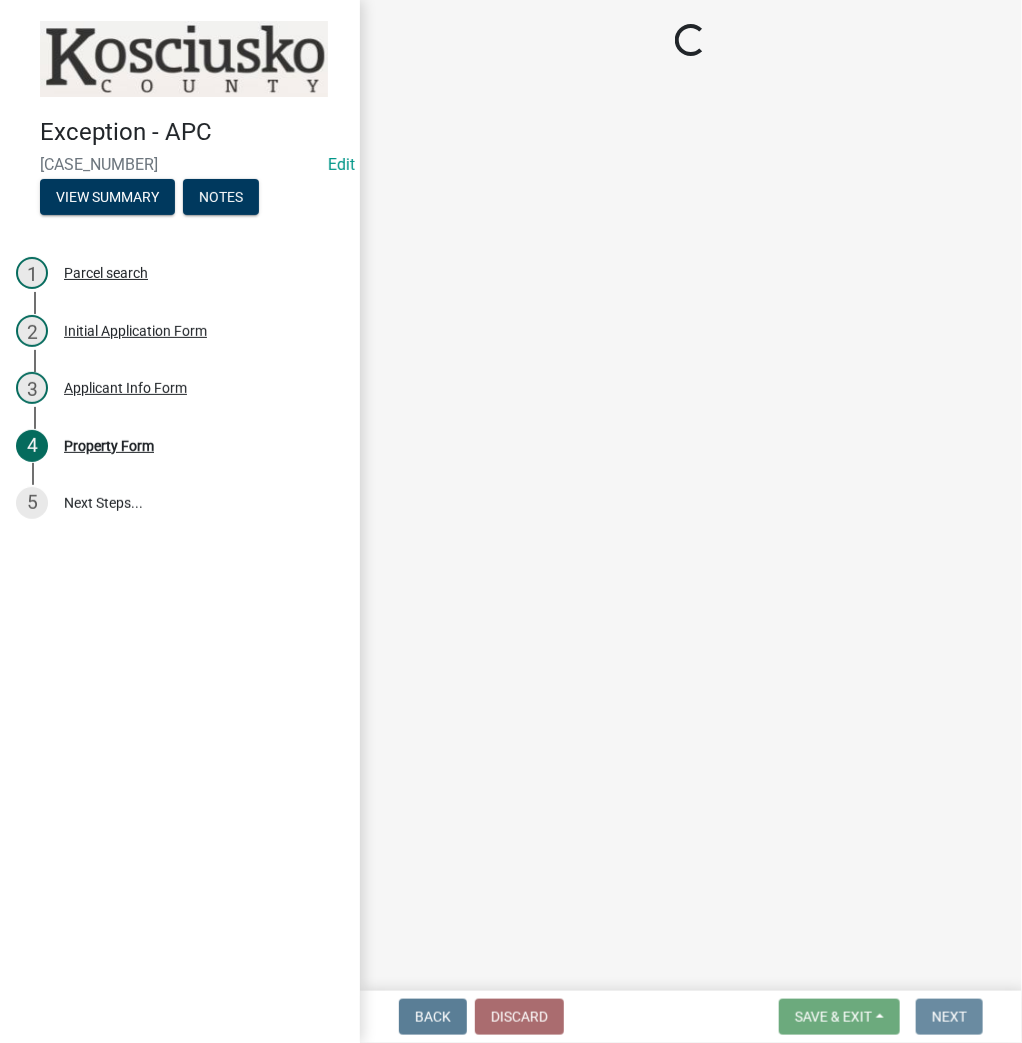 scroll, scrollTop: 0, scrollLeft: 0, axis: both 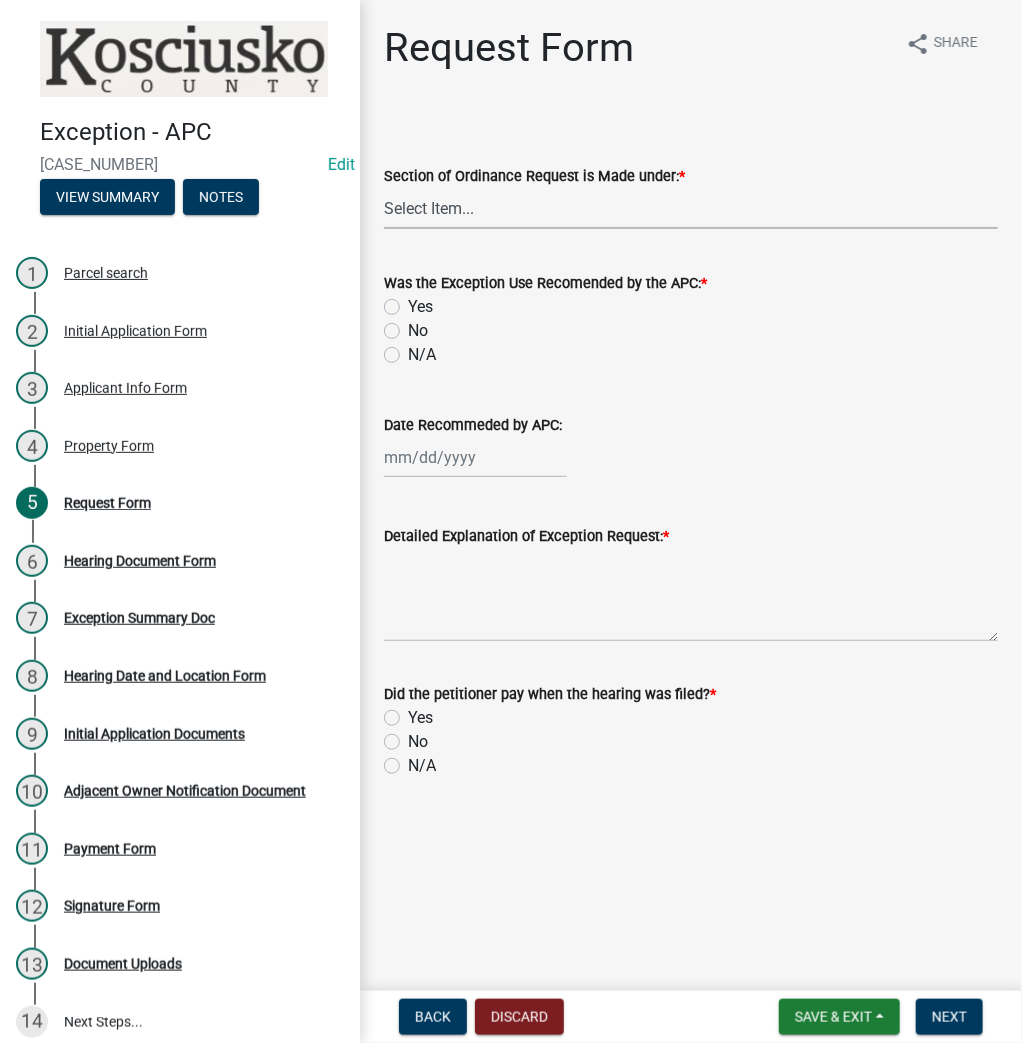 drag, startPoint x: 587, startPoint y: 196, endPoint x: 579, endPoint y: 215, distance: 20.615528 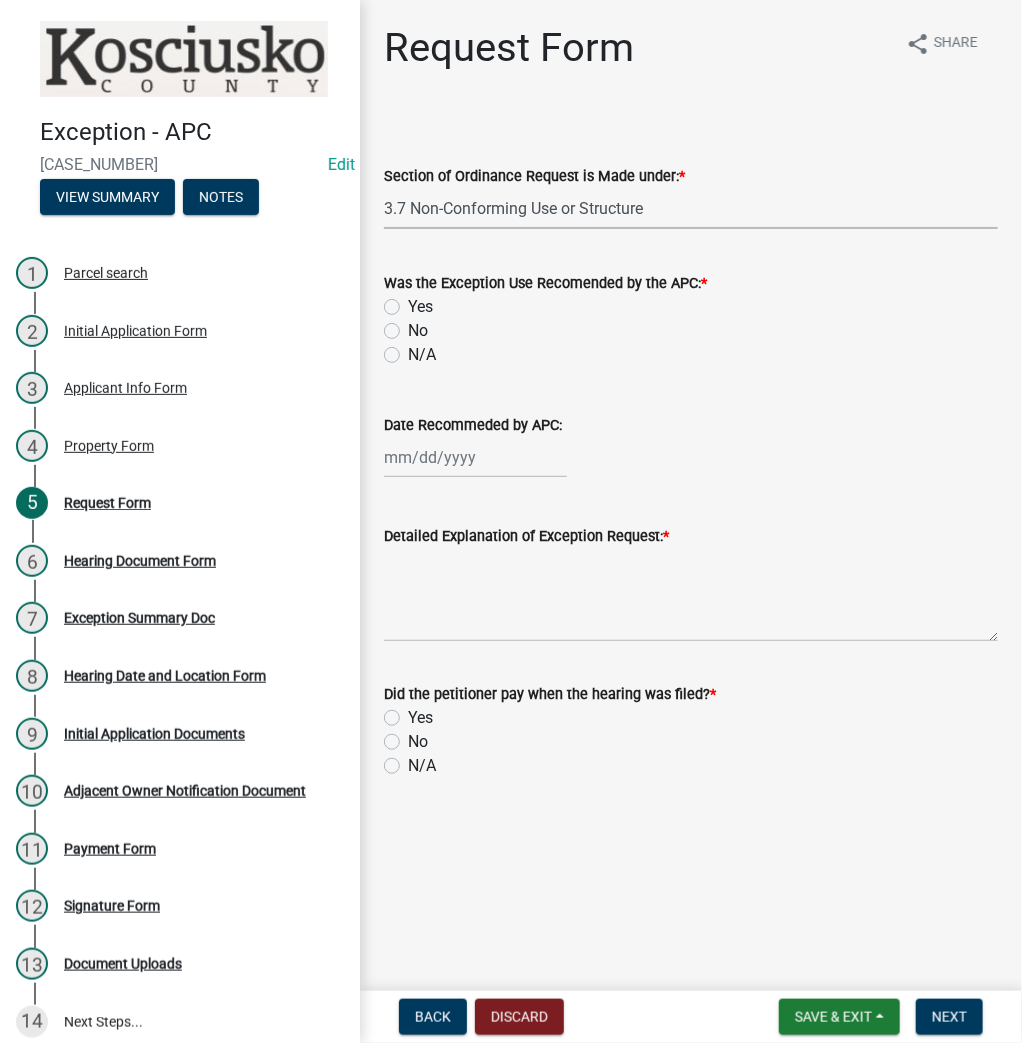 click on "Select Item...   2.14 Table A   3.5 Acc. No Res.   3.5 Table D Acc. Bldg. Size   3.21 Home Occupation   3.22 Home Based Business   3.23 S.O.B   3.25 Communication Tower   3.7 Non-Conforming Use or Structure   3.29 Wind Turbine   3.30 Solar Energy System" at bounding box center (691, 208) 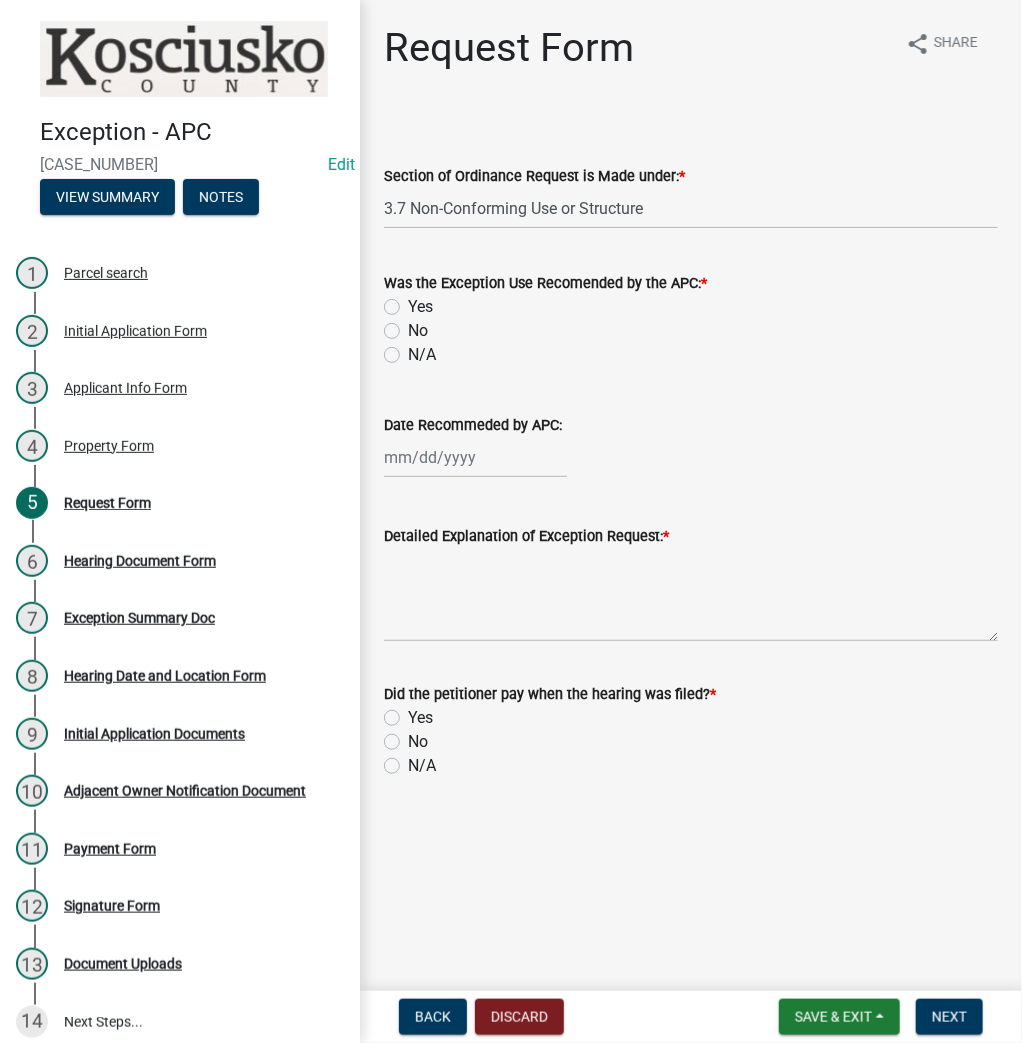 click on "N/A" 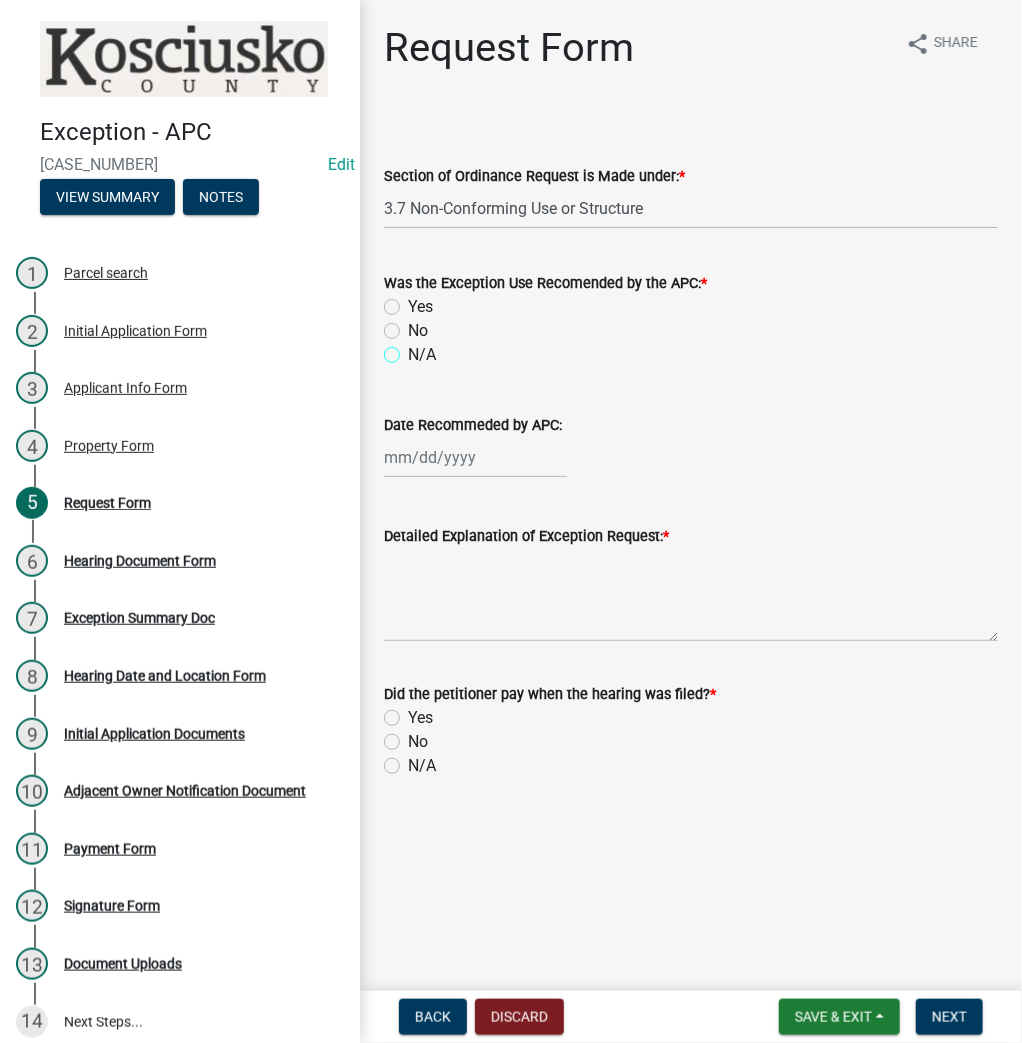 click on "N/A" at bounding box center (414, 349) 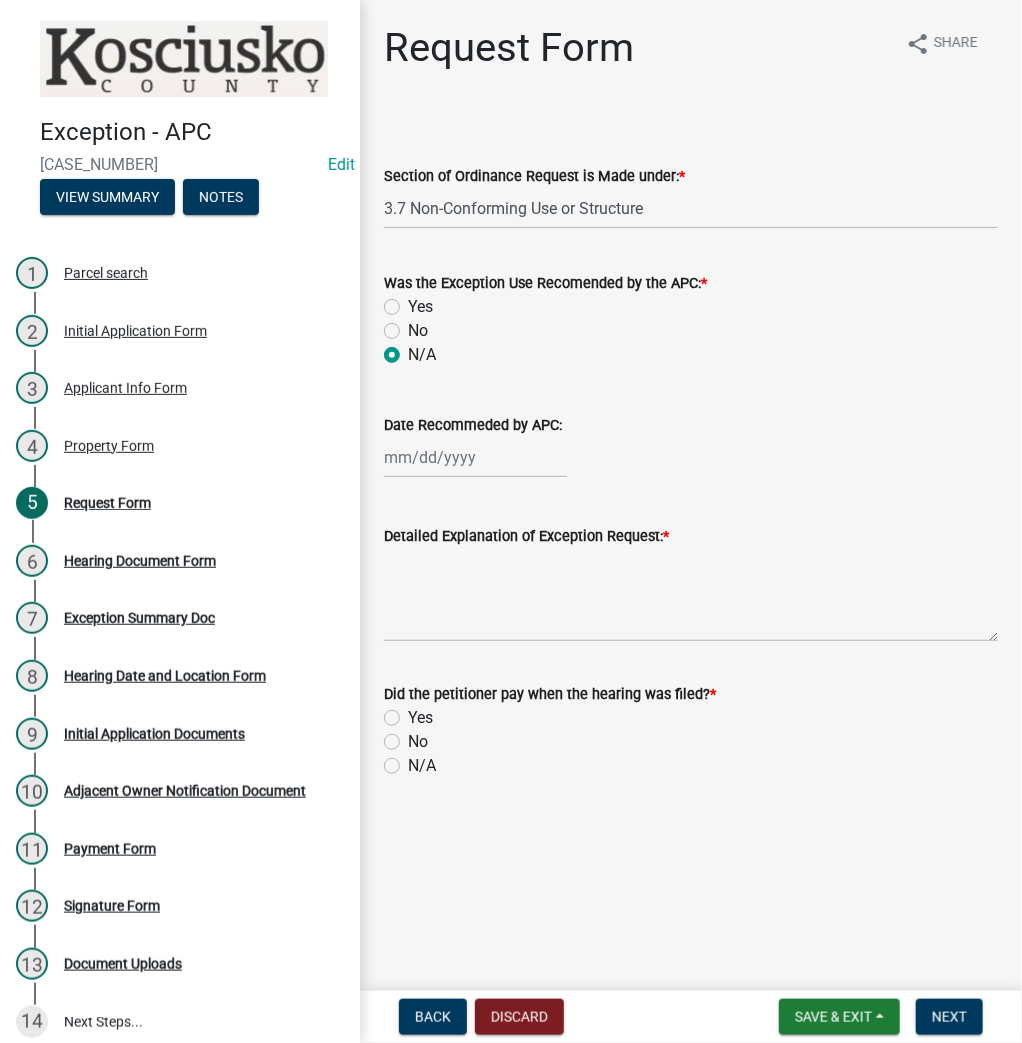 radio on "true" 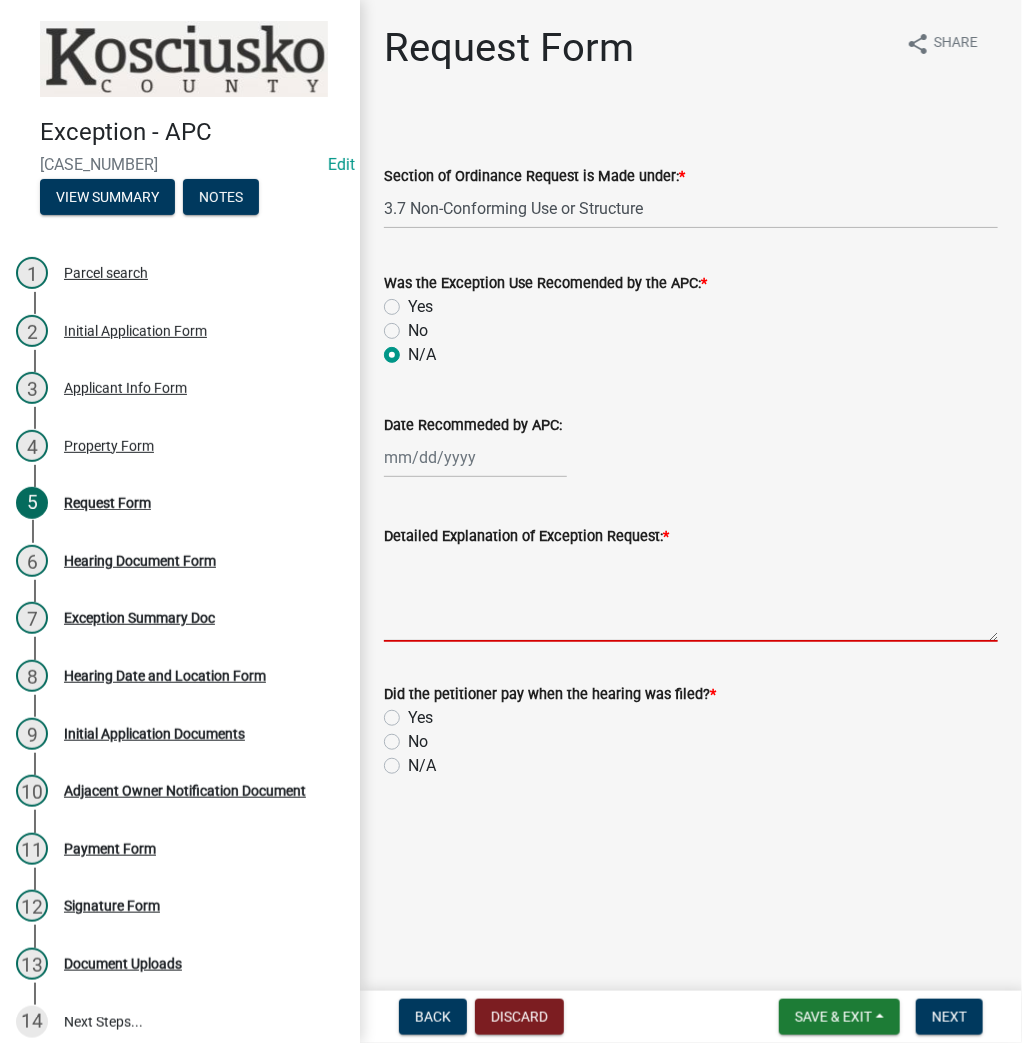 click on "Detailed Explanation of Exception Request:  *" at bounding box center (691, 595) 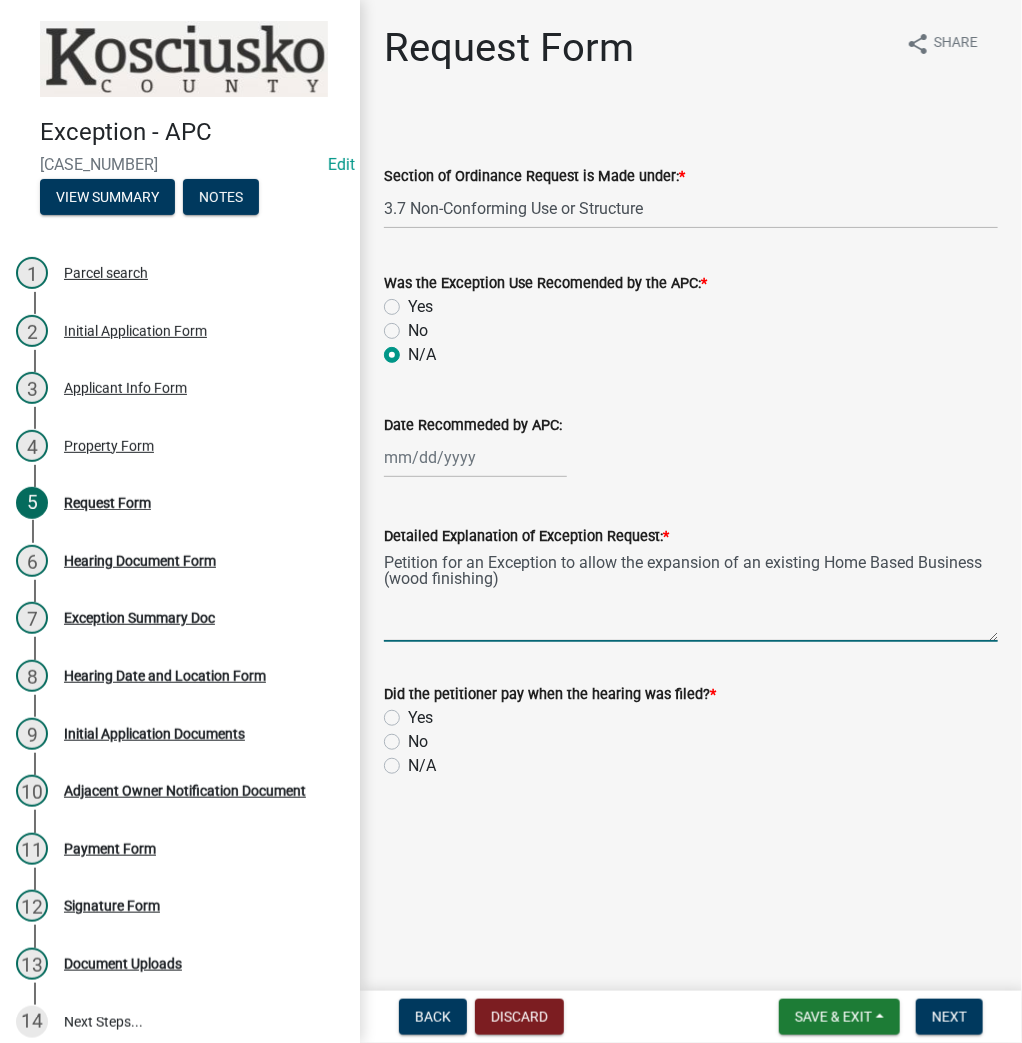 click on "Petition for an Exception to allow the expansion of an existing Home Based Business (wood finishing)" at bounding box center [691, 595] 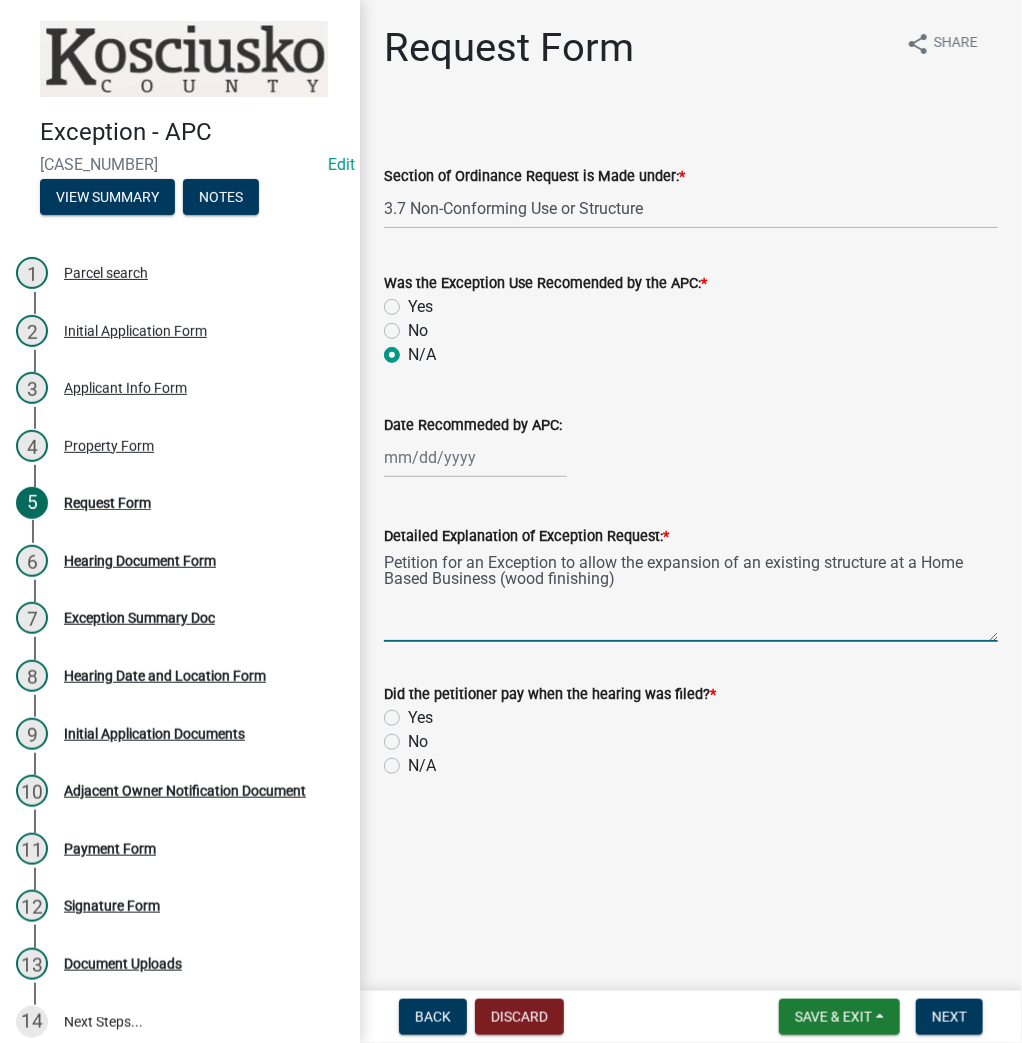 scroll, scrollTop: 12, scrollLeft: 0, axis: vertical 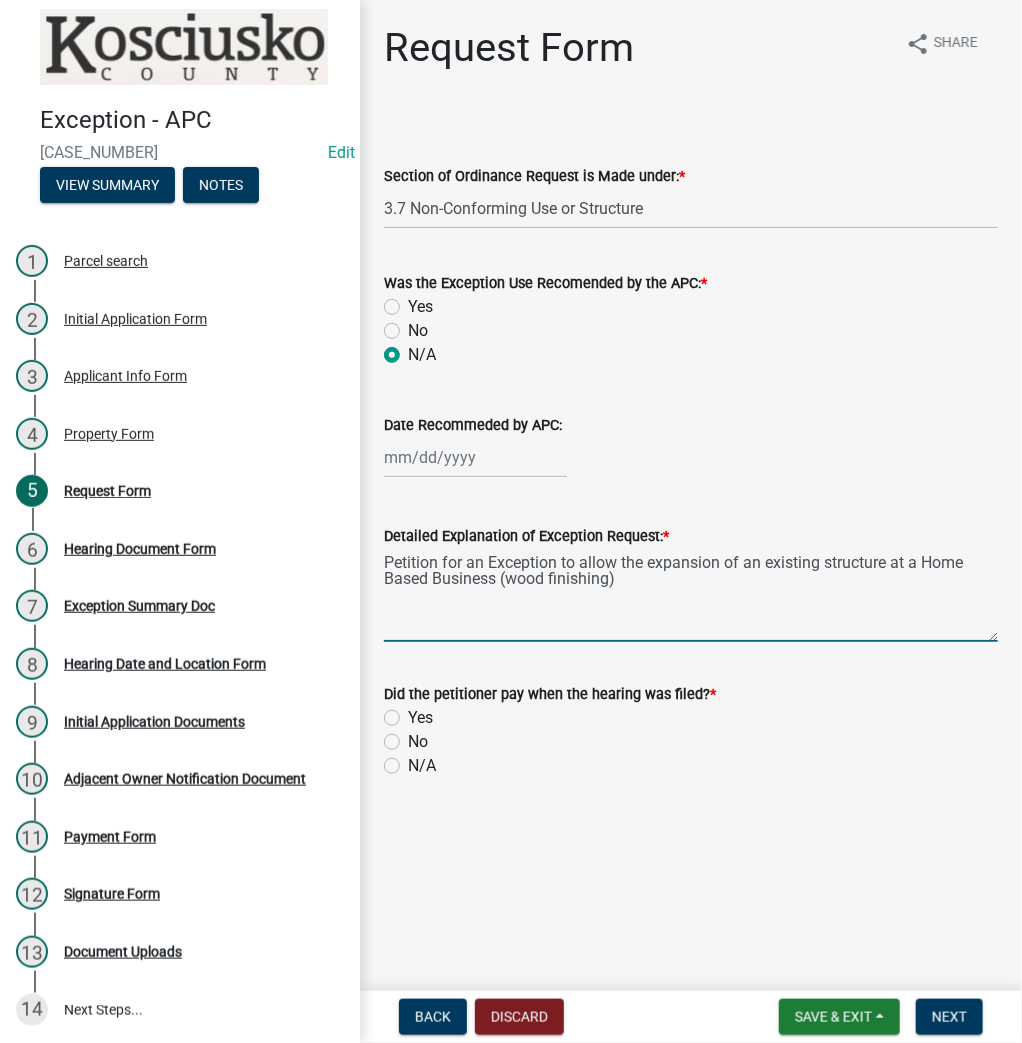 type on "Petition for an Exception to allow the expansion of an existing structure at a Home Based Business (wood finishing)" 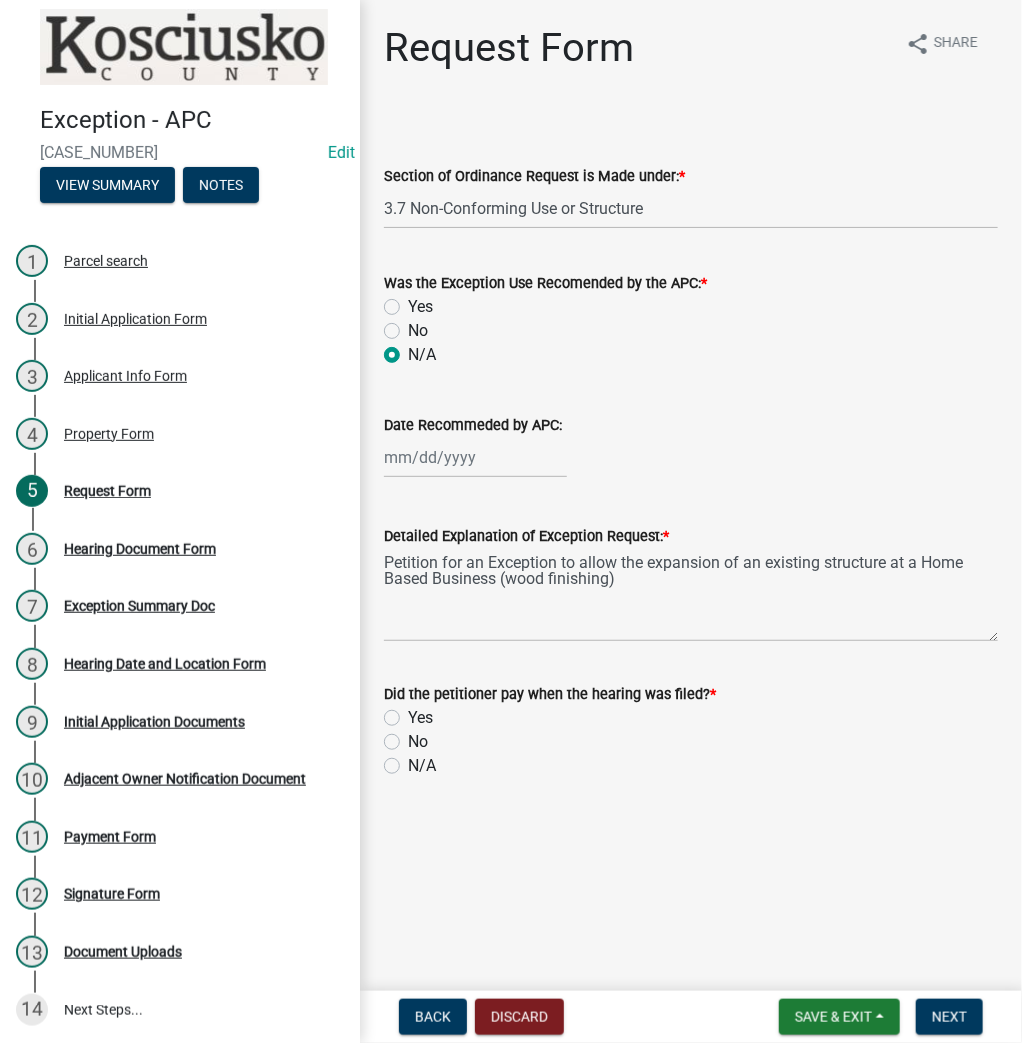 click on "Yes" 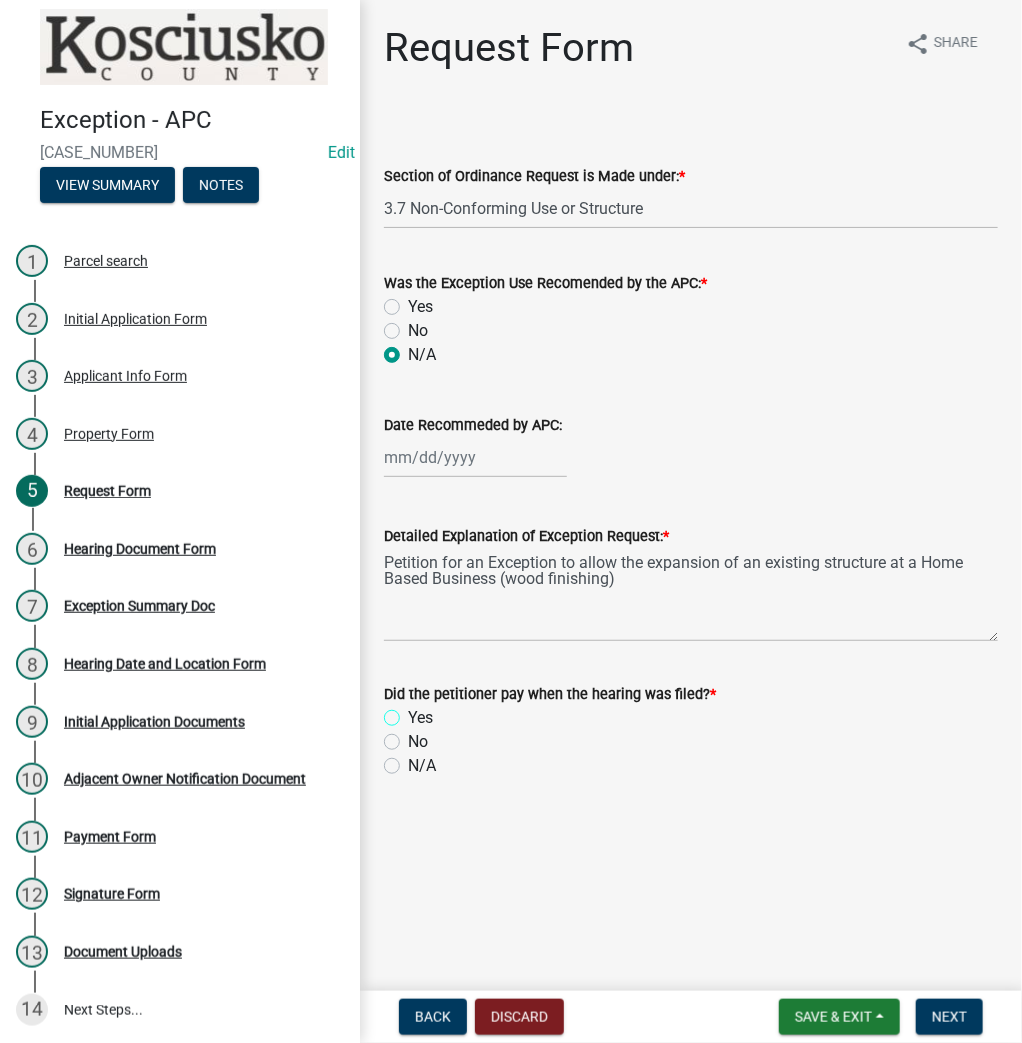 click on "Yes" at bounding box center [414, 712] 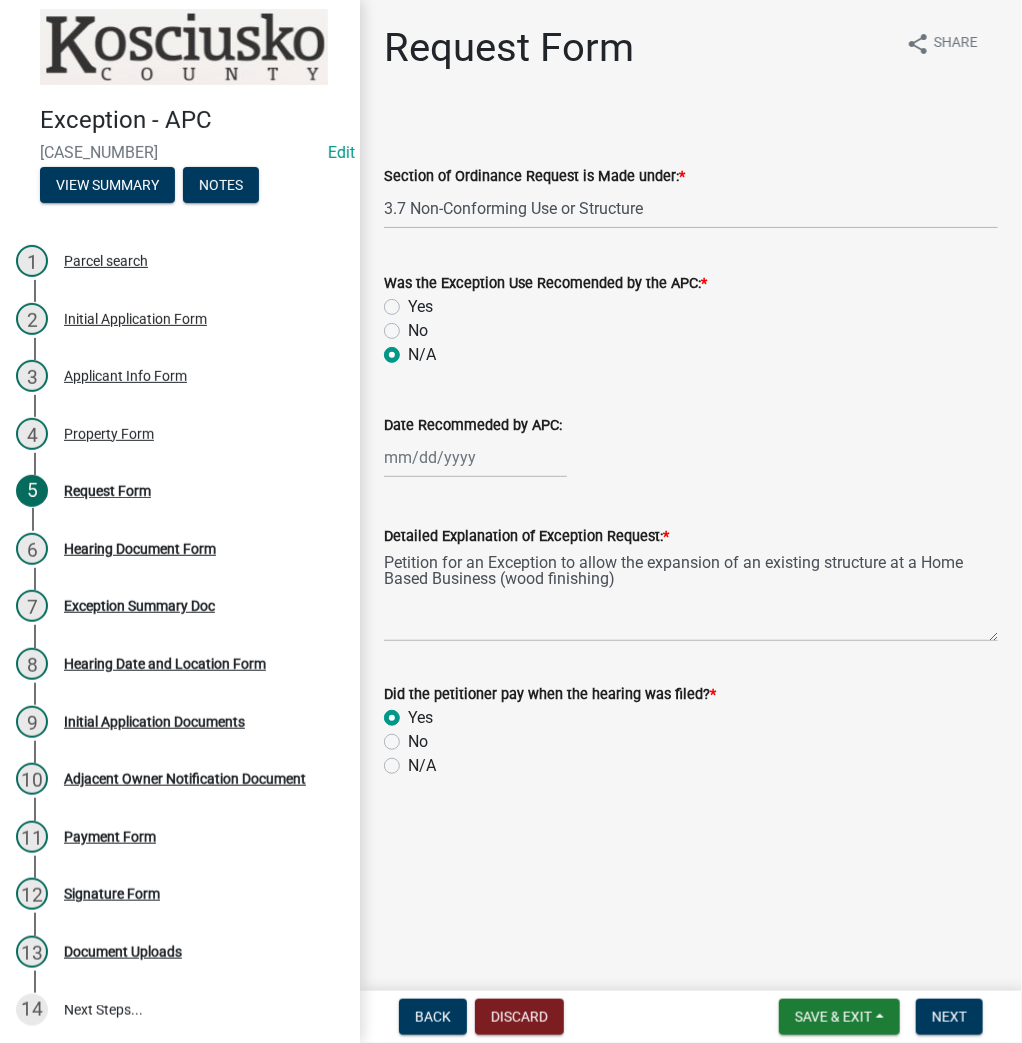 radio on "true" 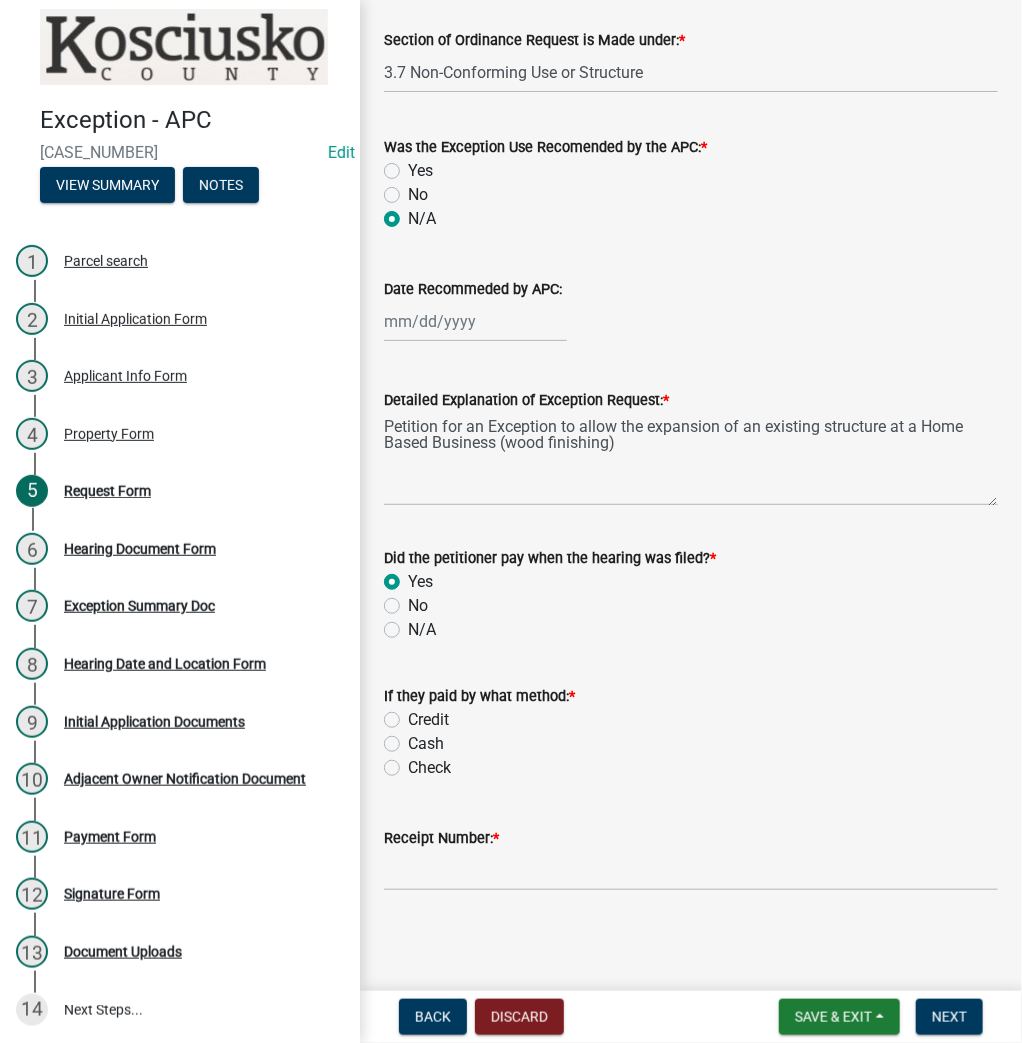 scroll, scrollTop: 137, scrollLeft: 0, axis: vertical 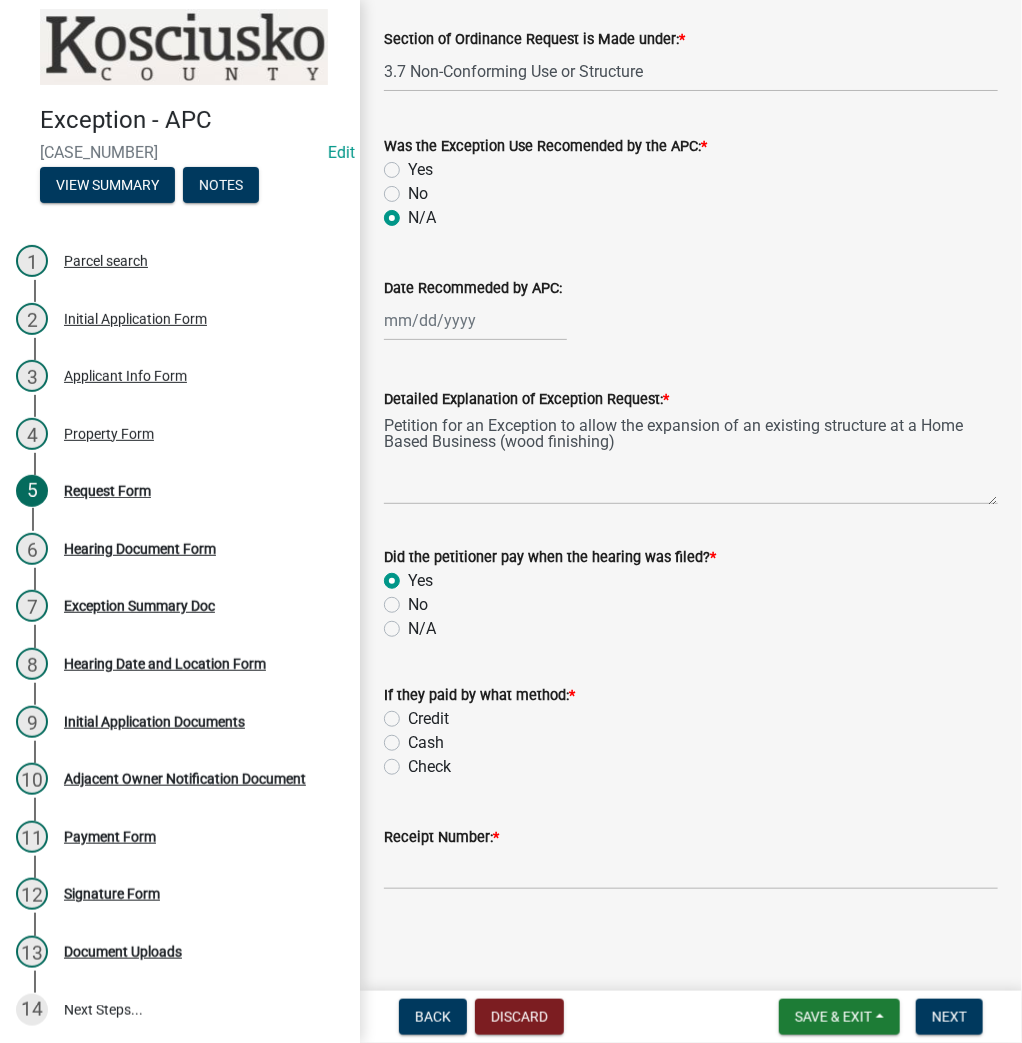 click on "Cash" 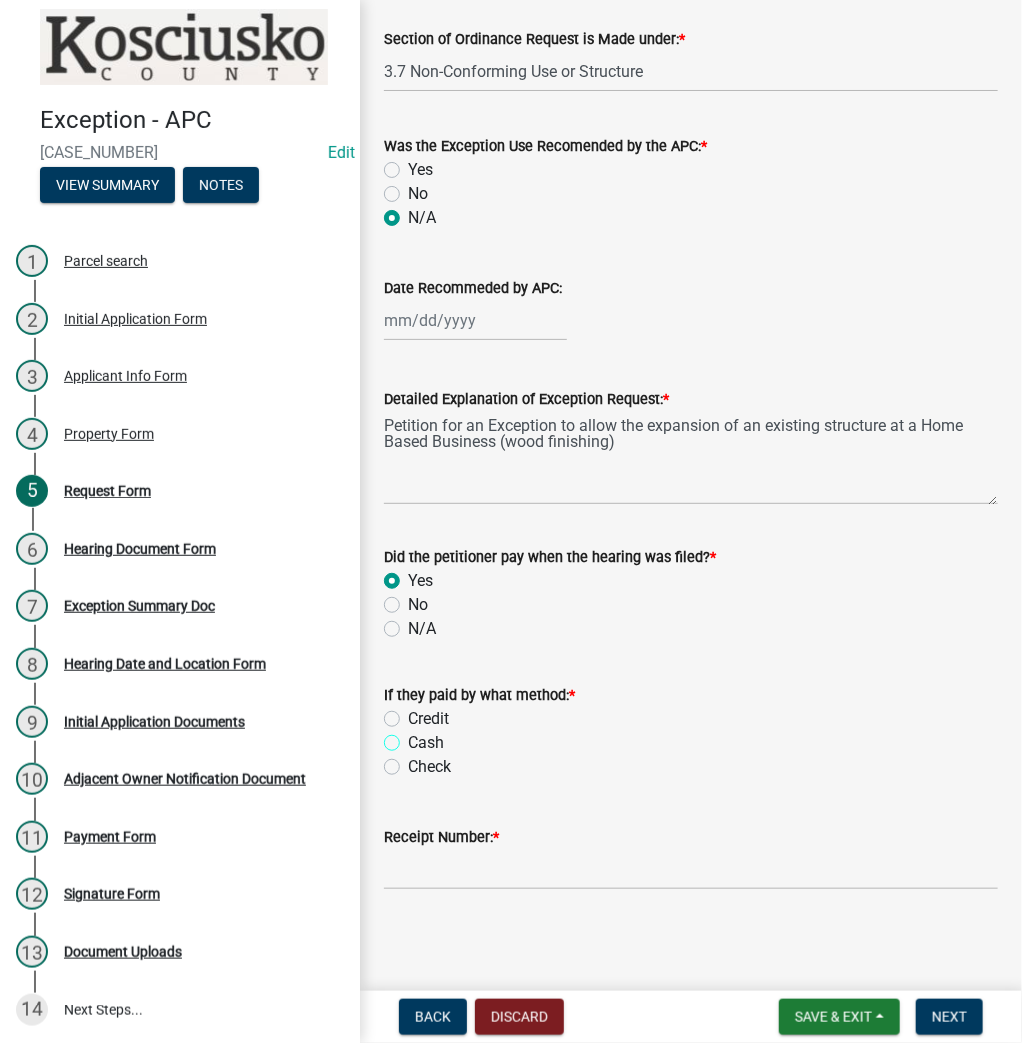 click on "Cash" at bounding box center (414, 737) 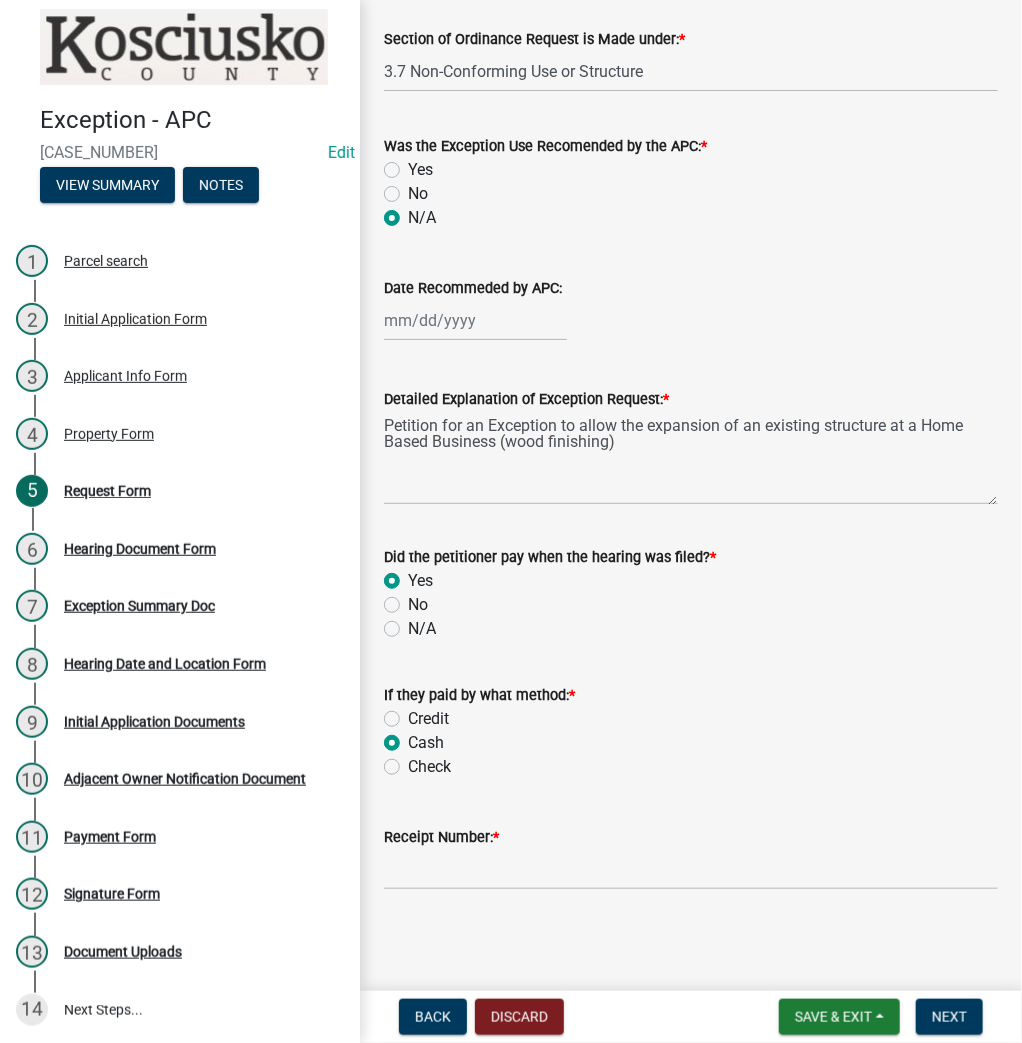 radio on "true" 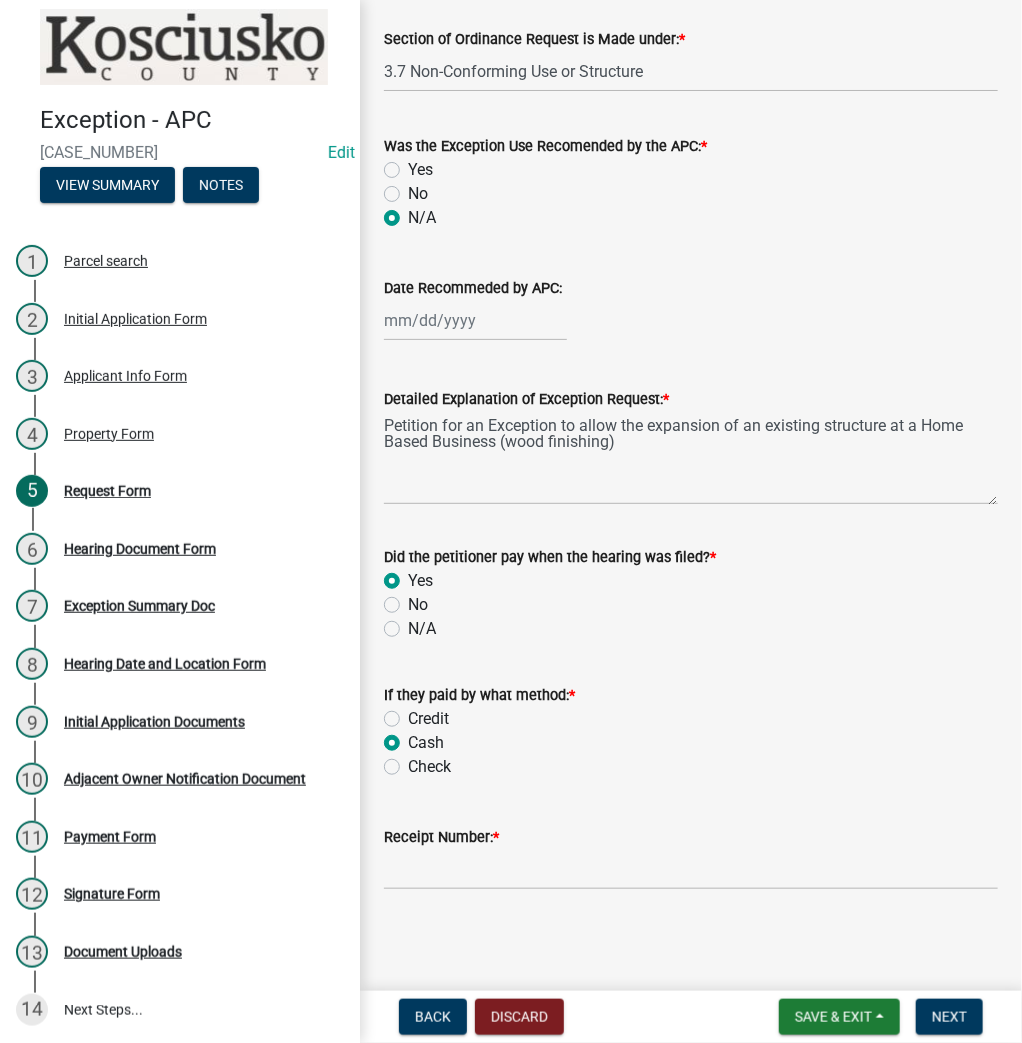 click on "No" 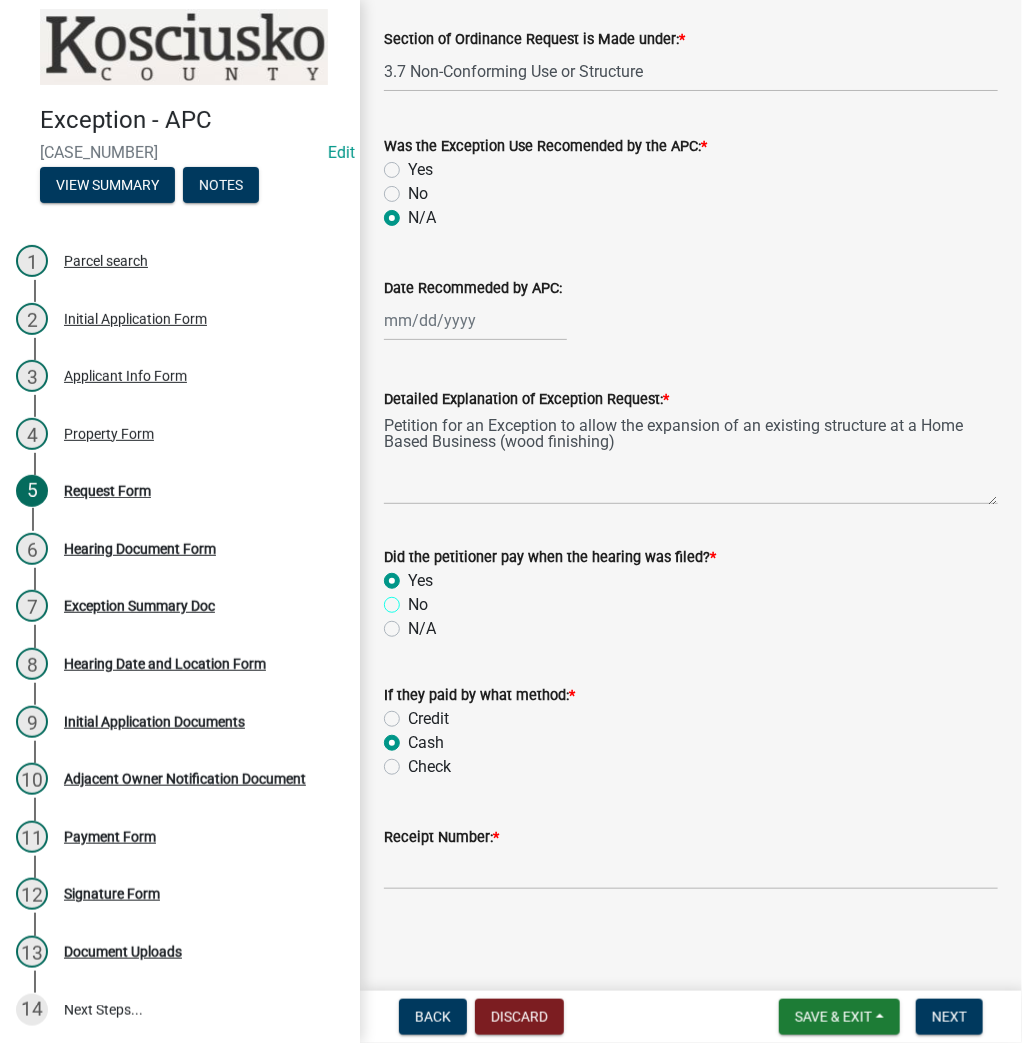 click on "No" at bounding box center (414, 599) 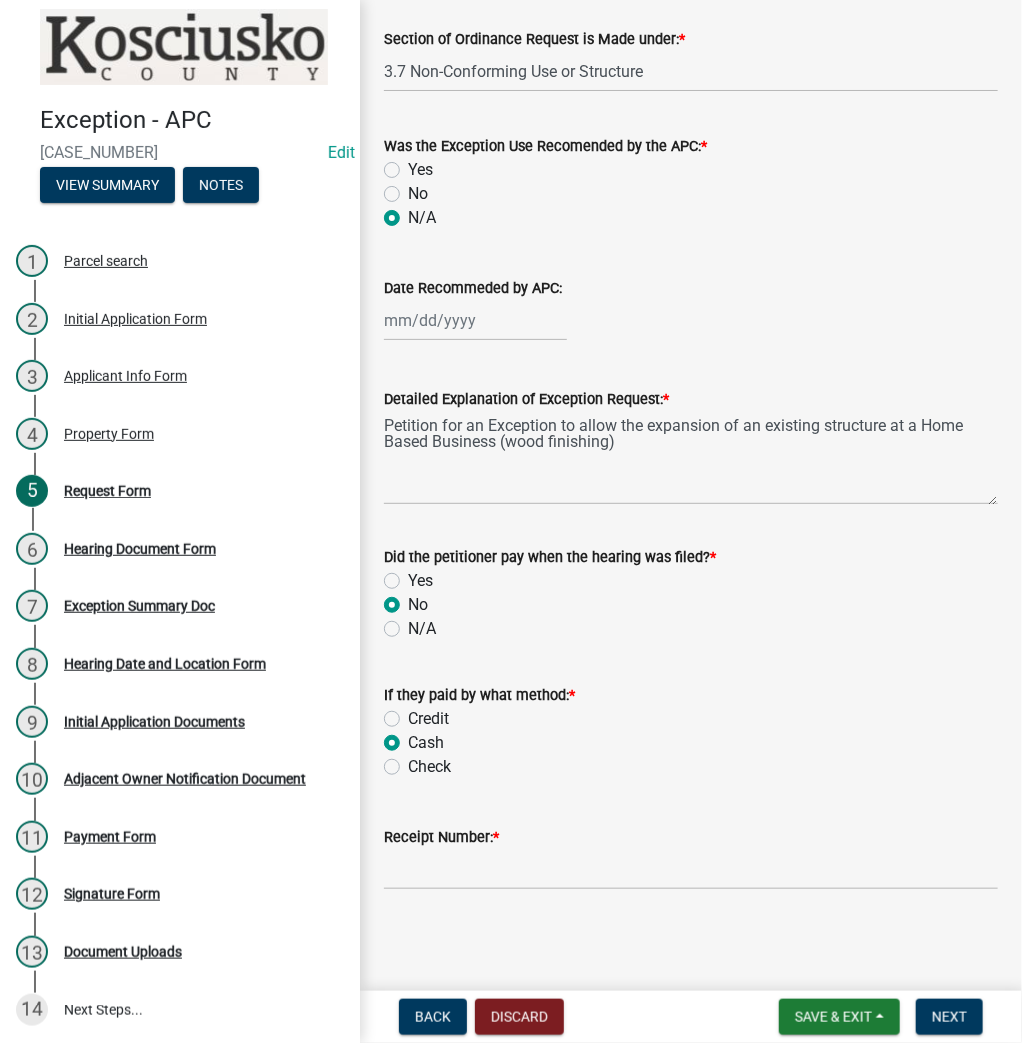 radio on "true" 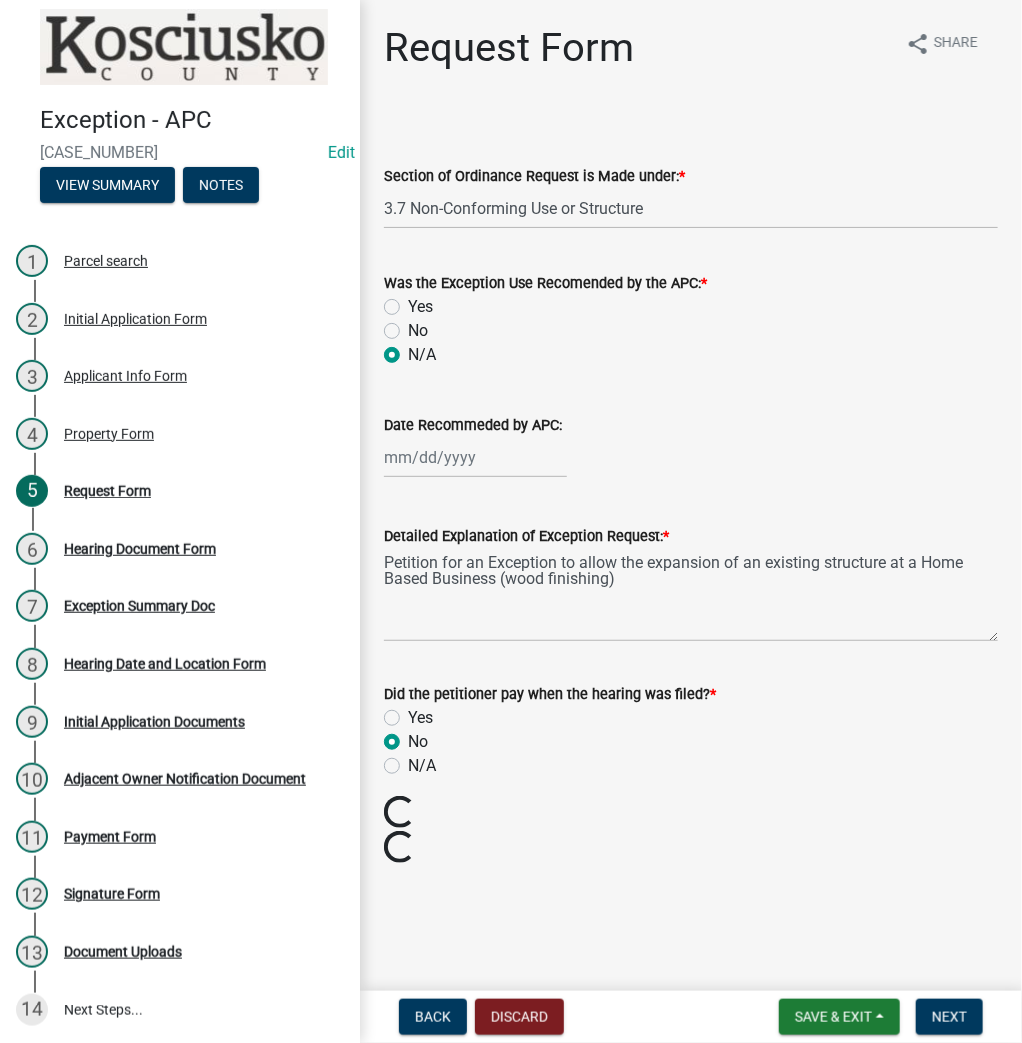 scroll, scrollTop: 0, scrollLeft: 0, axis: both 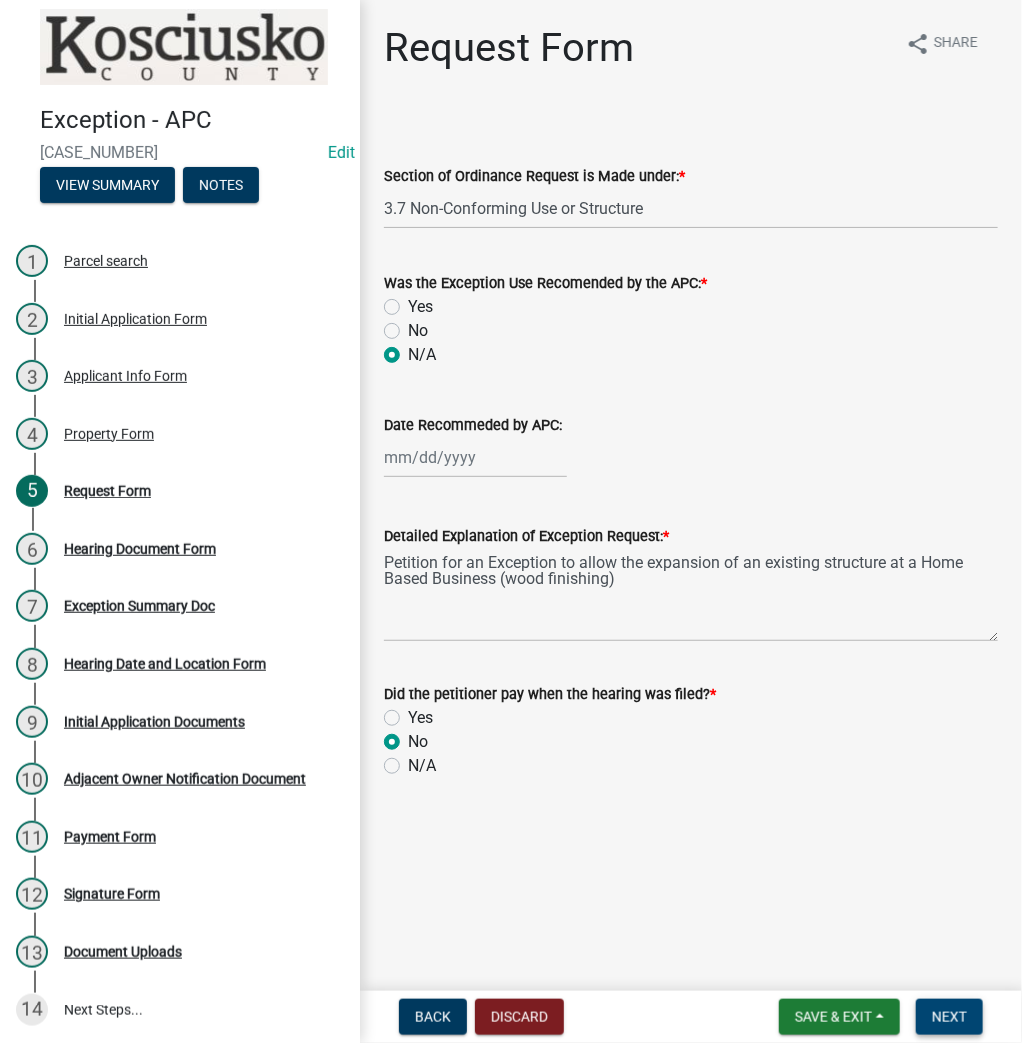 click on "Next" at bounding box center (949, 1017) 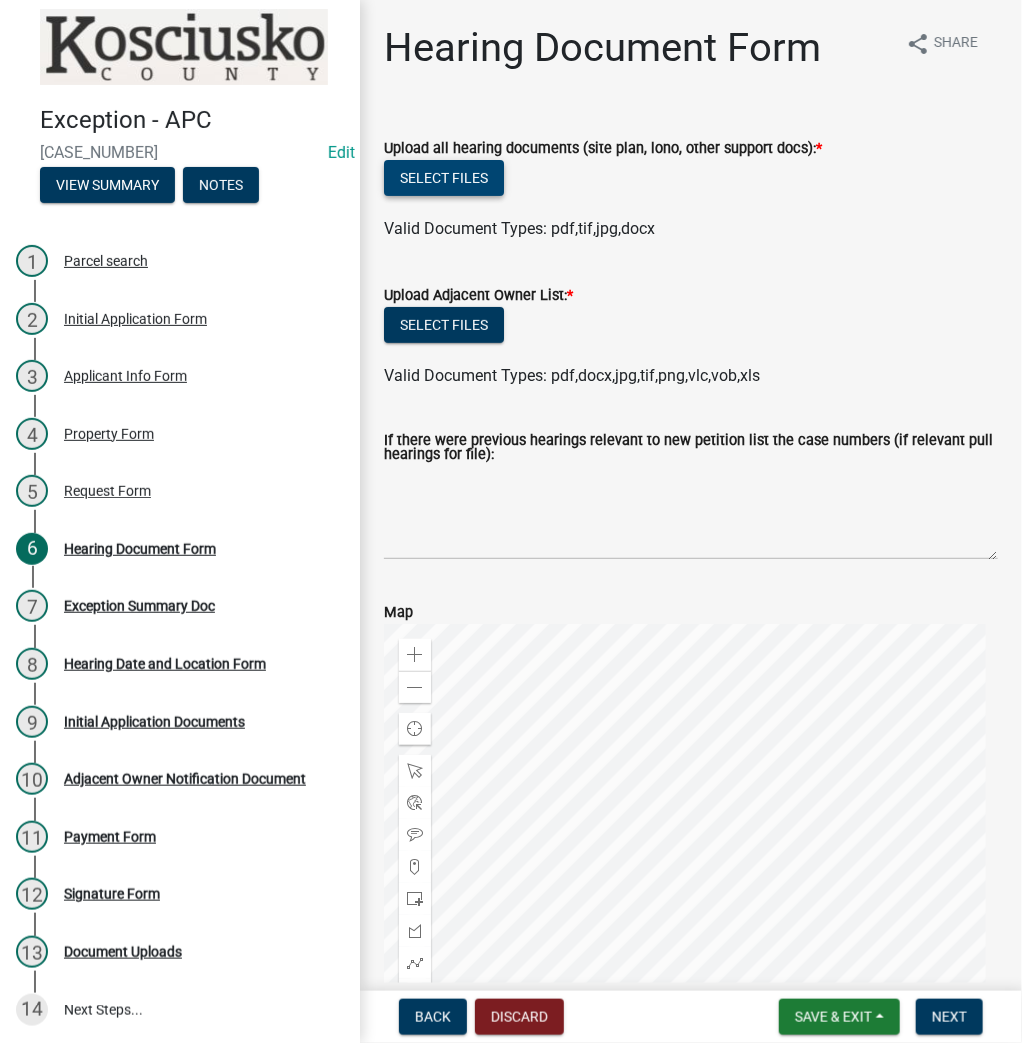click on "Select files" 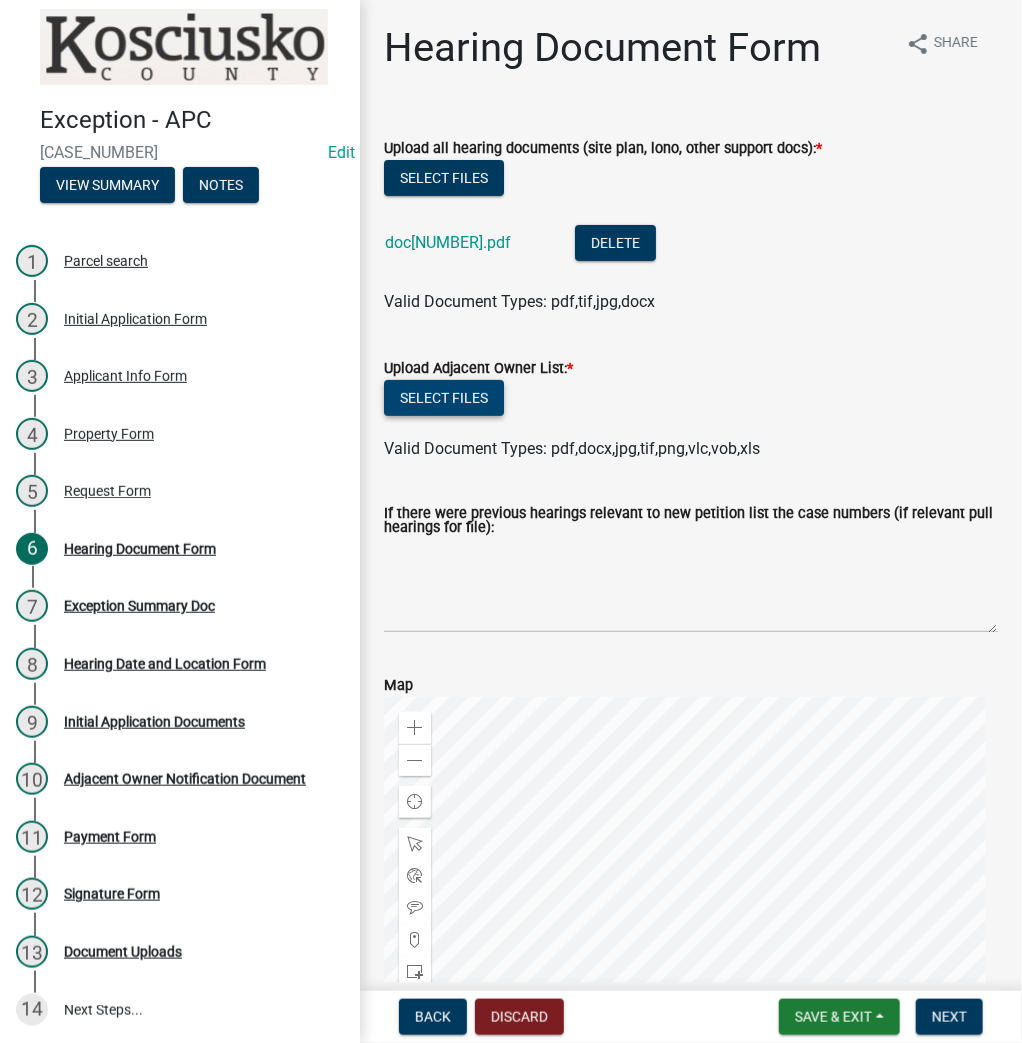click on "Select files" 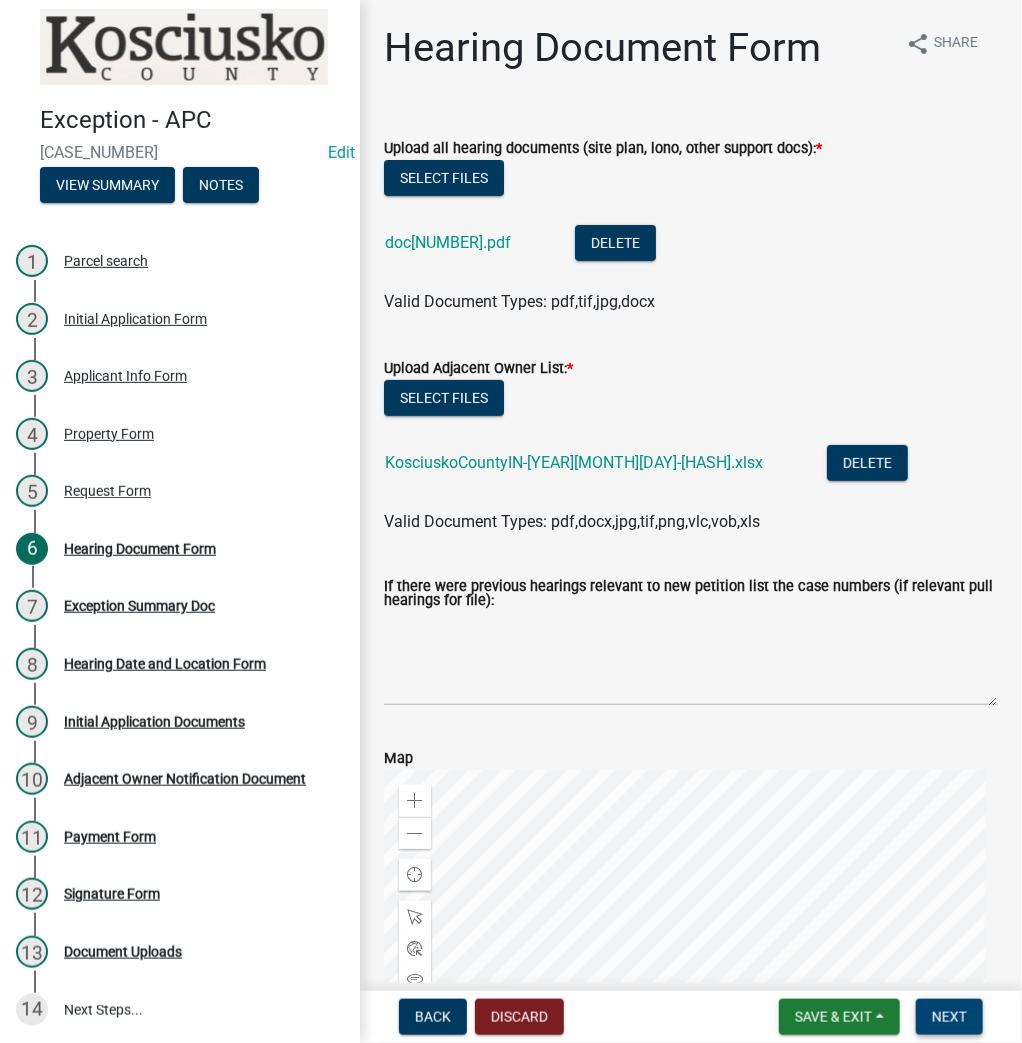 click on "Next" at bounding box center (949, 1017) 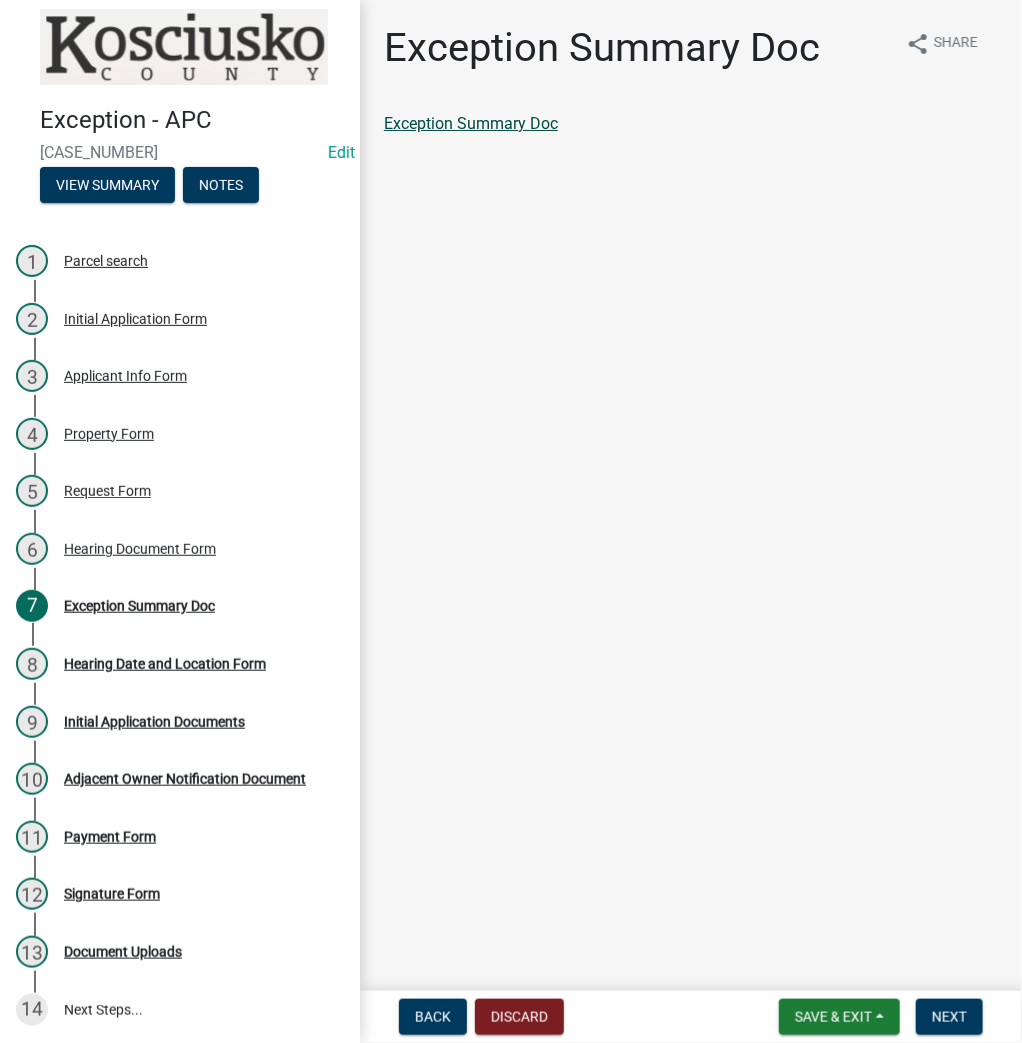 click on "Exception Summary Doc" 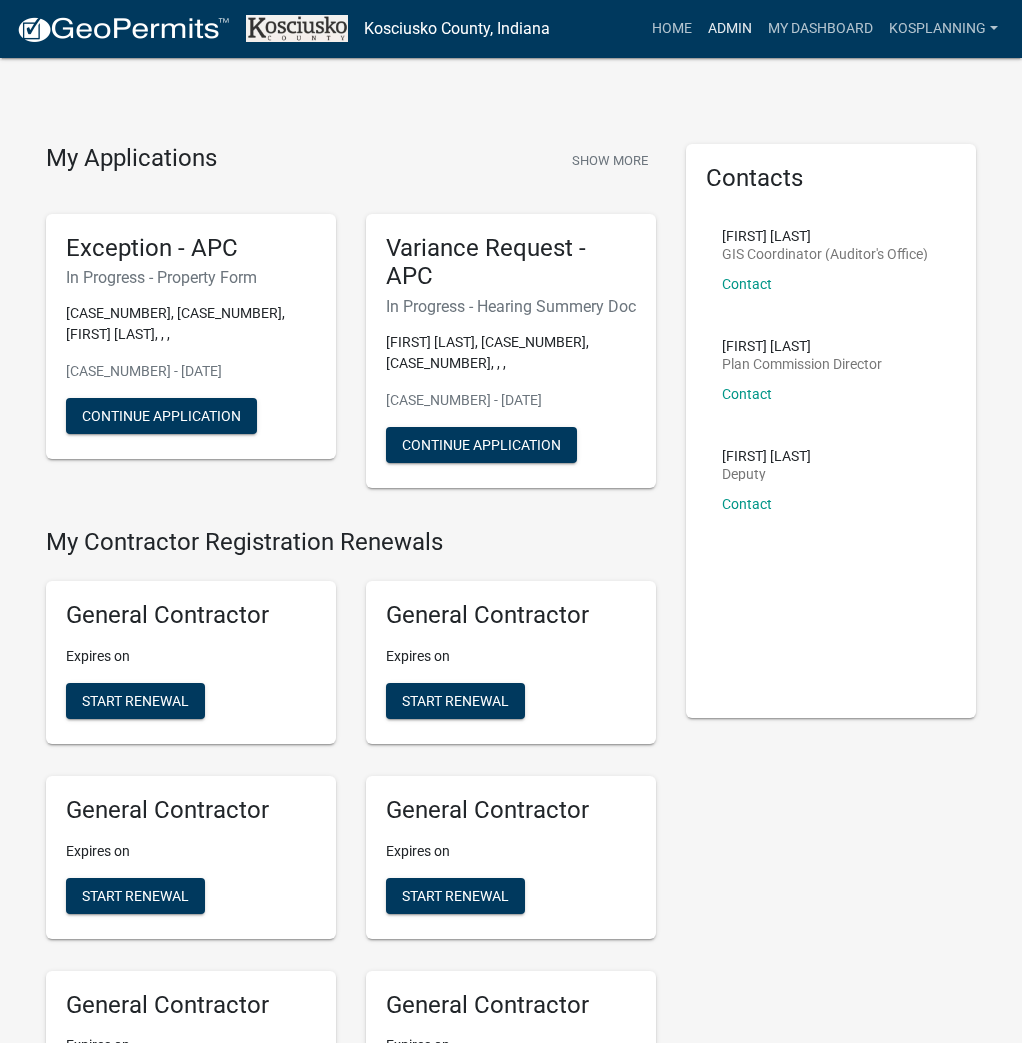 scroll, scrollTop: 0, scrollLeft: 0, axis: both 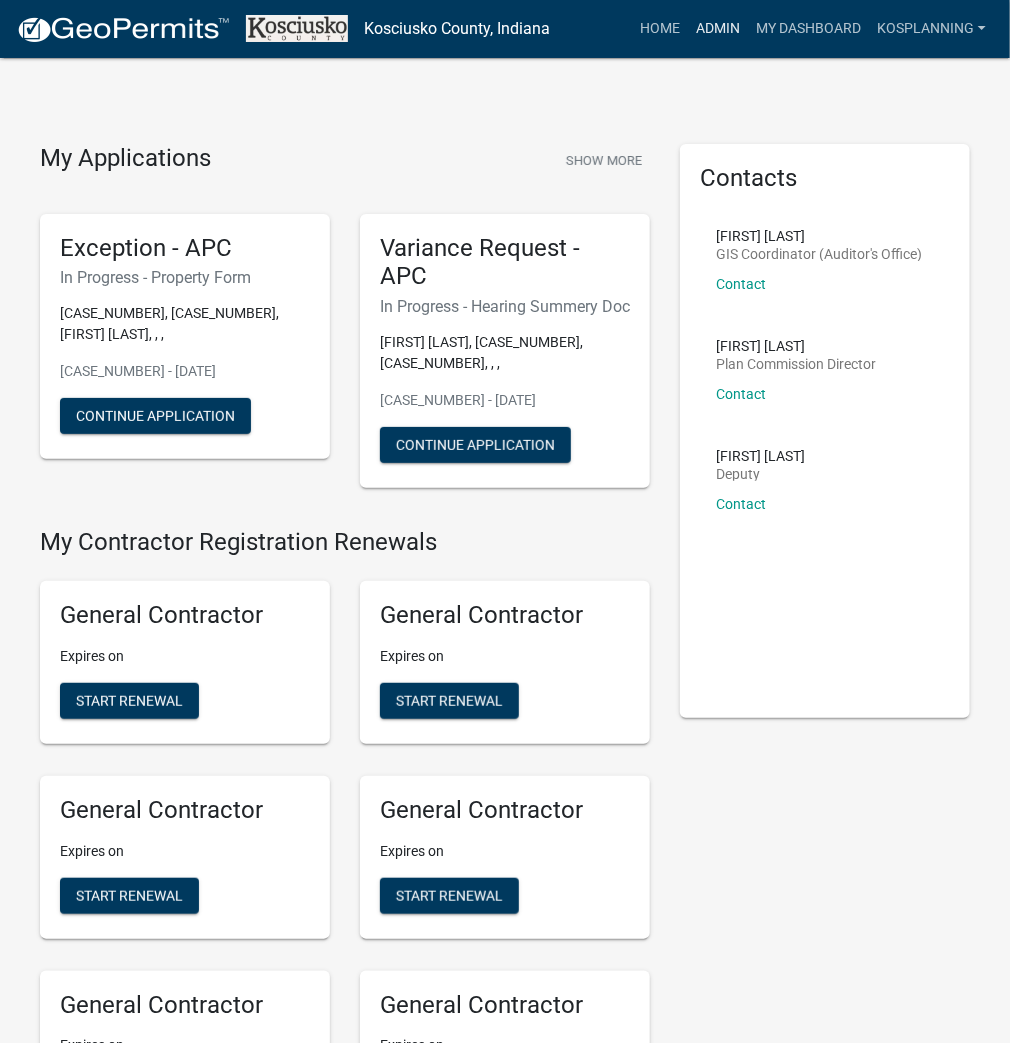click on "Admin" at bounding box center [718, 29] 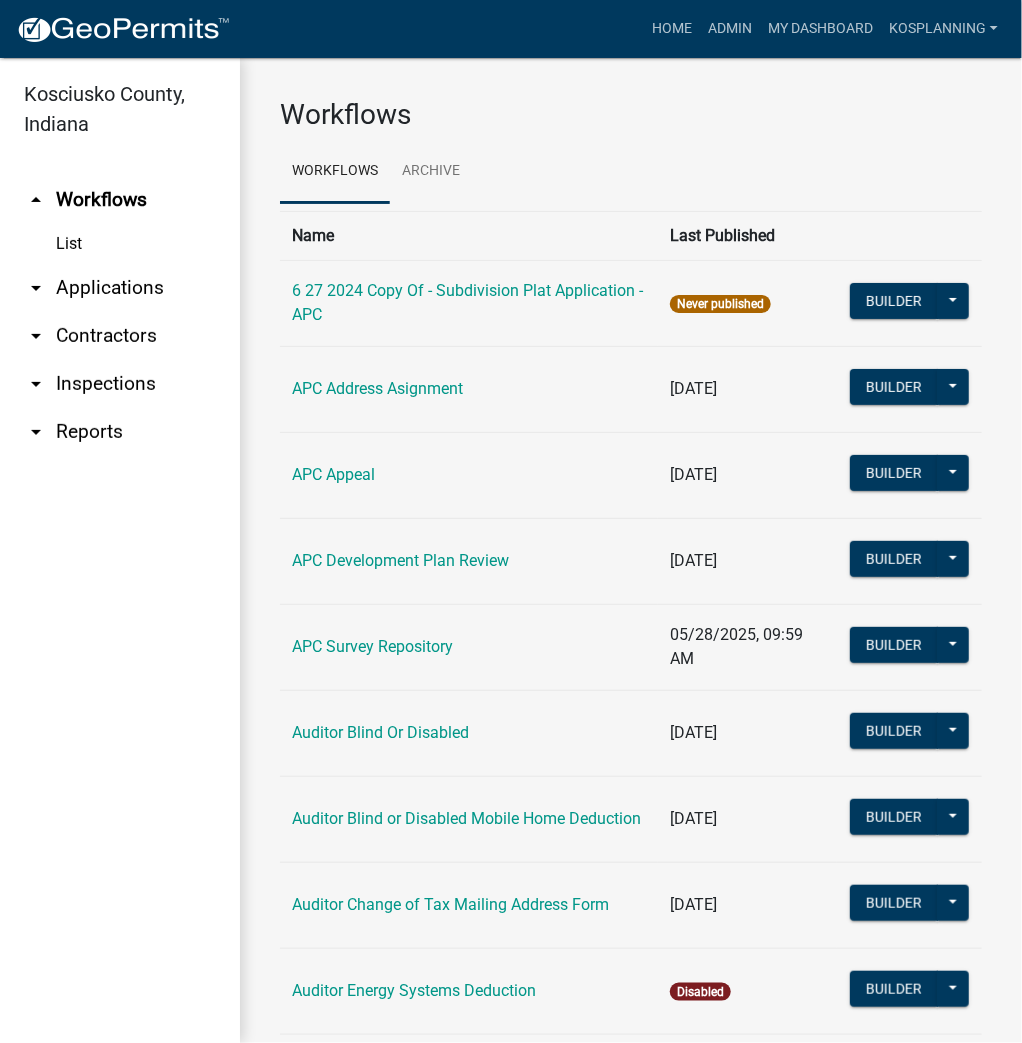 click on "arrow_drop_down   Applications" at bounding box center (120, 288) 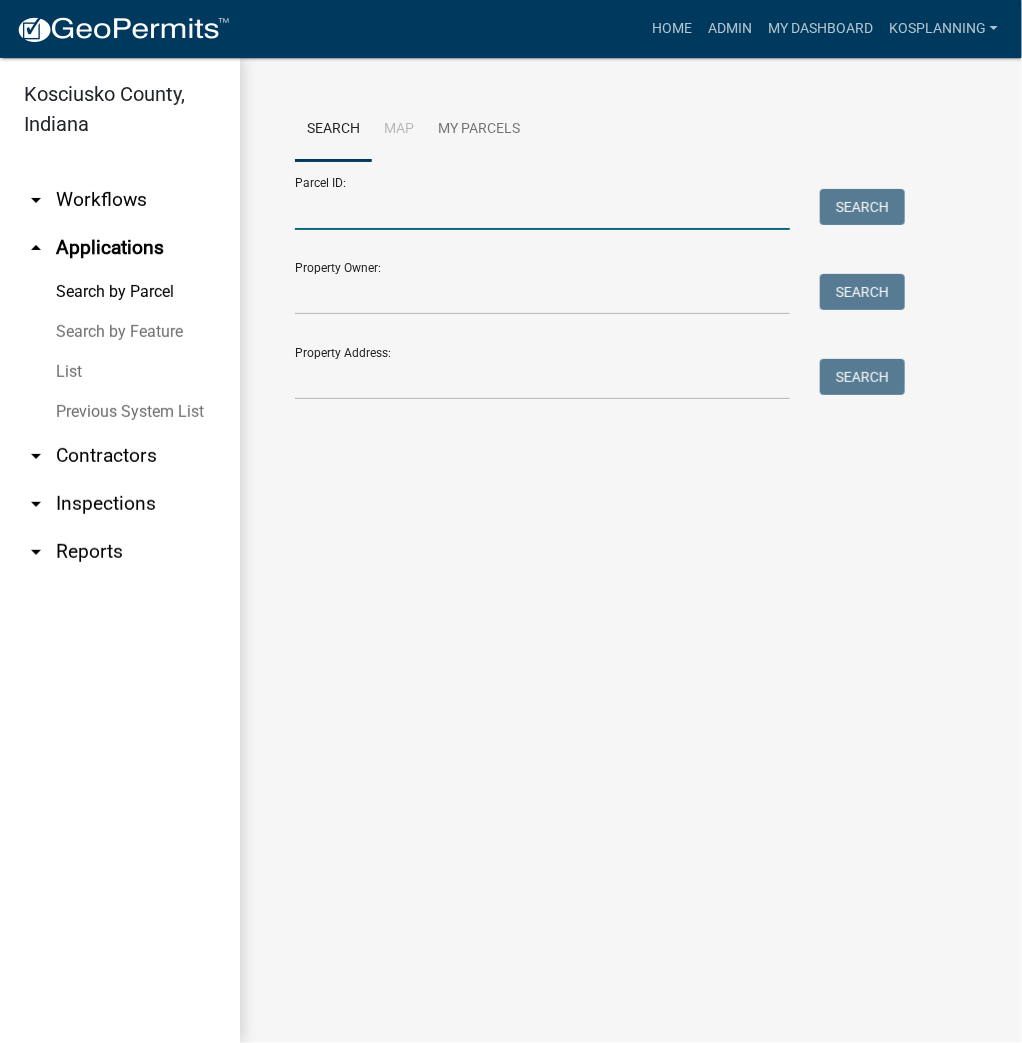 click on "Parcel ID:" at bounding box center (542, 209) 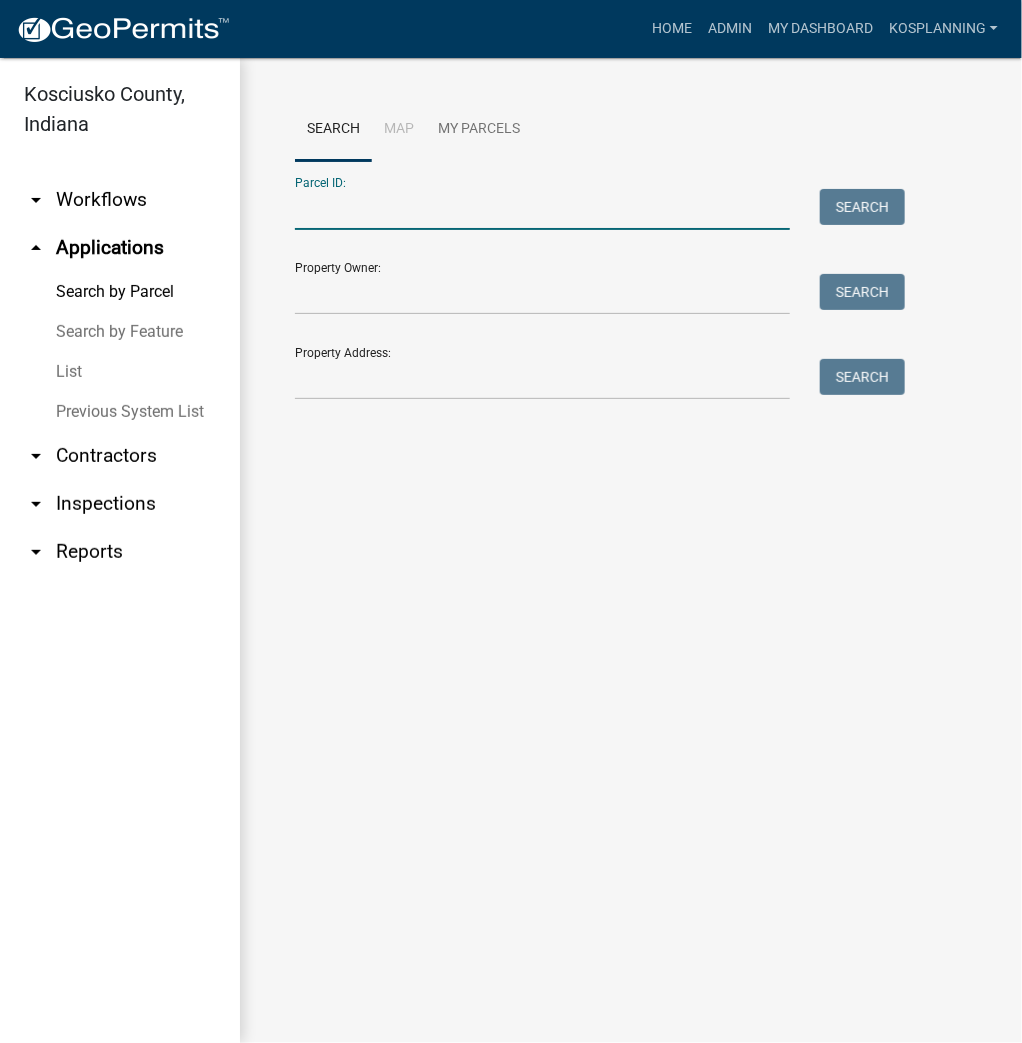 paste on "033-002-001.A" 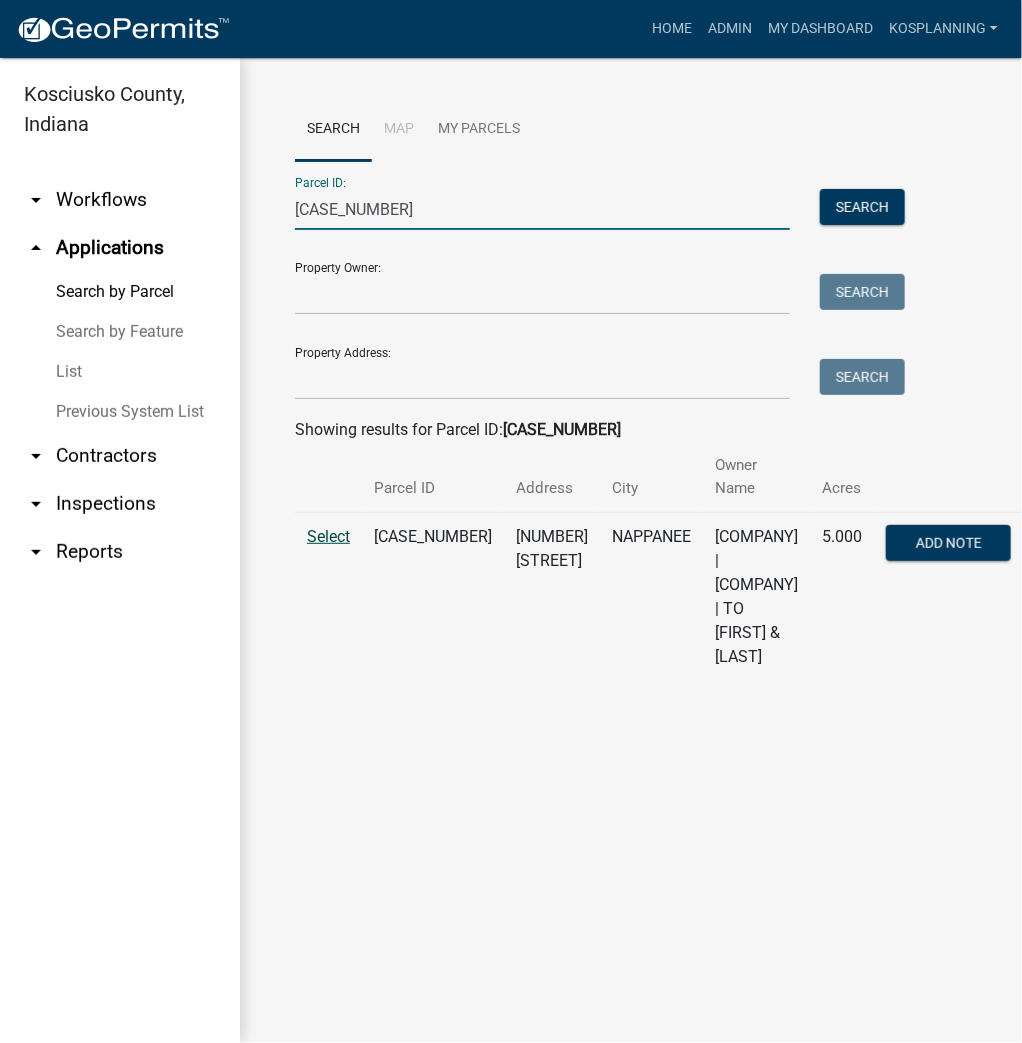 type on "033-002-001.A" 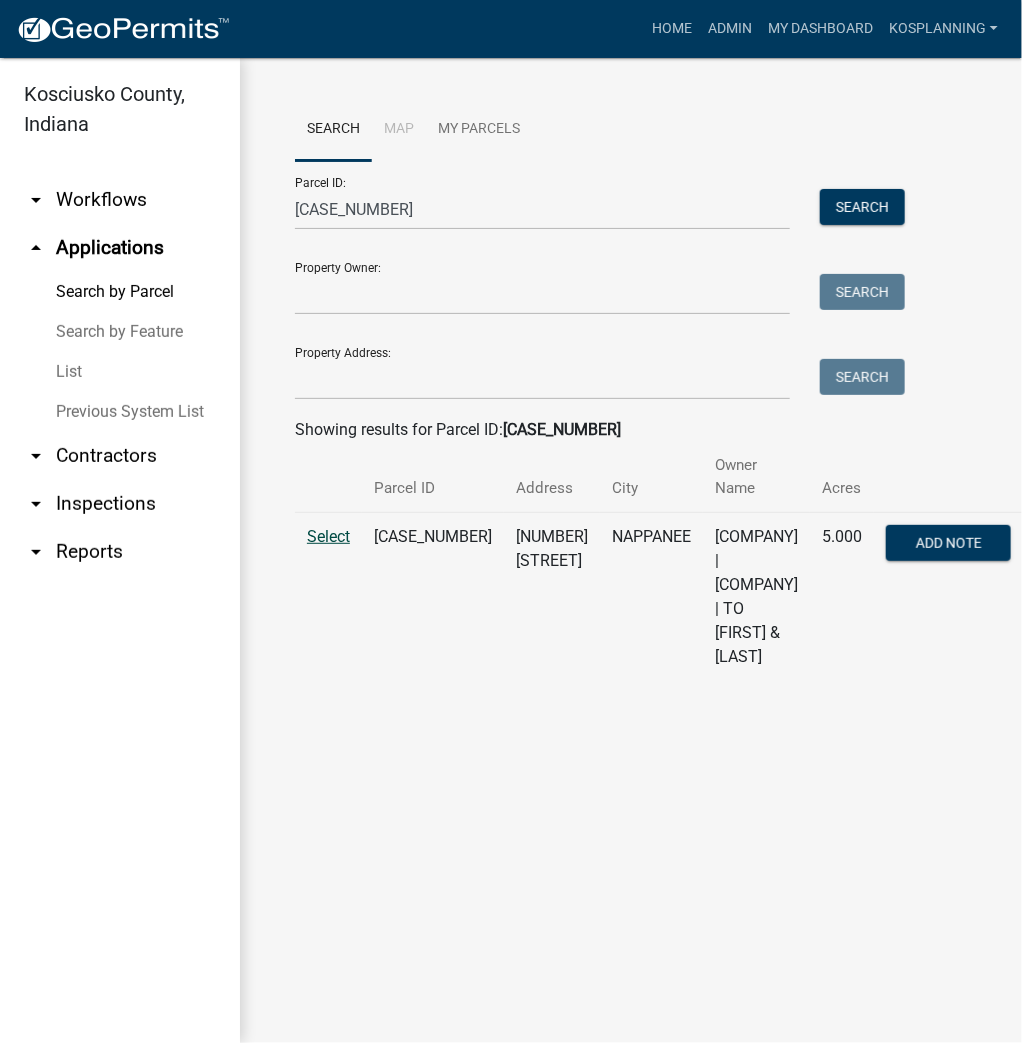click on "Select" at bounding box center [328, 536] 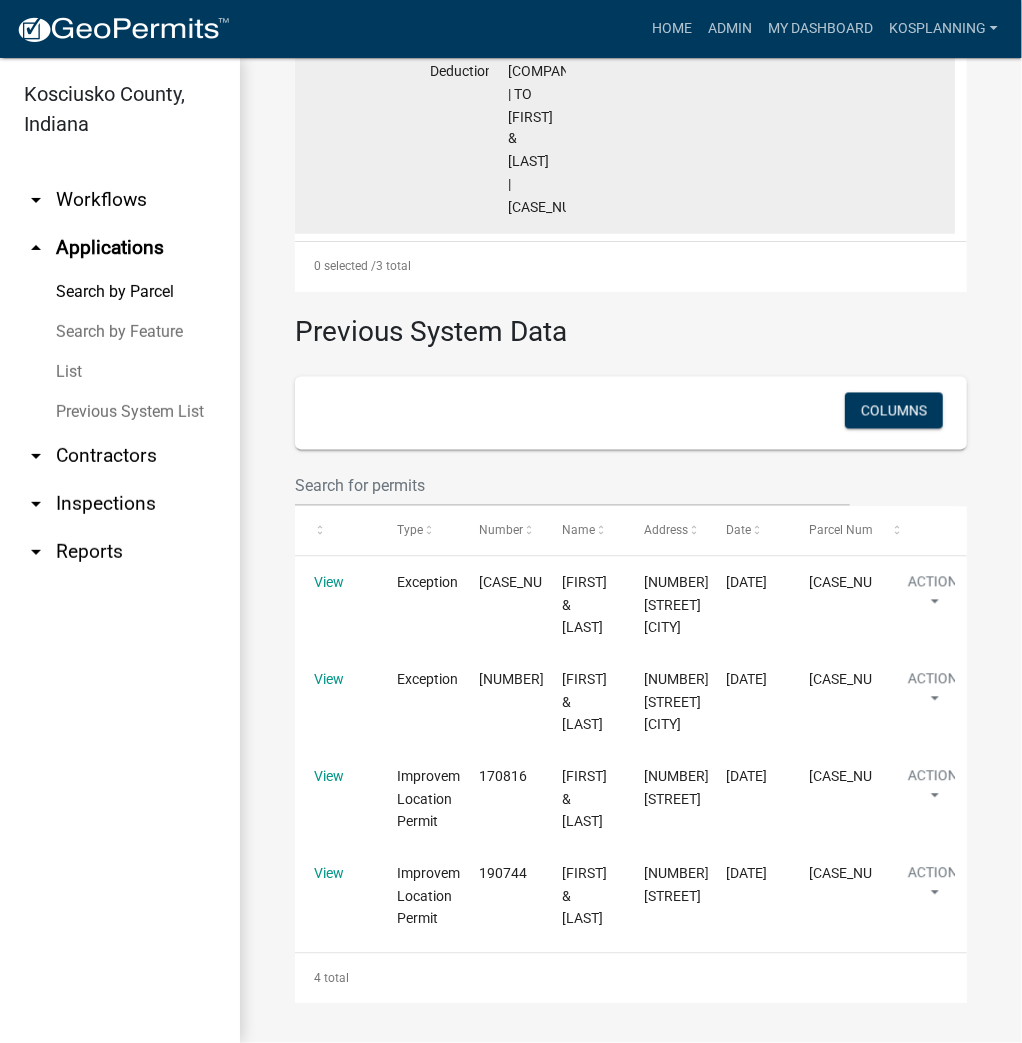 scroll, scrollTop: 1679, scrollLeft: 0, axis: vertical 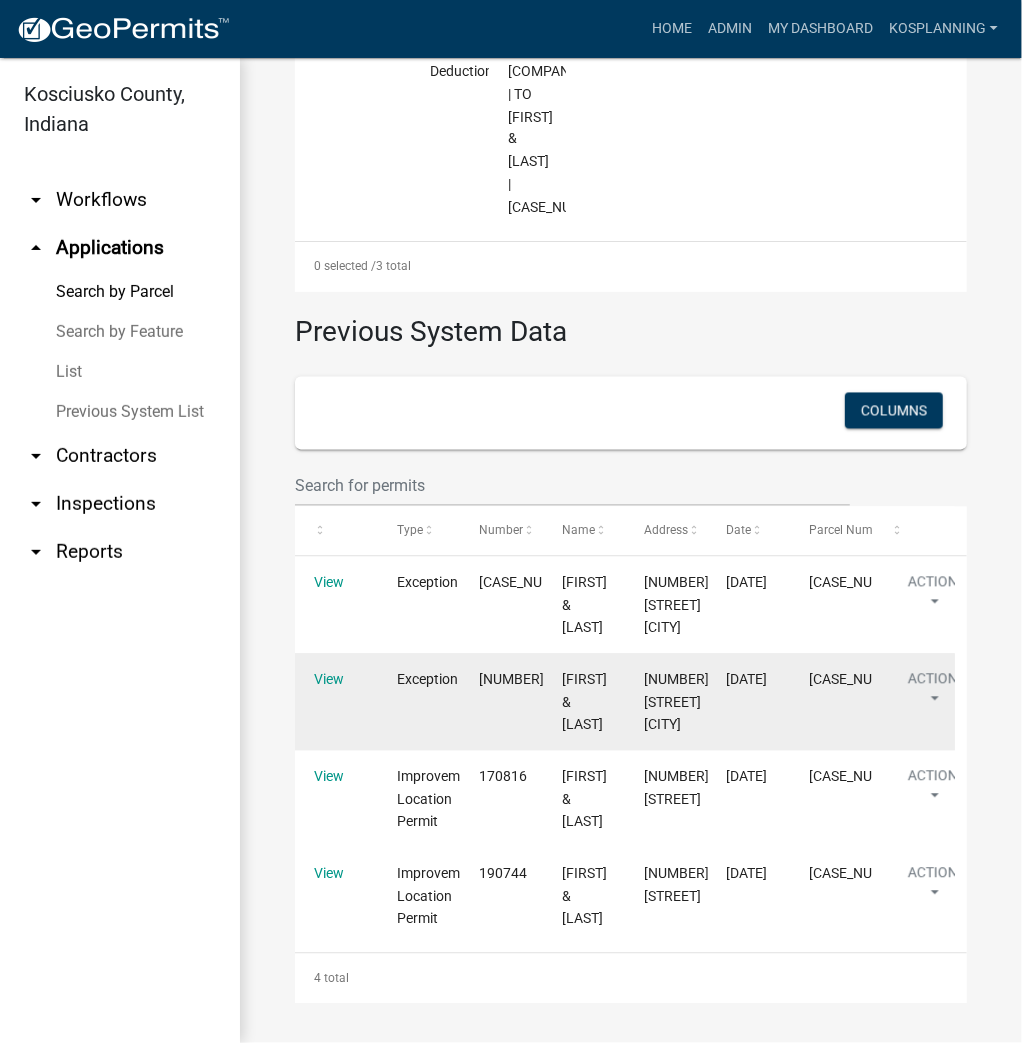 click on "View" 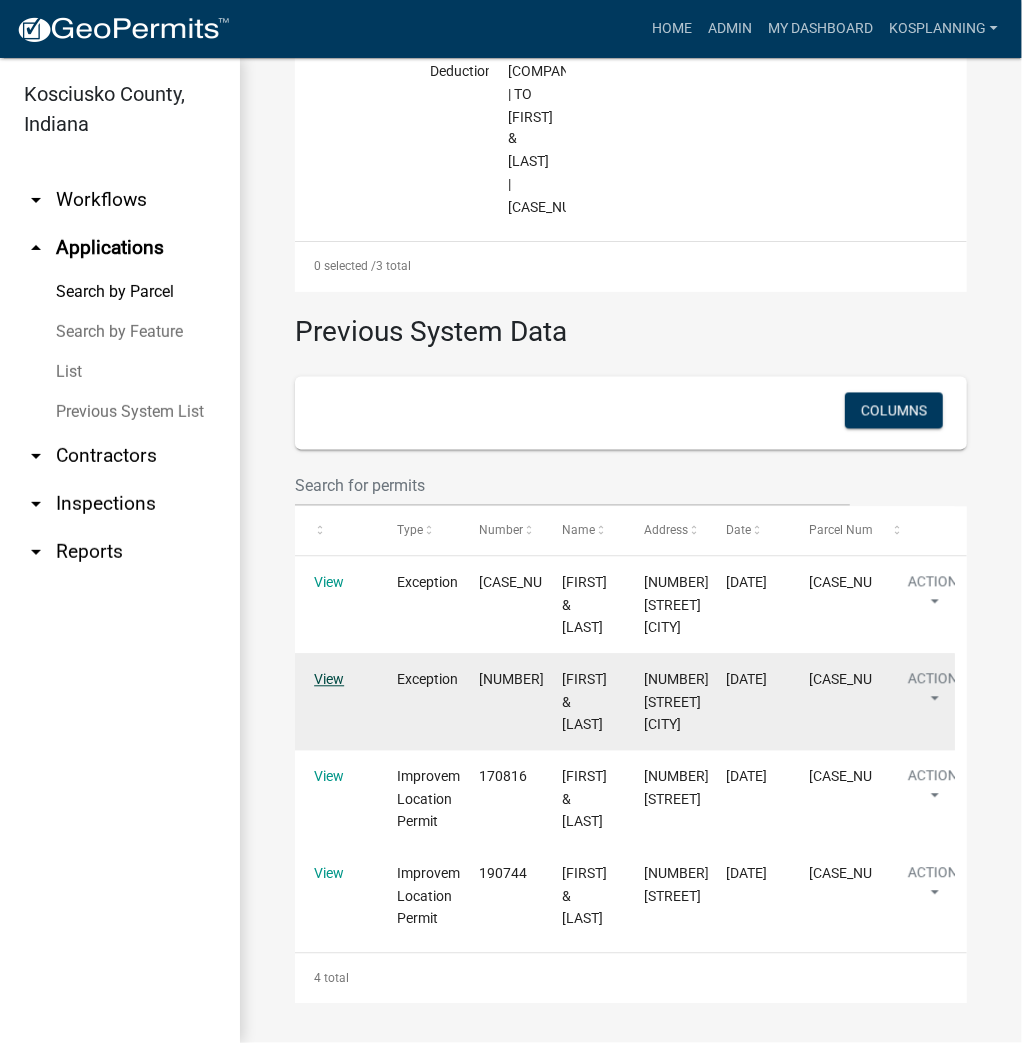 click on "View" at bounding box center [329, 680] 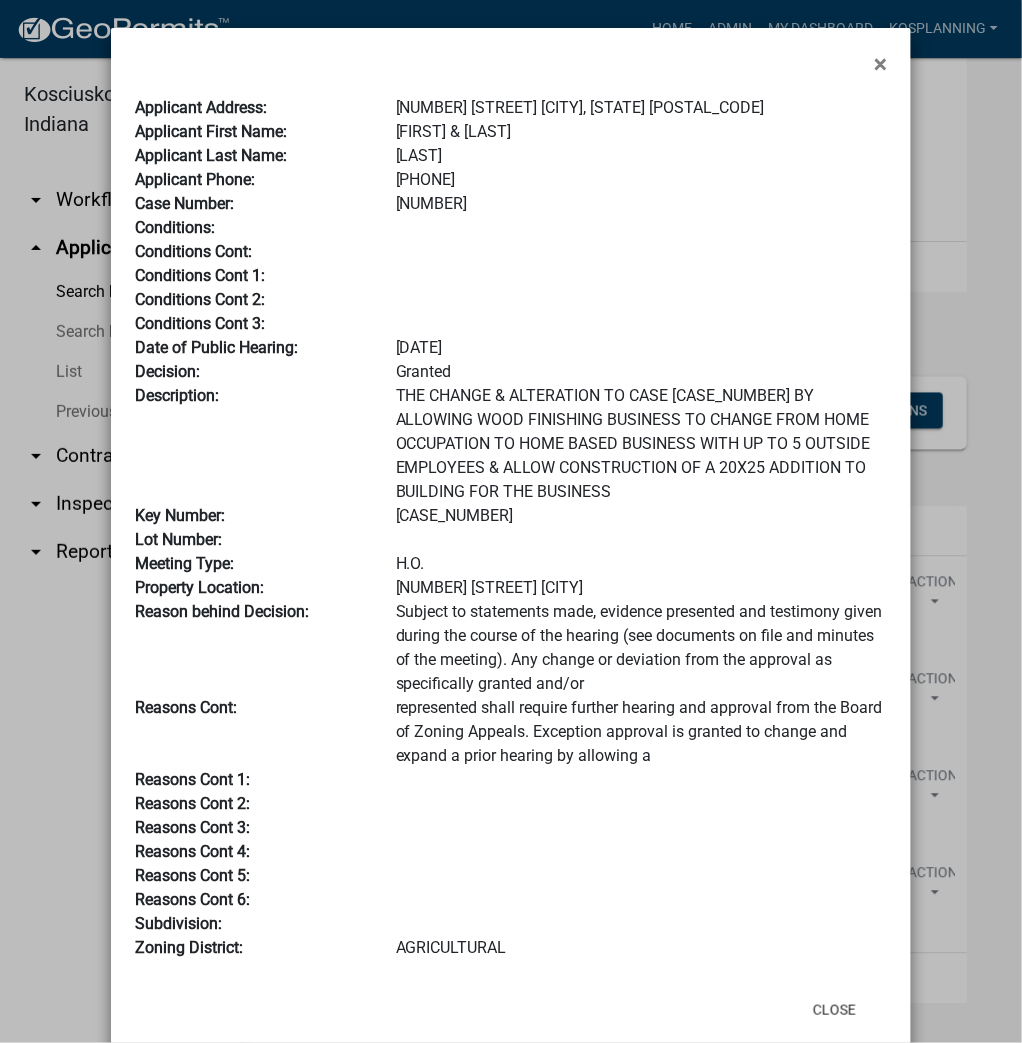 scroll, scrollTop: 43, scrollLeft: 0, axis: vertical 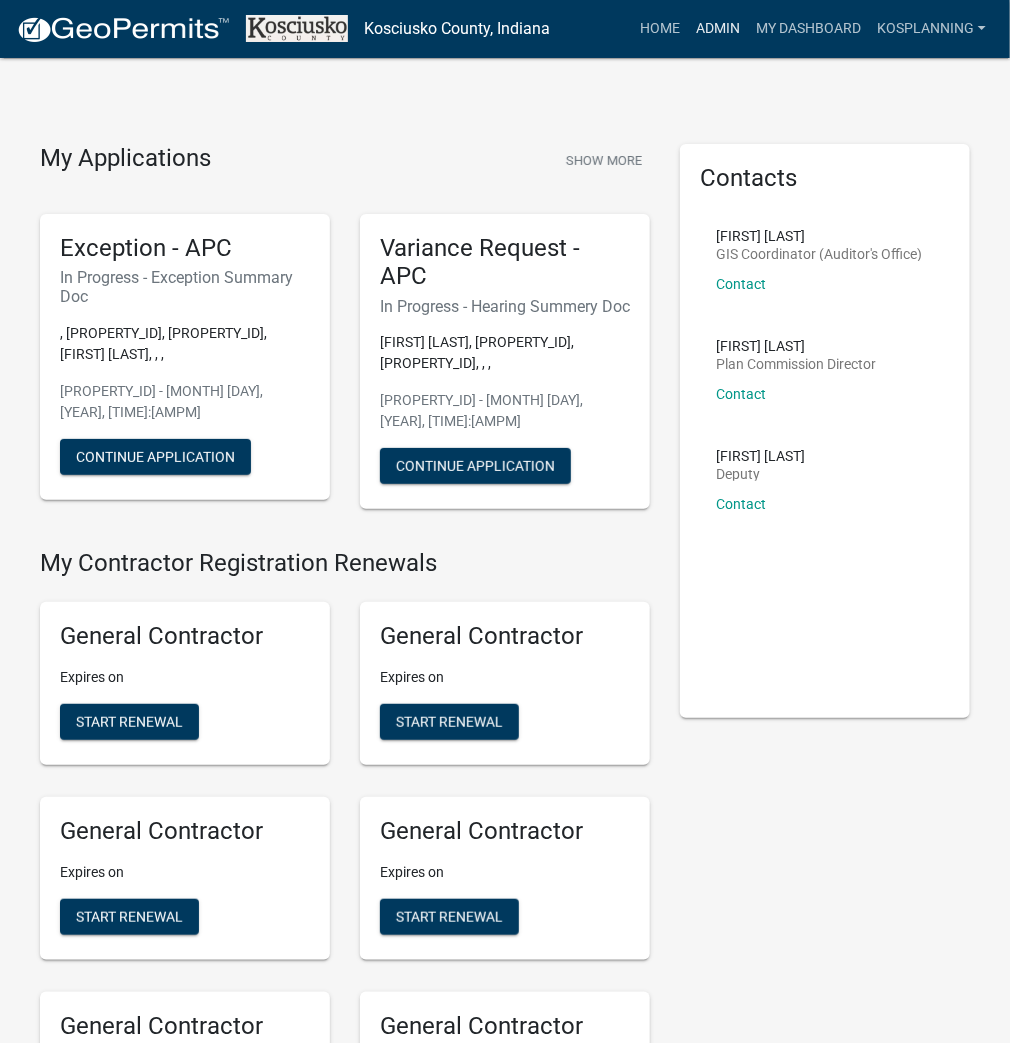 click on "Admin" at bounding box center (718, 29) 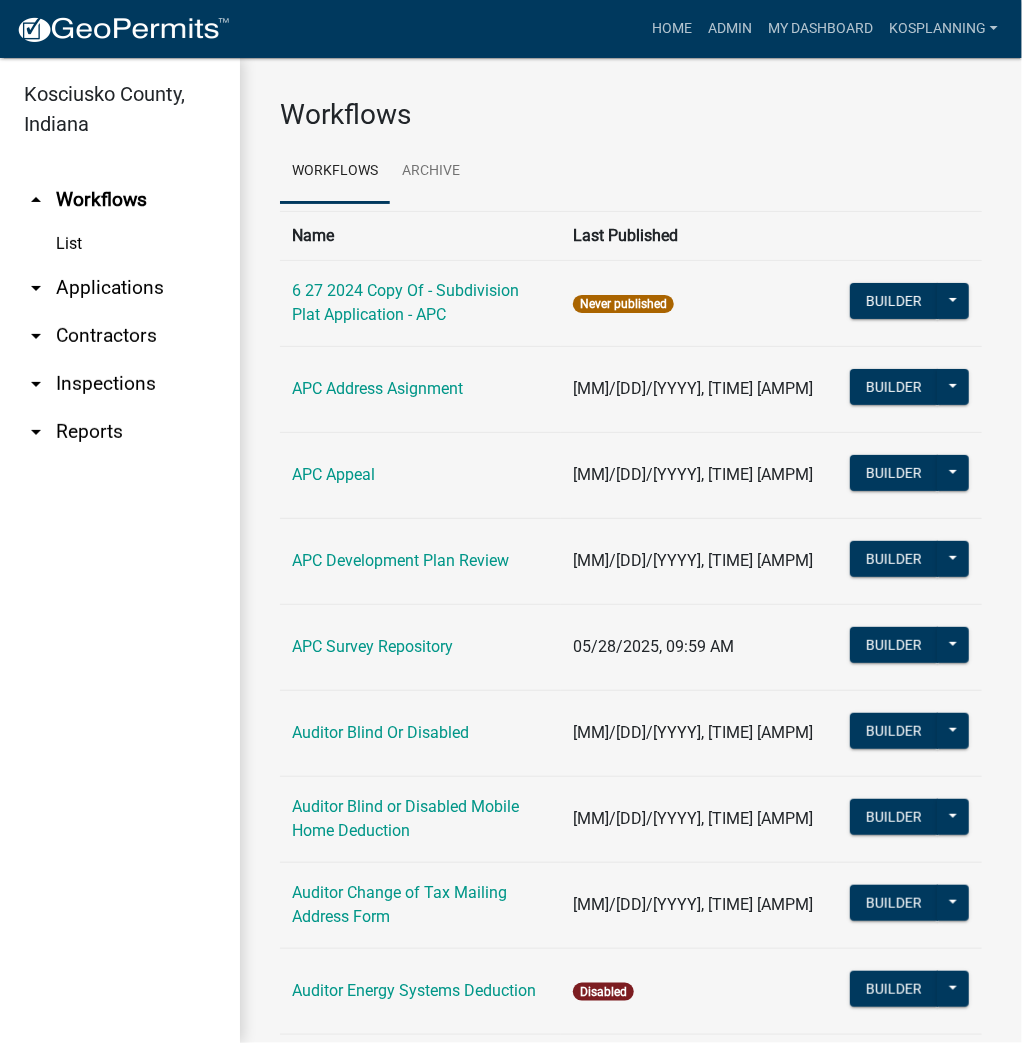 click on "arrow_drop_down   Applications" at bounding box center (120, 288) 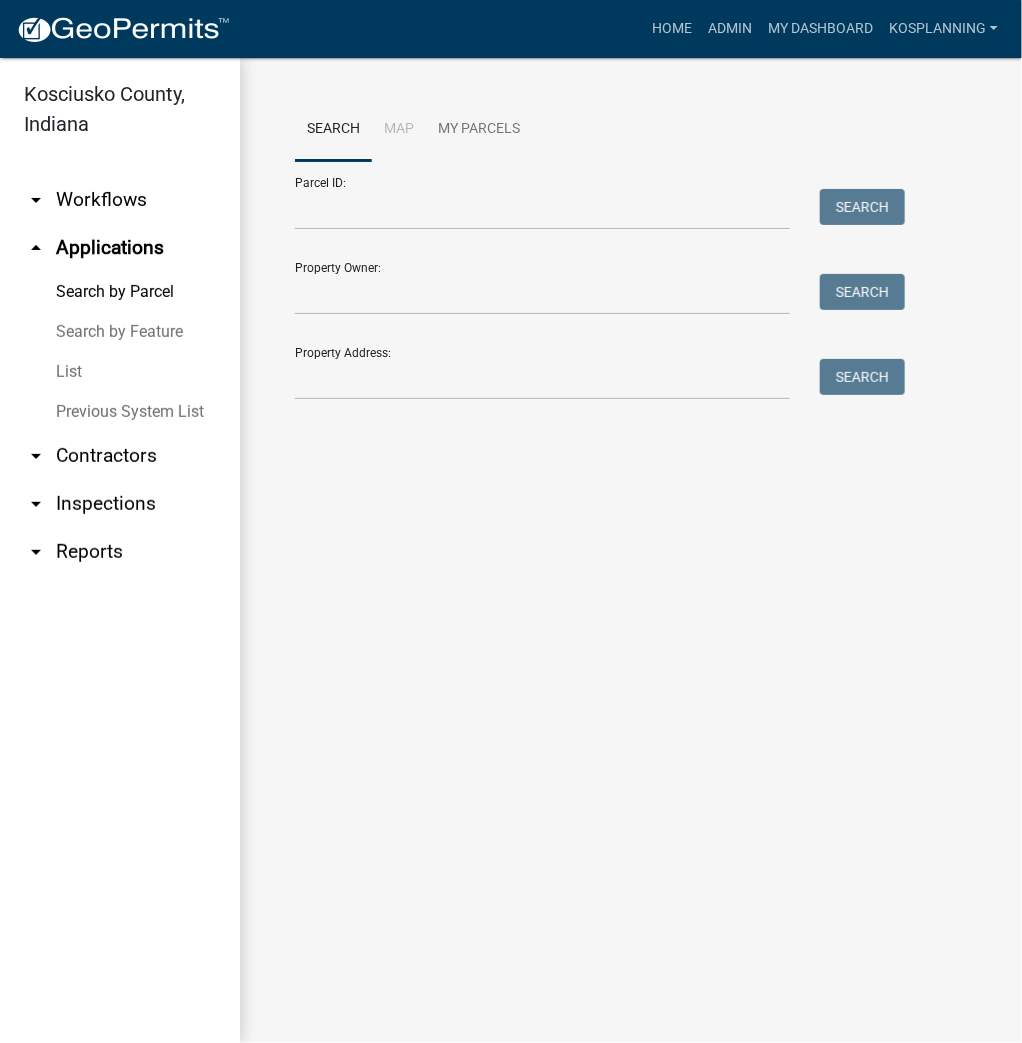 click on "List" at bounding box center [120, 372] 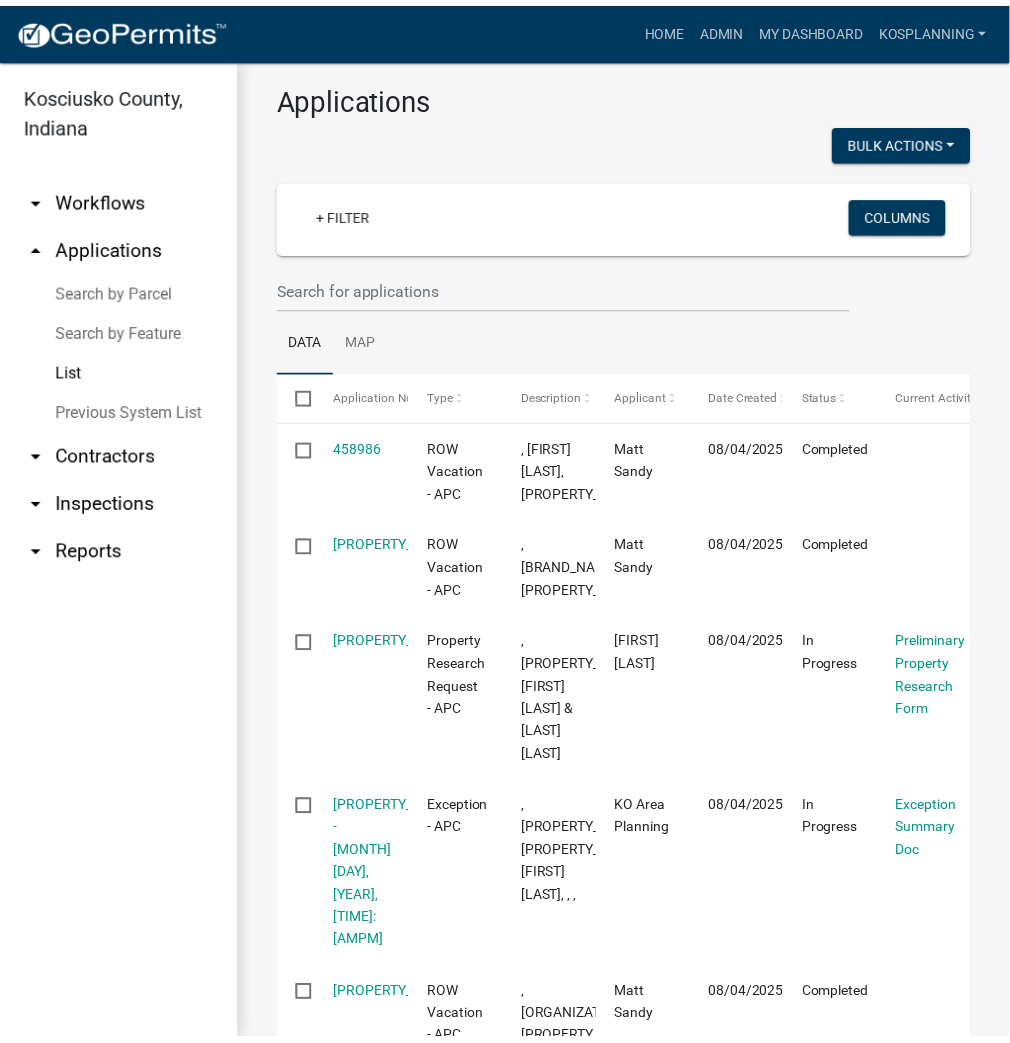 scroll, scrollTop: 0, scrollLeft: 0, axis: both 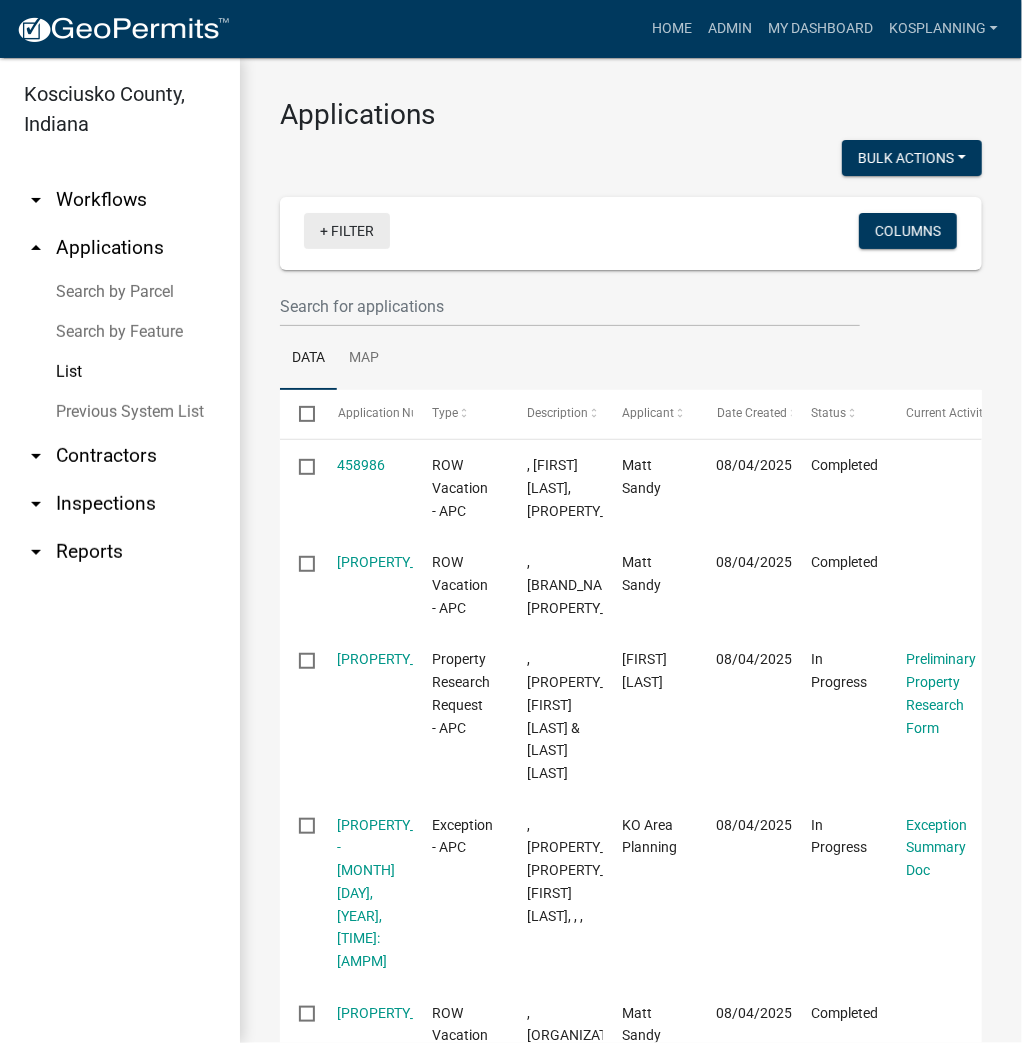 click on "+ Filter" at bounding box center (347, 231) 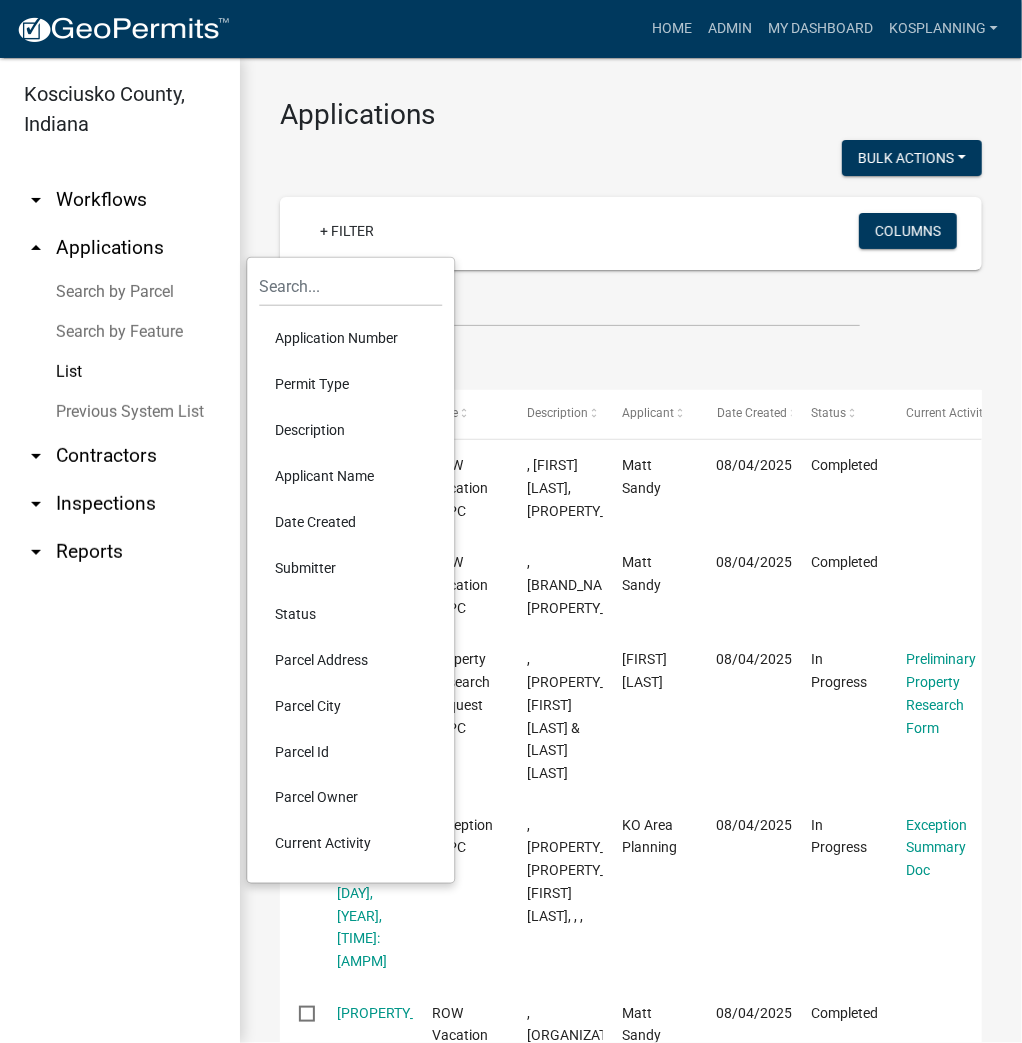 click on "Permit Type" at bounding box center [350, 384] 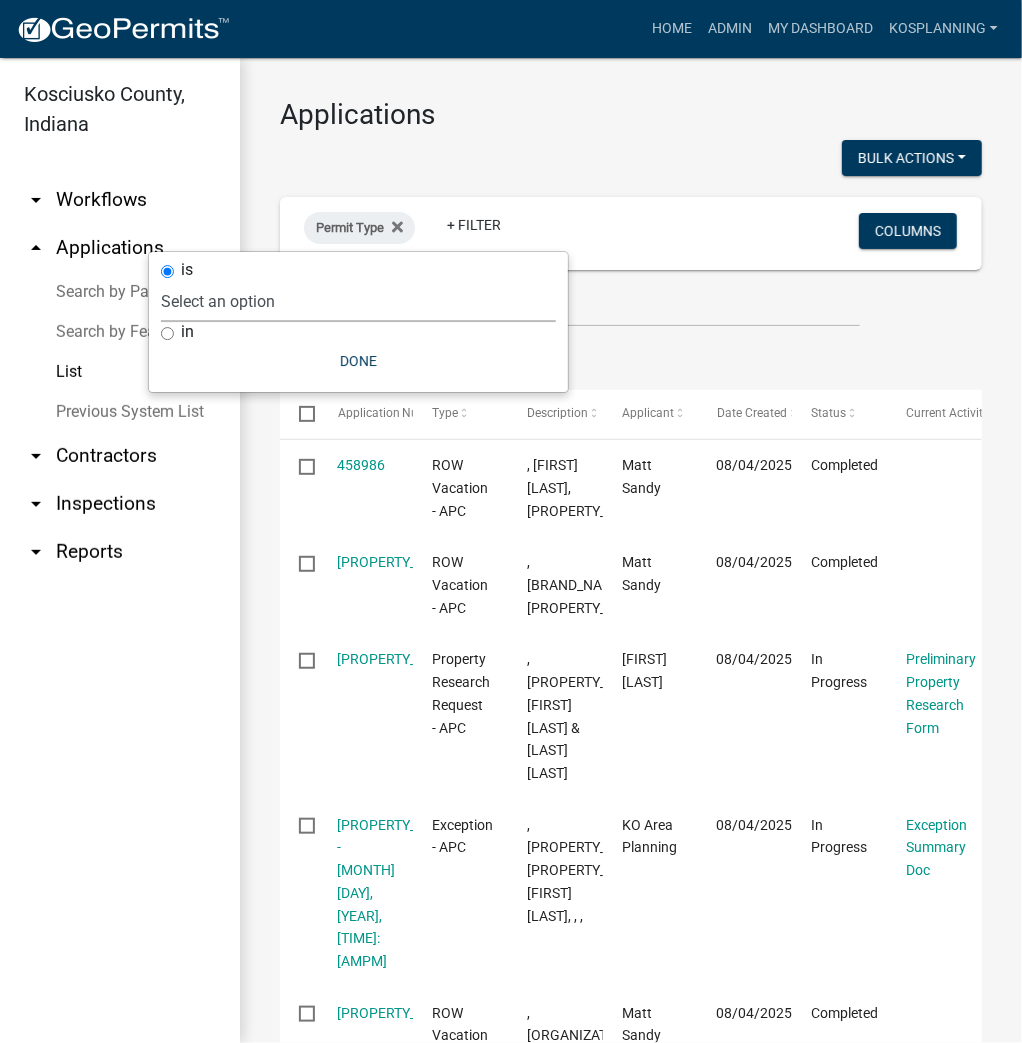 click on "Select an option   6 27 2024 Copy Of - Subdivision Plat Application - APC   APC Address Asignment   APC Appeal   APC Development Plan Review   APC Survey Repository   Auditor Blind Or Disabled   Auditor Blind or Disabled Mobile Home Deduction   Auditor Change of Tax Mailing Address Form   Auditor Energy Systems Deduction   Auditor Heritage Barn   Auditor Homestead Deduction   Auditor Mobile Home Homestead Deduction   Auditor Over 65 Deduction   Auditor Over 65 for Mobile Home Deduction   Auditor Vacation Request   Auditor Veterans Deduction   Auditor Veterans Deduction for Mobile Home   Certificates of Occupancy - APC   Copy Of - FARAs   Copy Of - Improvement Location Permit - APC 1 22 2024   Driveway and Right of Way Work Permit   Exception - APC   FARAs   Flood Development Permit - APC   Flood Zone Inquiry   Flood Zone Inquiry (PRR Copy)   Food Permit   General Contractor (Registration)   General Contractor (Renewal)   HD Sign Off On Sewage & Water   Hoover - Driveway and Right of Way Work Permit" at bounding box center [358, 301] 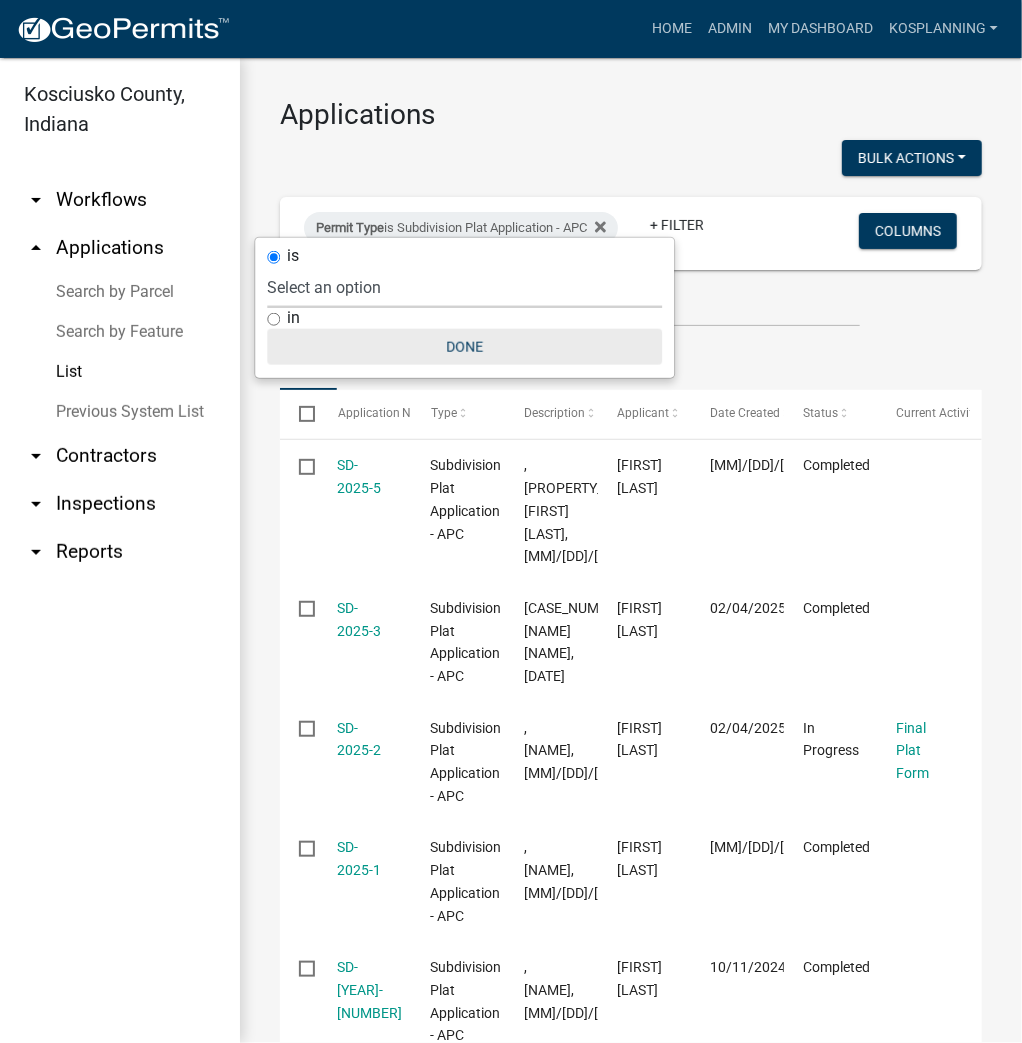 click on "Done" at bounding box center [464, 347] 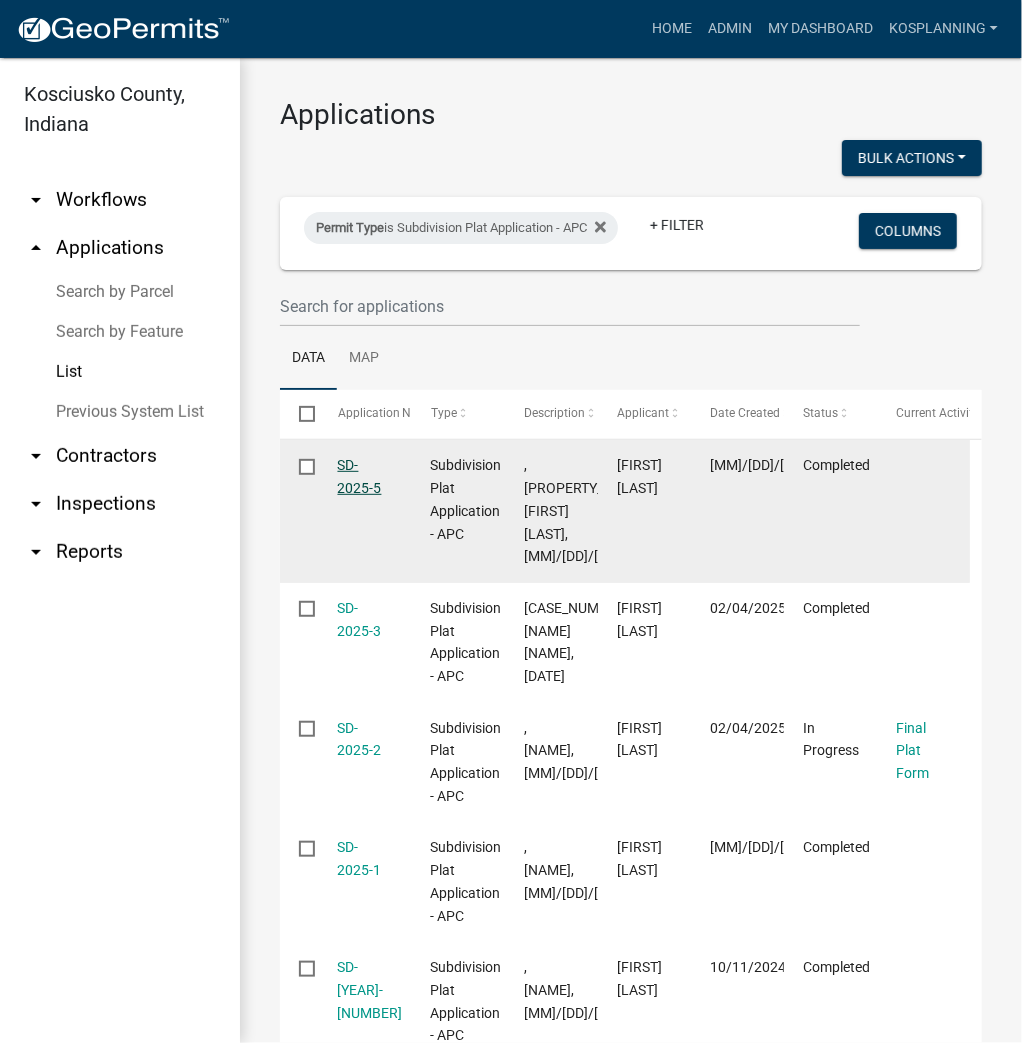 click on "SD-2025-5" 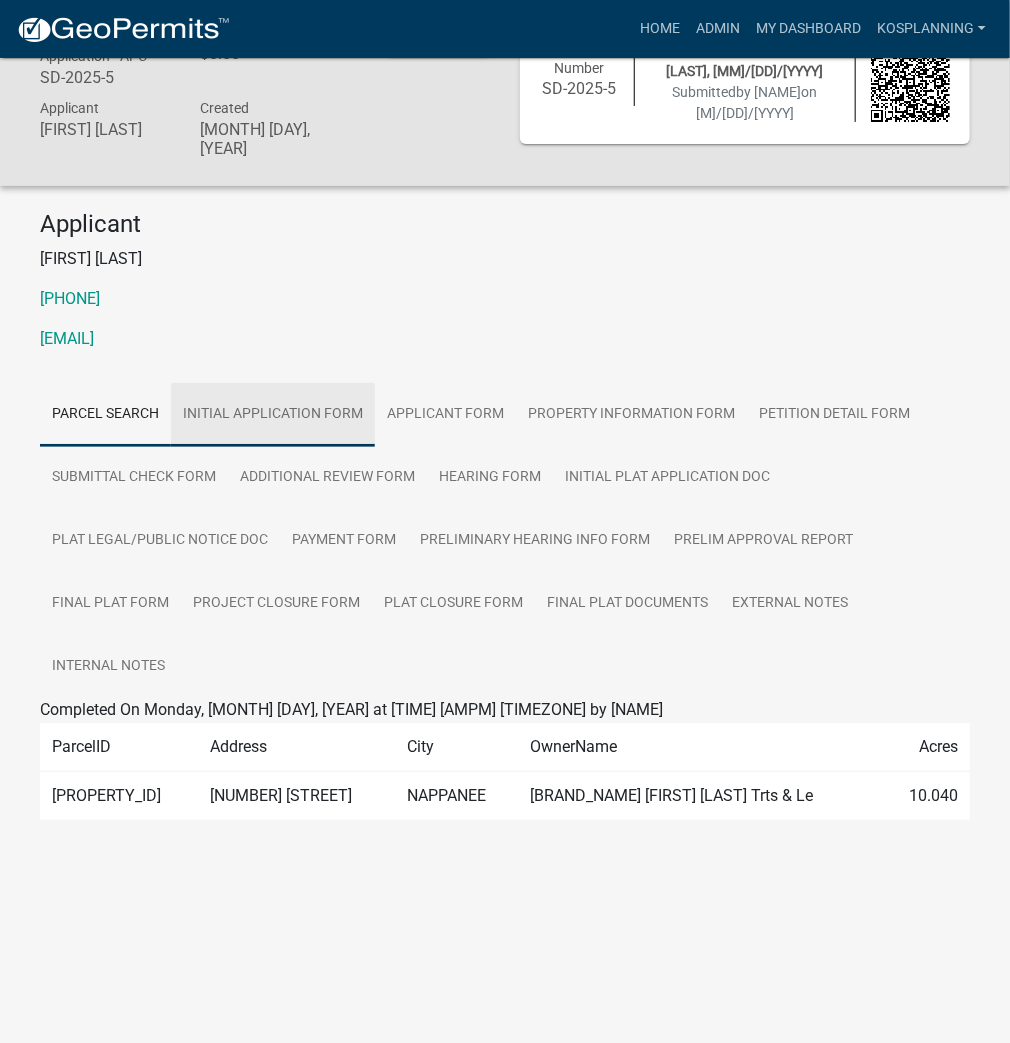 click on "Initial Application Form" at bounding box center (273, 415) 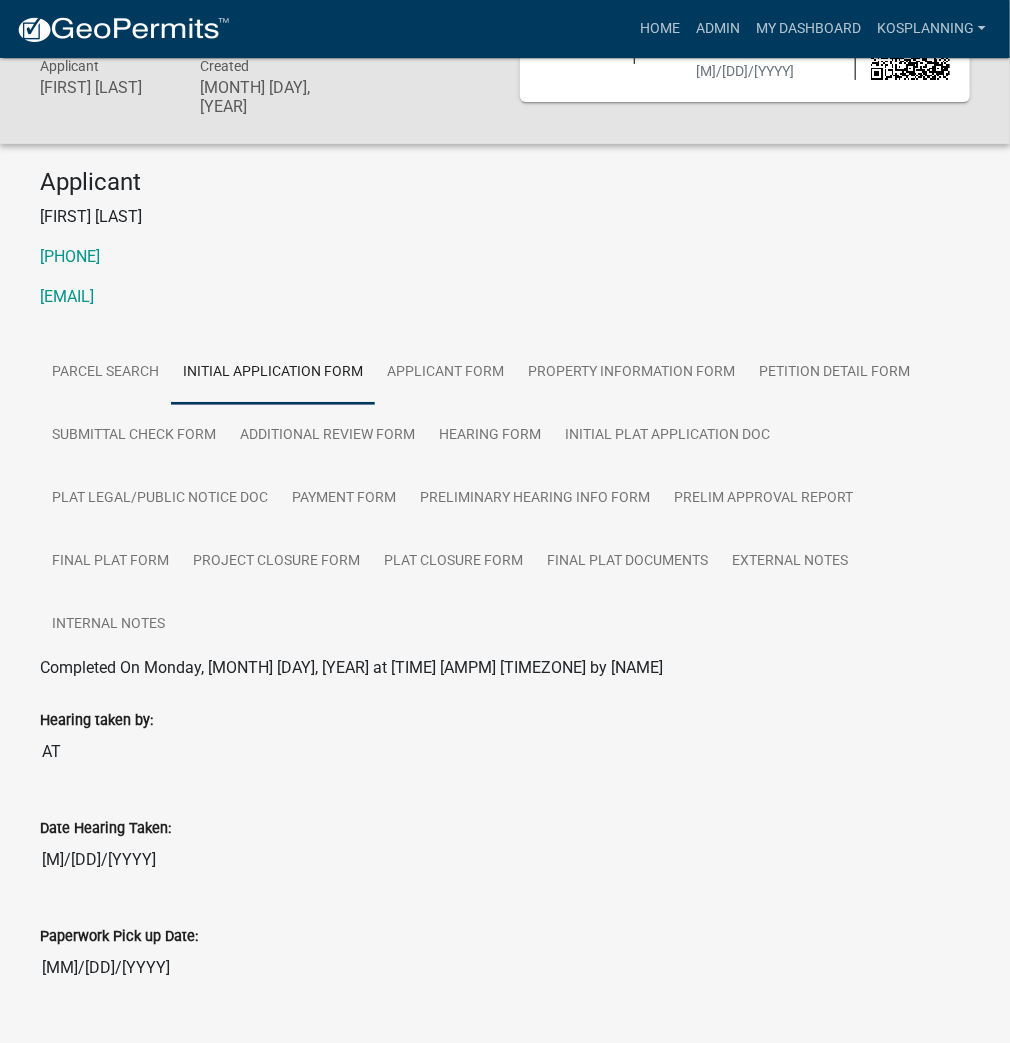 scroll, scrollTop: 124, scrollLeft: 0, axis: vertical 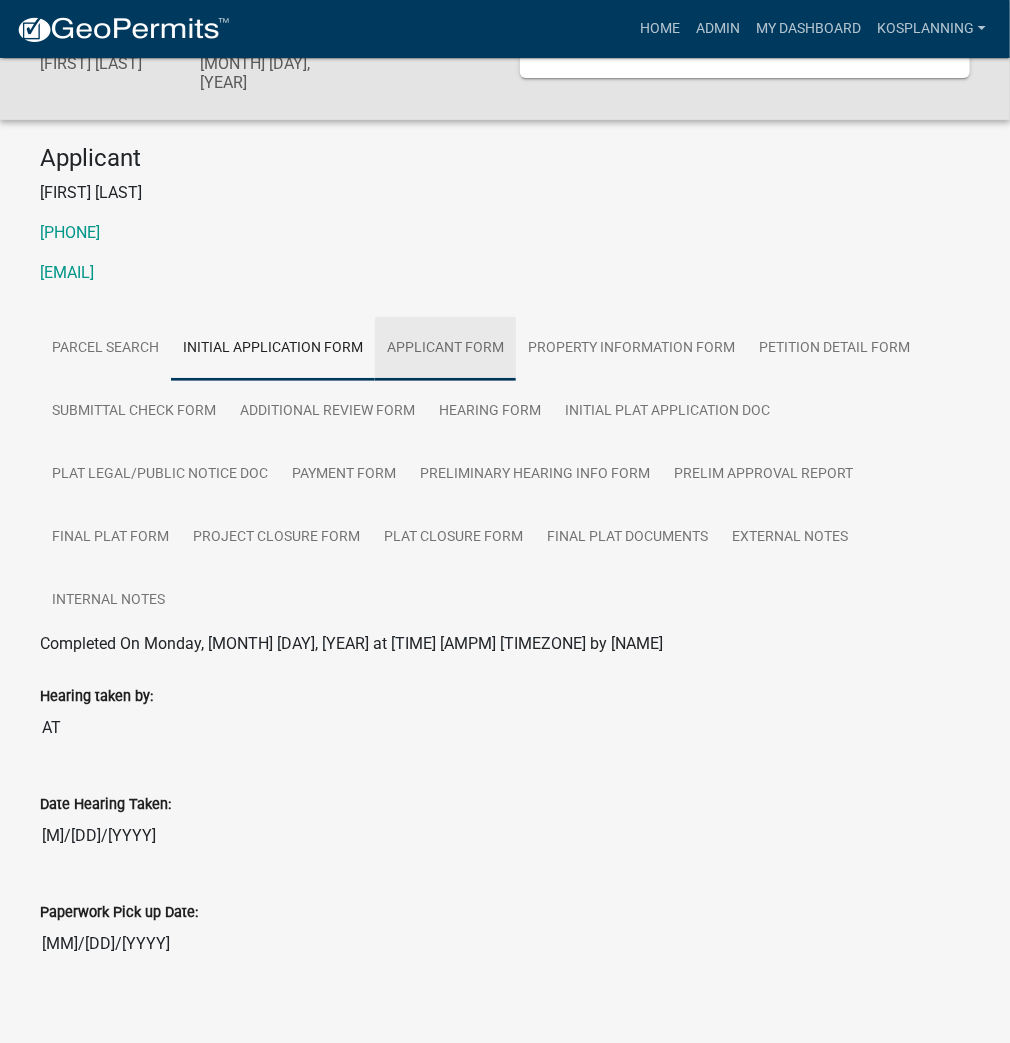 click on "Applicant Form" at bounding box center [445, 349] 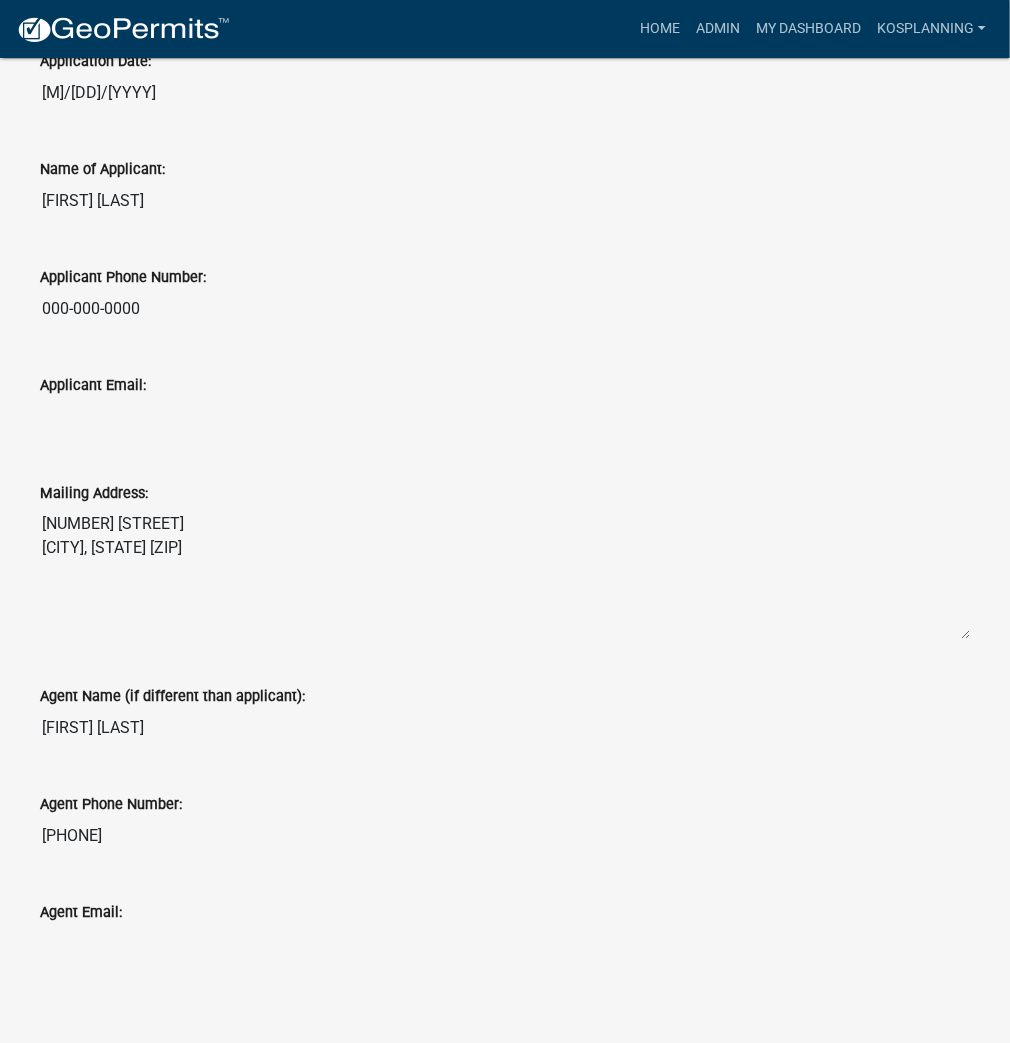 scroll, scrollTop: 279, scrollLeft: 0, axis: vertical 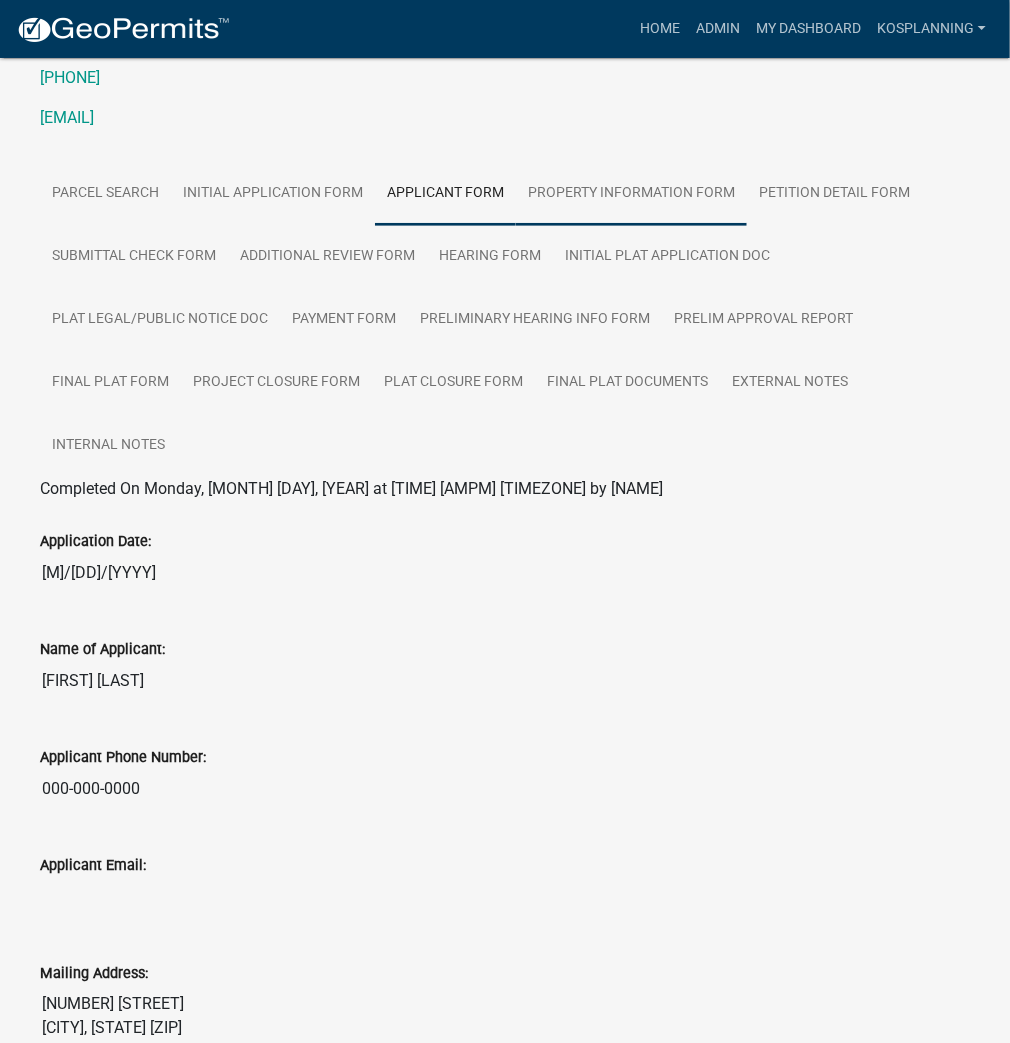 click on "Property Information Form" at bounding box center [631, 194] 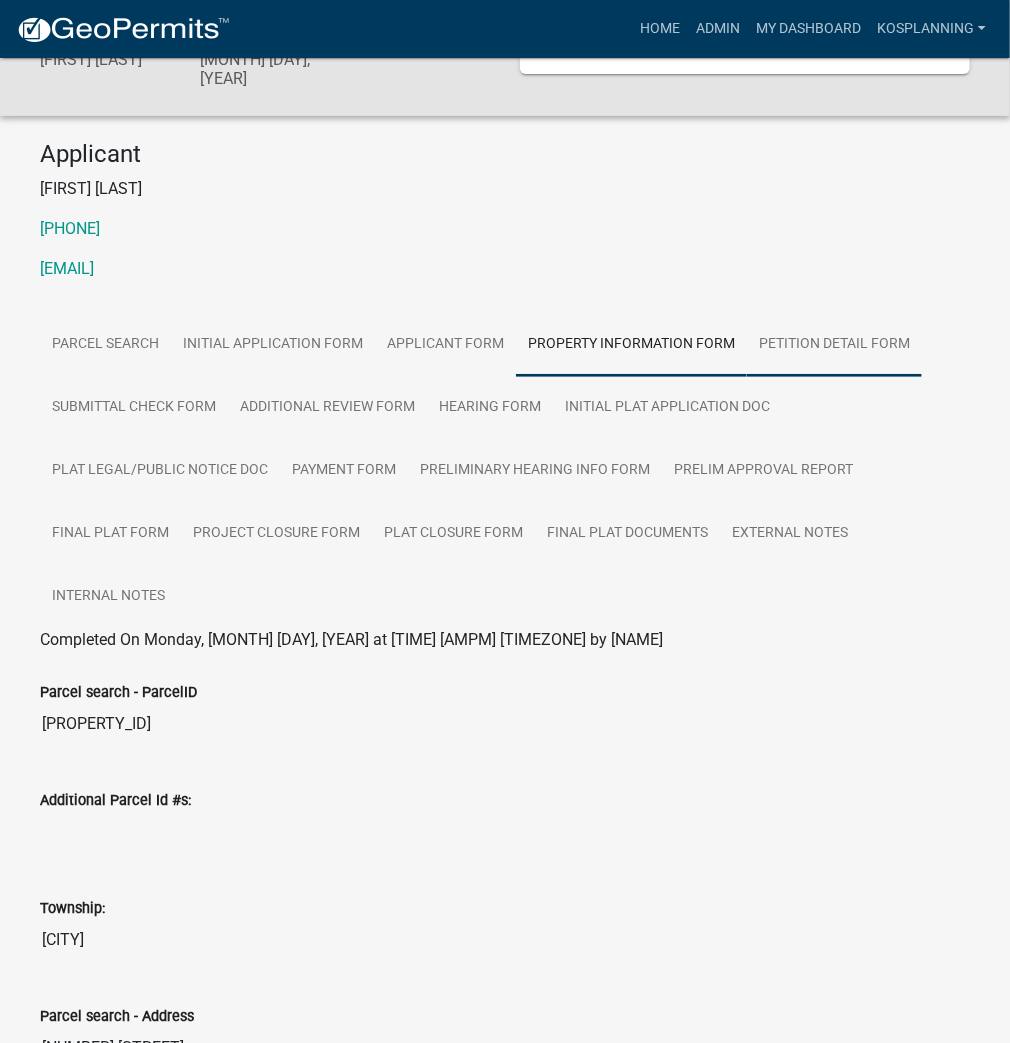 click on "Petition Detail Form" at bounding box center [834, 345] 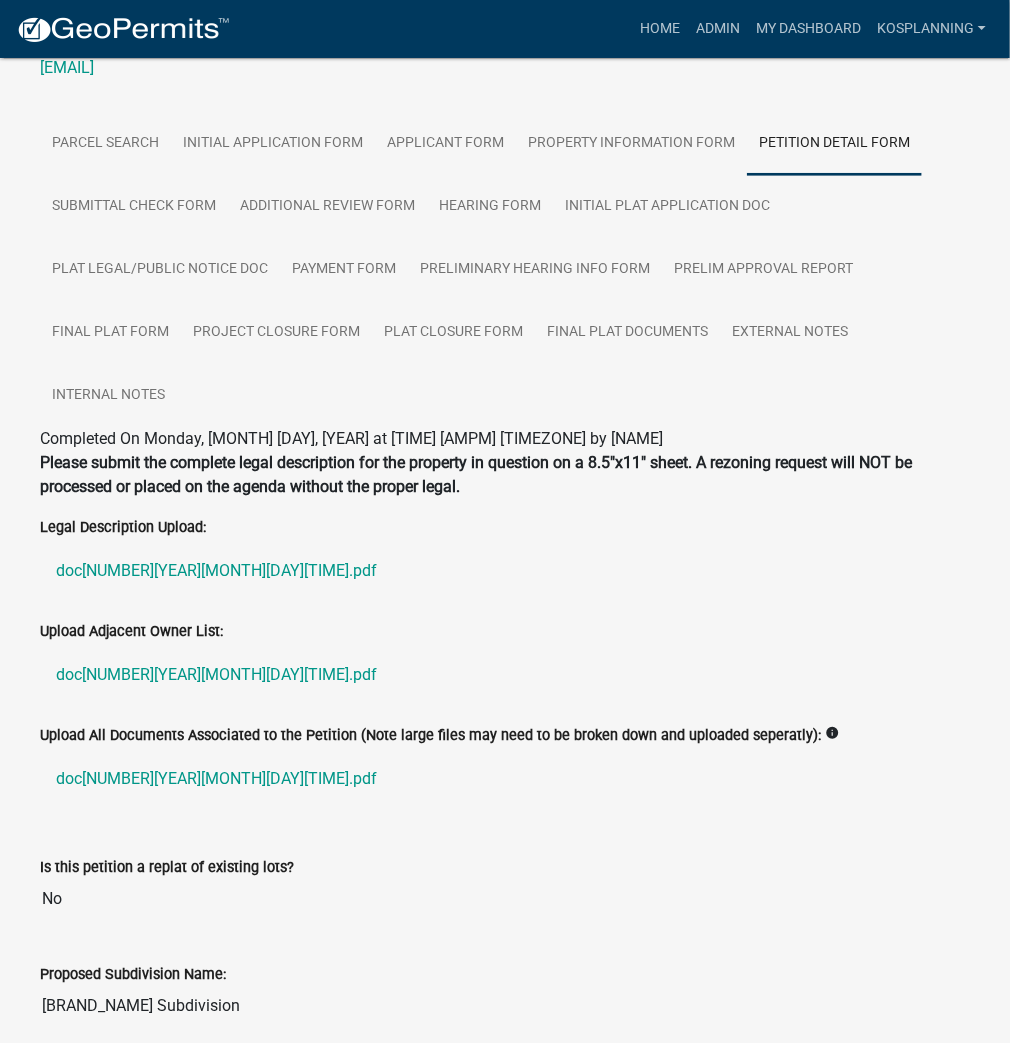 scroll, scrollTop: 608, scrollLeft: 0, axis: vertical 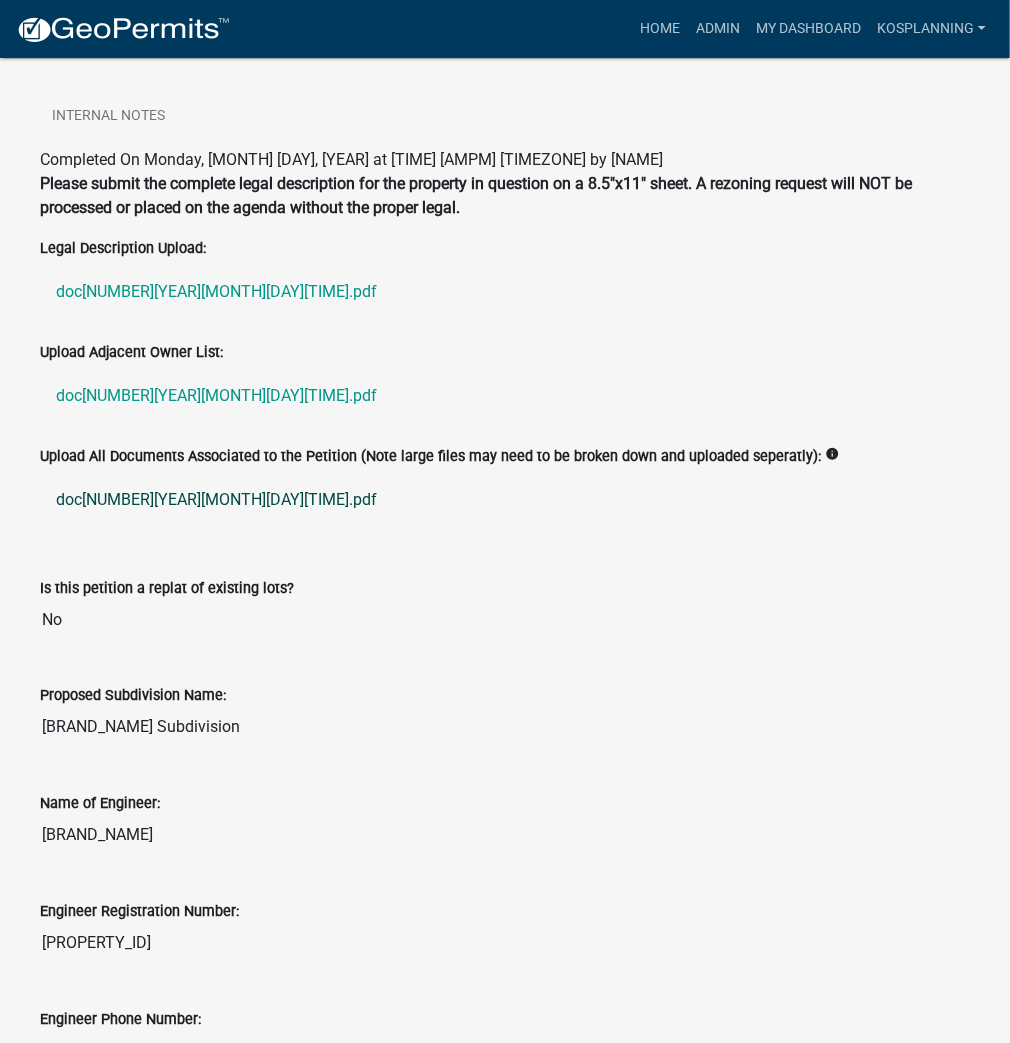 click on "doc[NUMBER][YEAR][MONTH][DAY][TIME].pdf" 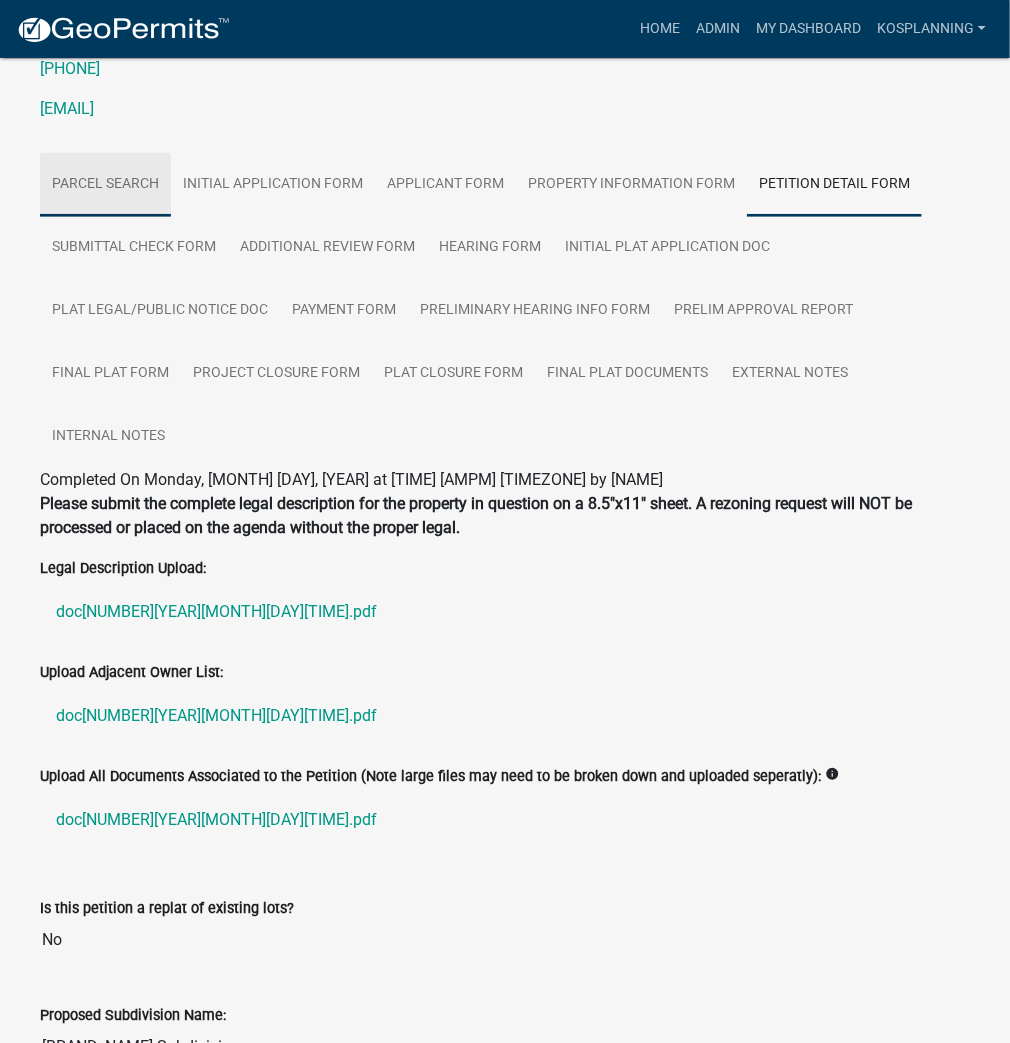 click on "Parcel search" at bounding box center [105, 185] 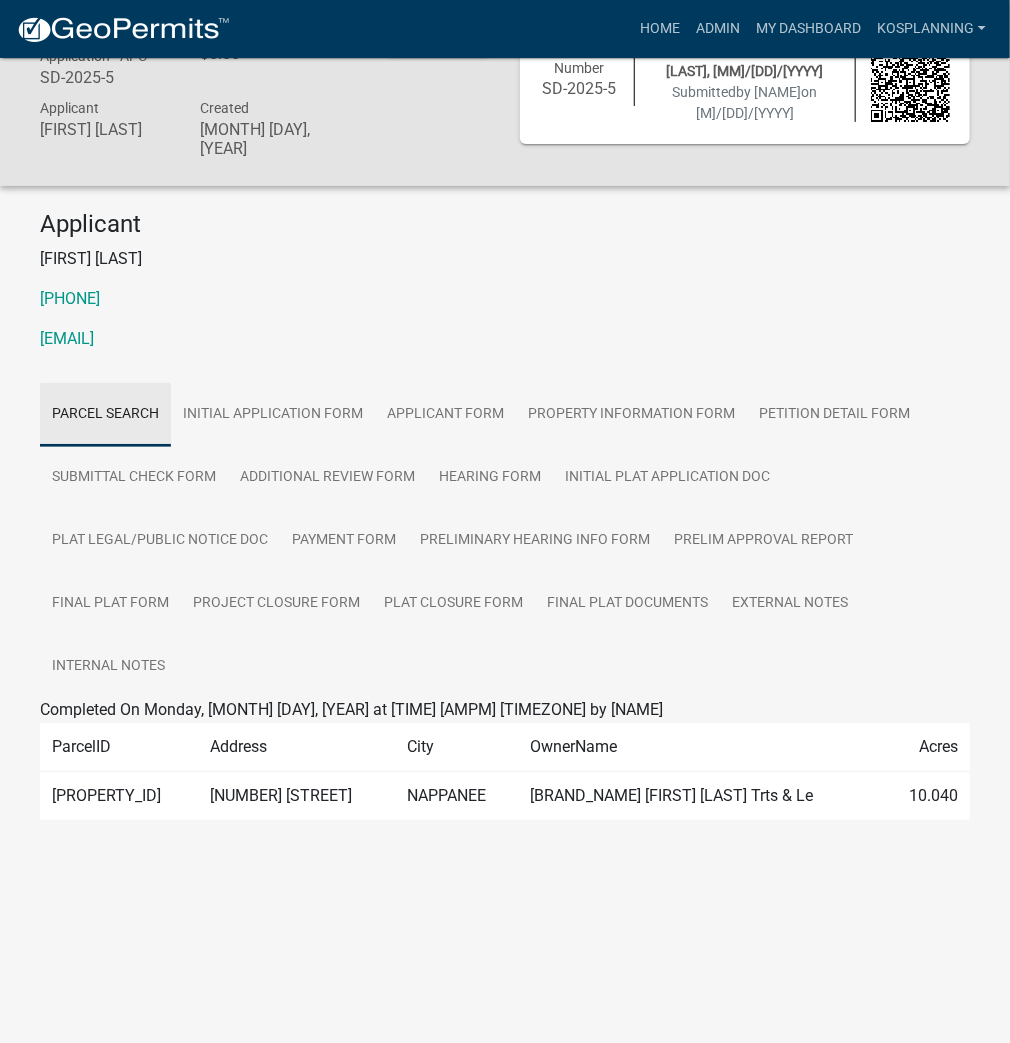scroll, scrollTop: 58, scrollLeft: 0, axis: vertical 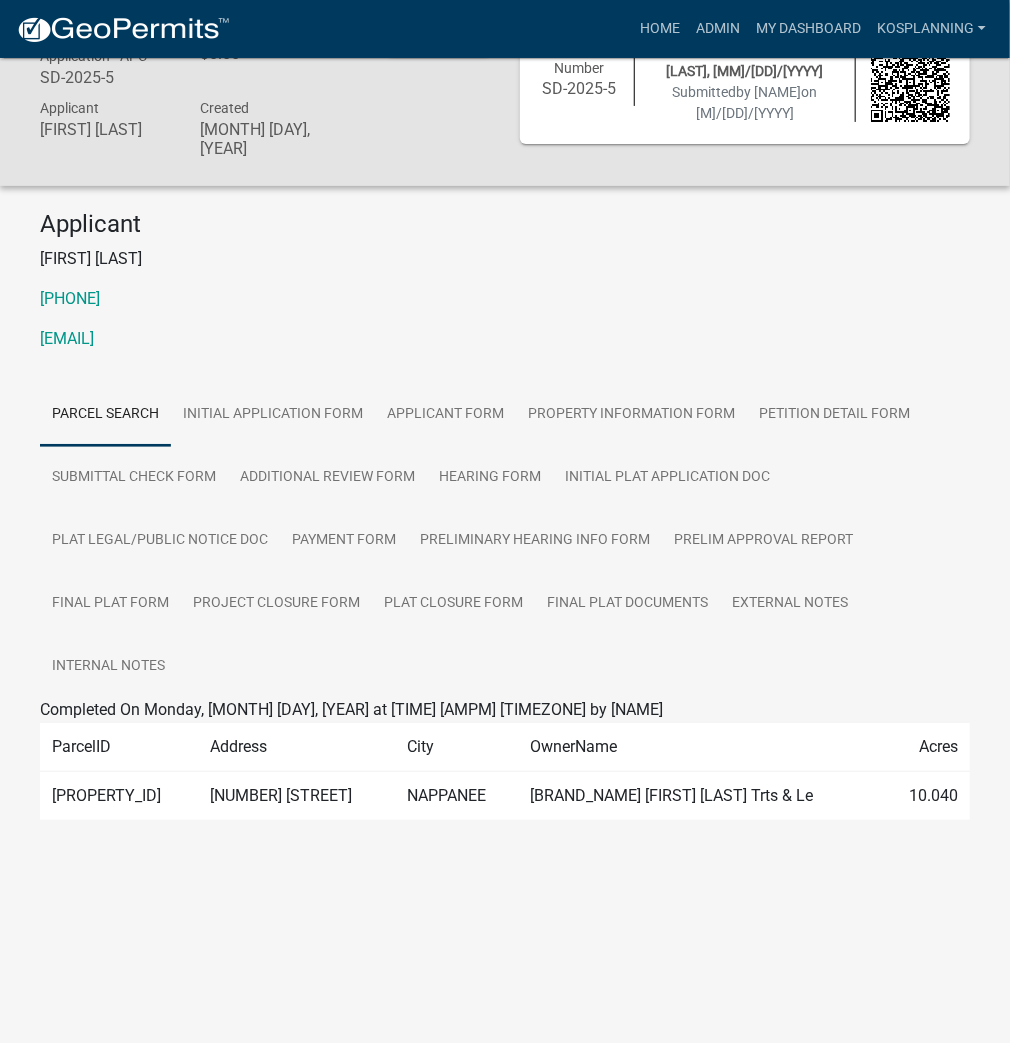 click on "[PROPERTY_ID]" 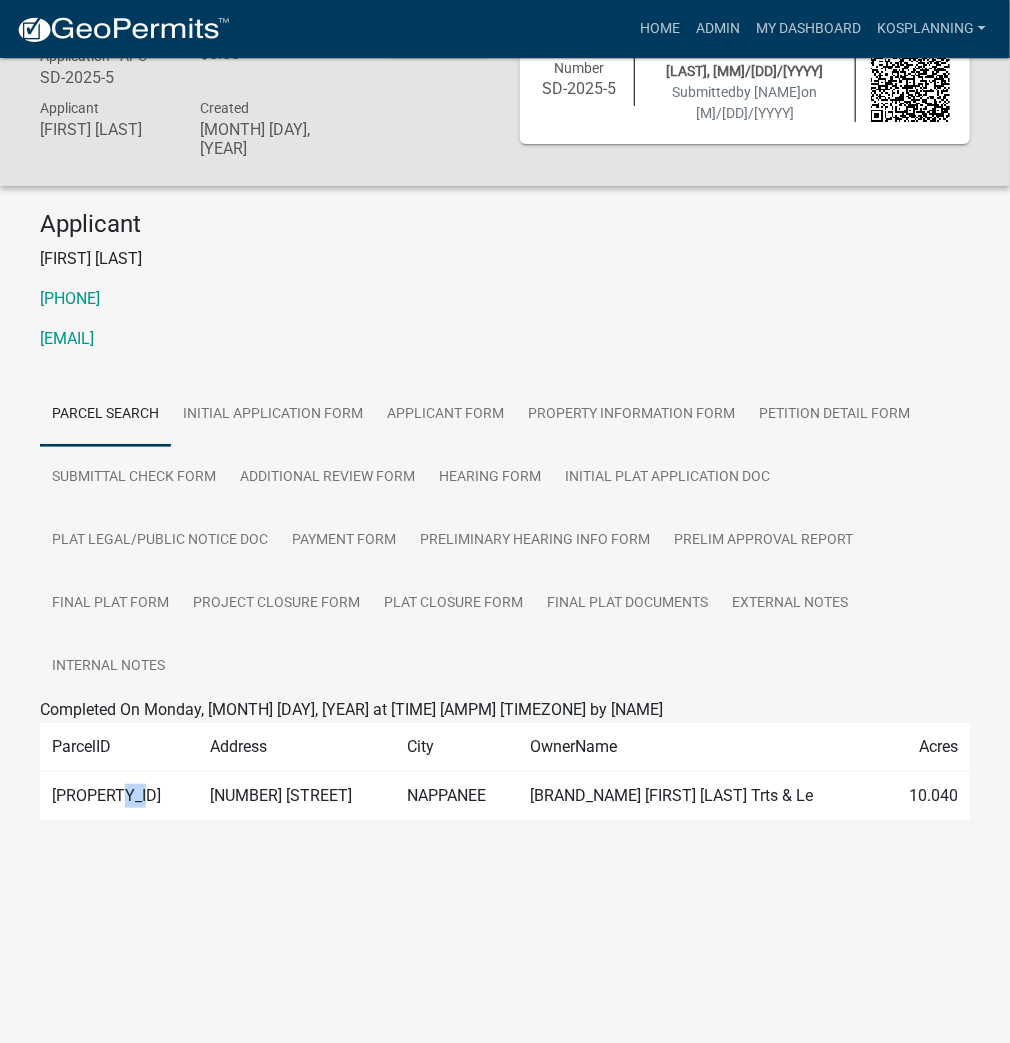 click on "[PROPERTY_ID]" 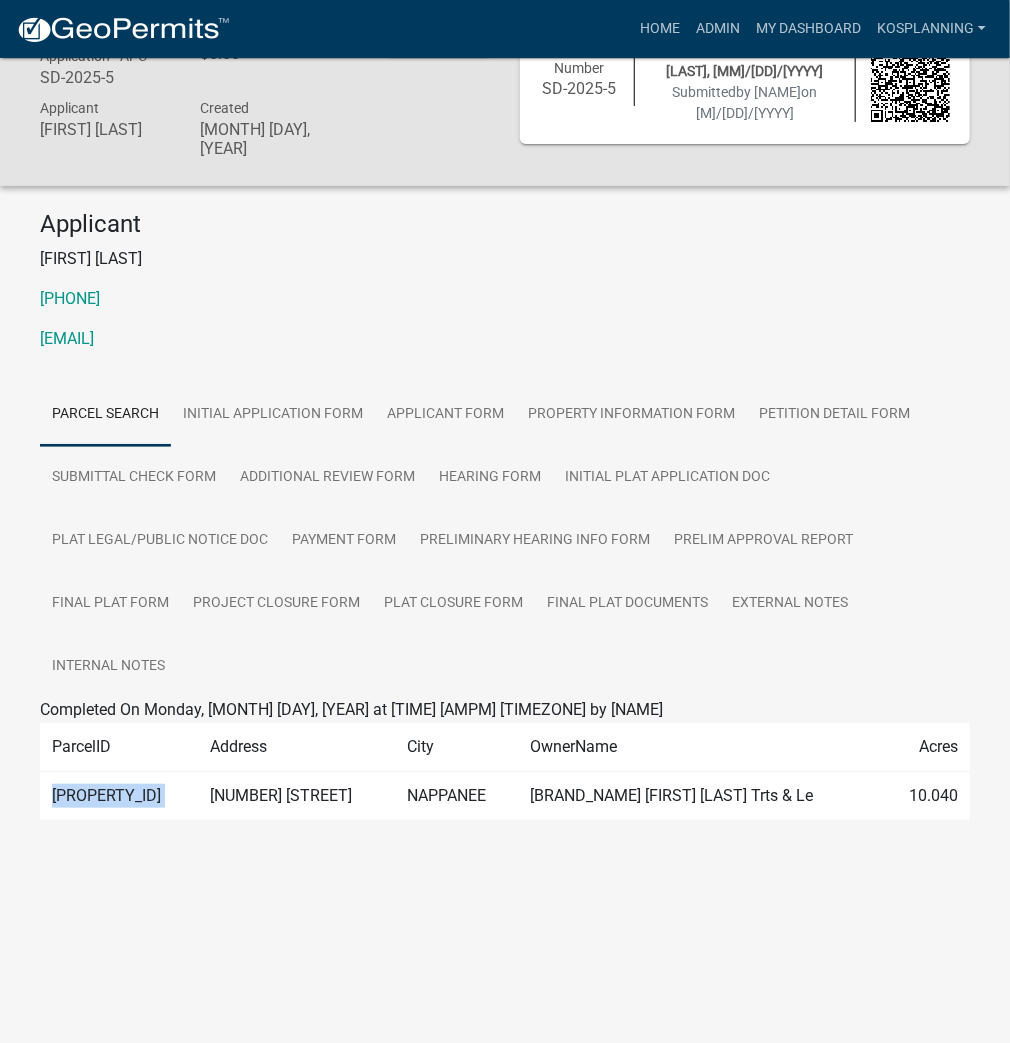 click on "[PROPERTY_ID]" 